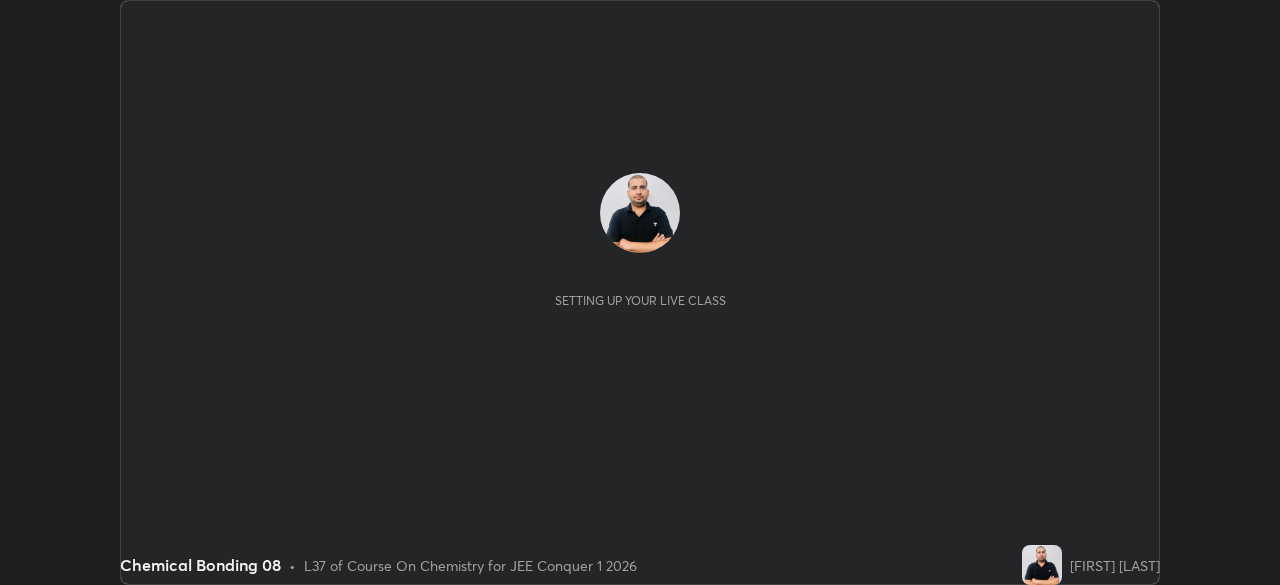 scroll, scrollTop: 0, scrollLeft: 0, axis: both 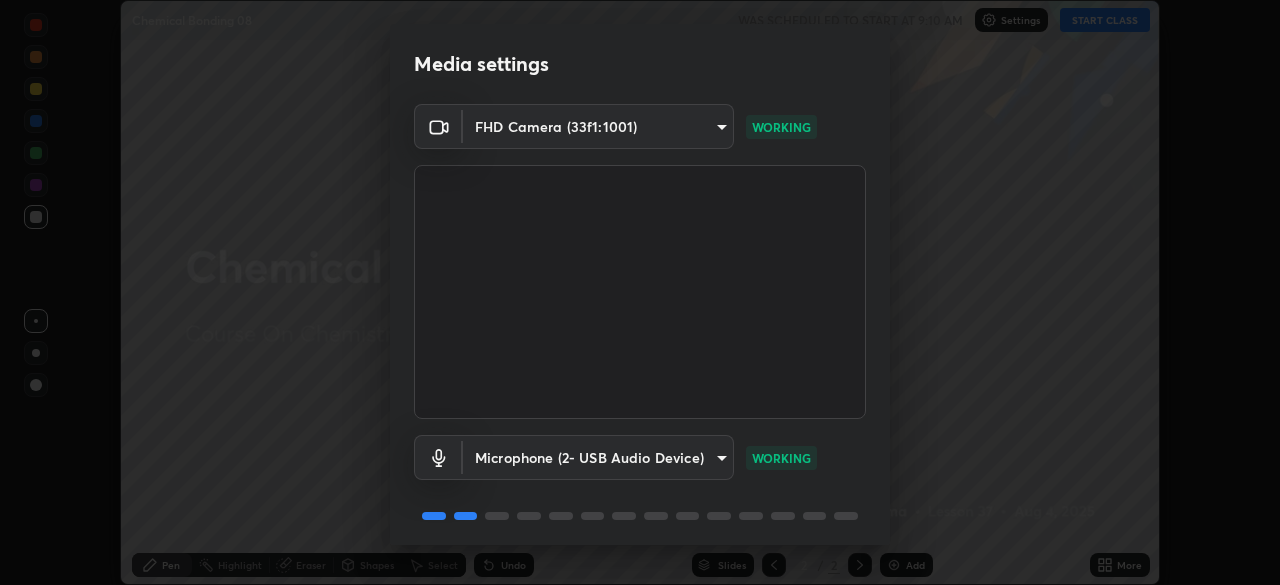 click on "Media settings FHD Camera (33f1:1001) [HASH] WORKING Microphone (2- USB Audio Device) [HASH] WORKING 1 / 5 Next" at bounding box center [640, 292] 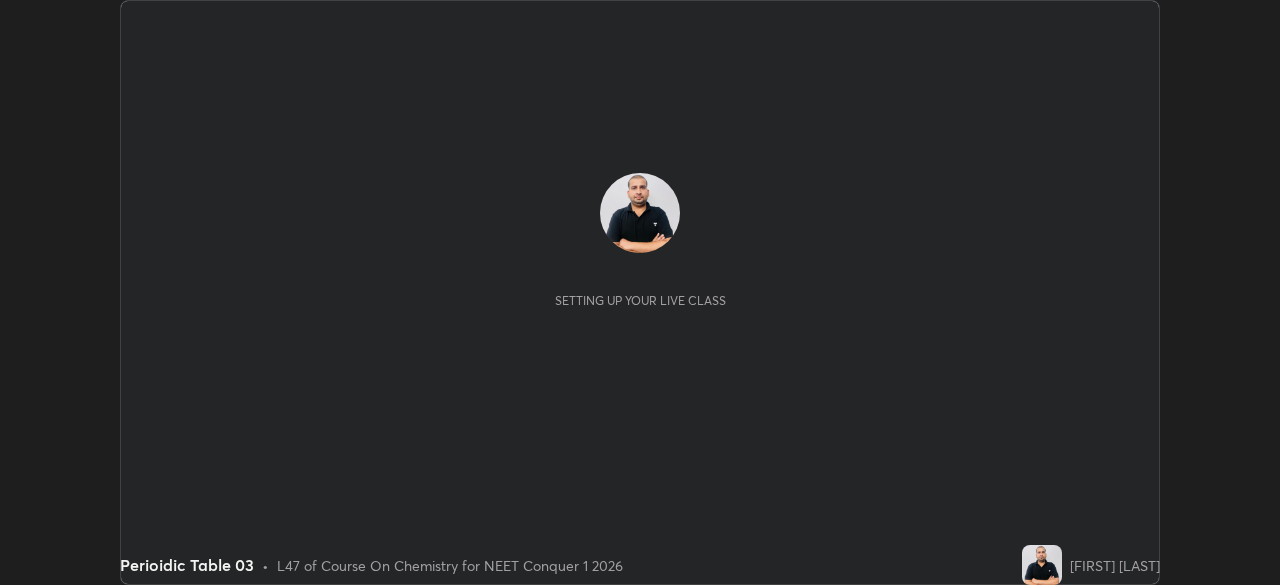 scroll, scrollTop: 0, scrollLeft: 0, axis: both 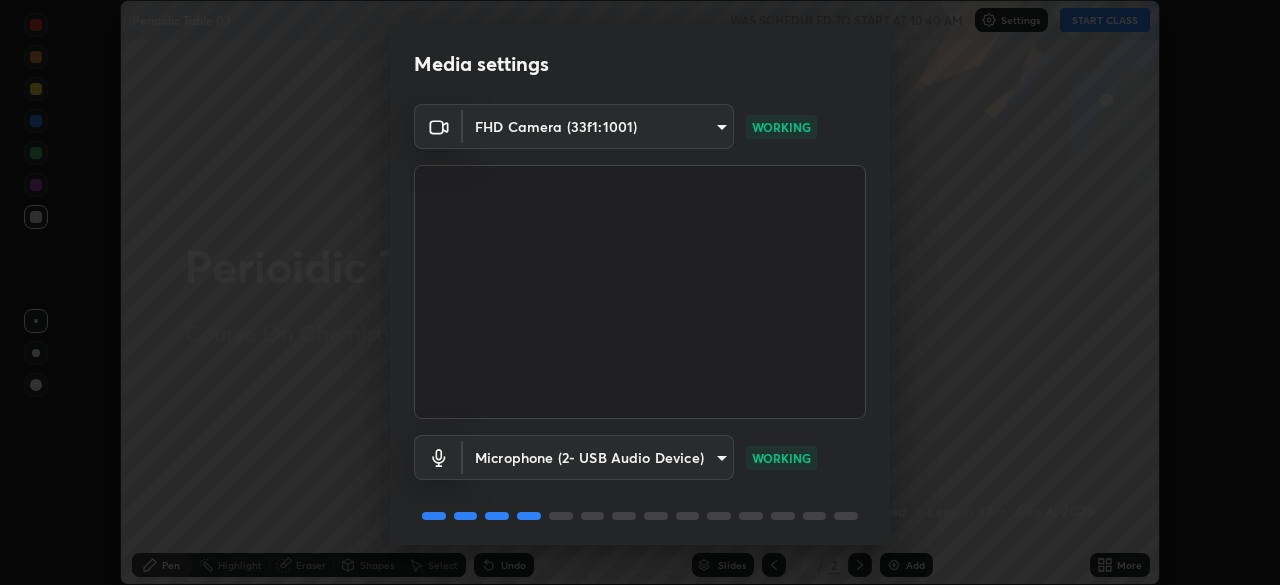 click on "Erase all Perioidic Table 03 WAS SCHEDULED TO START AT  10:40 AM Settings START CLASS Setting up your live class Perioidic Table 03 • L47 of Course On Chemistry for NEET Conquer 1 2026 [FIRST] [LAST] Pen Highlight Eraser Shapes Select Undo Slides 2 / 2 Add More Enable hand raising Enable raise hand to speak to learners. Once enabled, chat will be turned off temporarily. Enable x   No doubts shared Encourage your learners to ask a doubt for better clarity Report an issue Reason for reporting Buffering Chat not working Audio - Video sync issue Educator video quality low ​ Attach an image Report Media settings FHD Camera ([HASH]) [HASH] WORKING Microphone (2- USB Audio Device) [HASH] WORKING 1 / 5 Next" at bounding box center (640, 292) 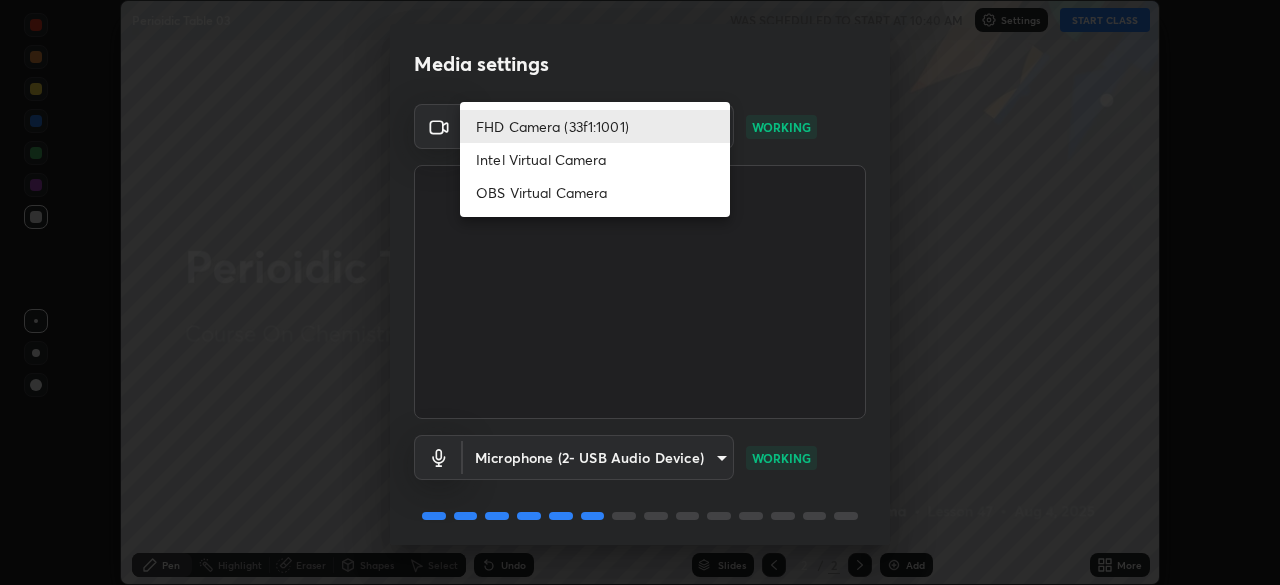 click on "OBS Virtual Camera" at bounding box center (595, 192) 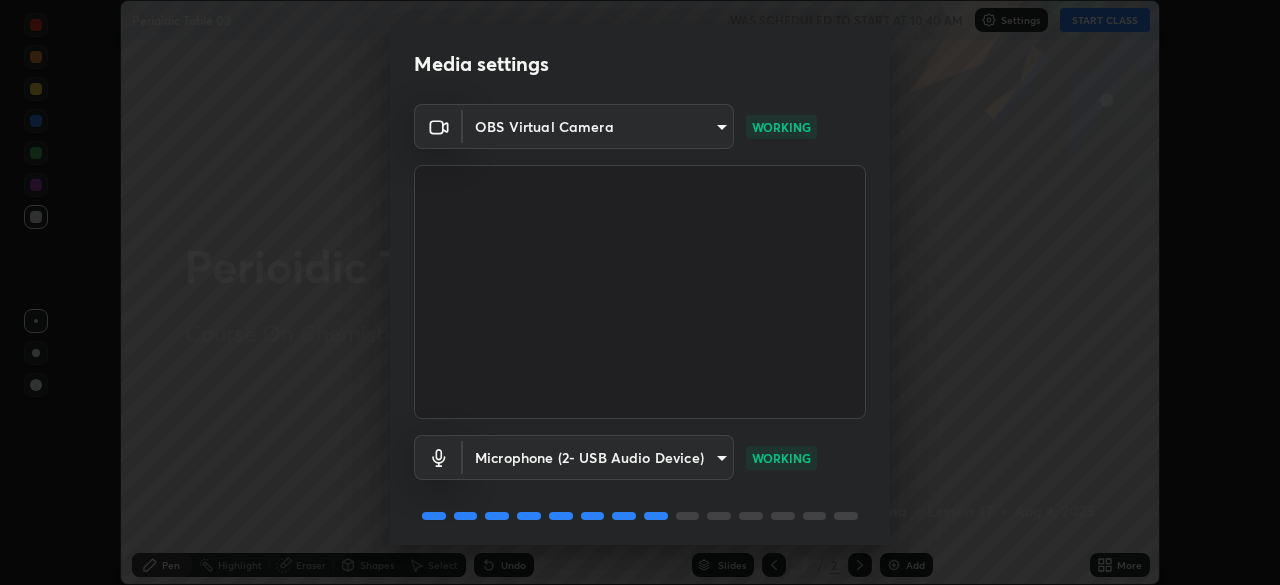 scroll, scrollTop: 71, scrollLeft: 0, axis: vertical 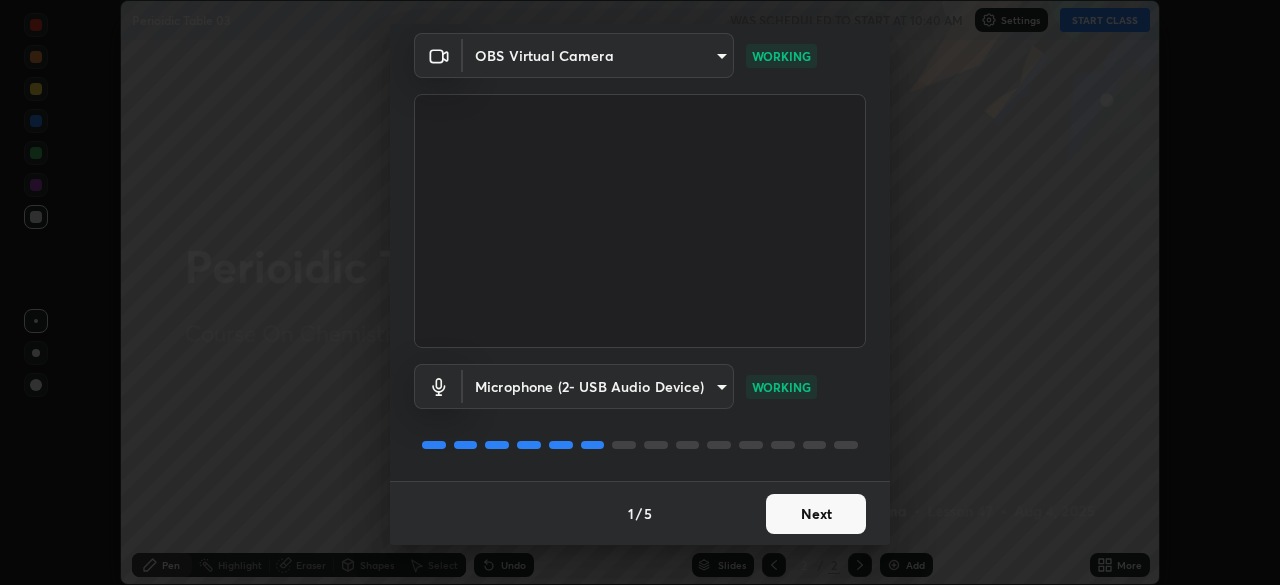 click on "Next" at bounding box center (816, 514) 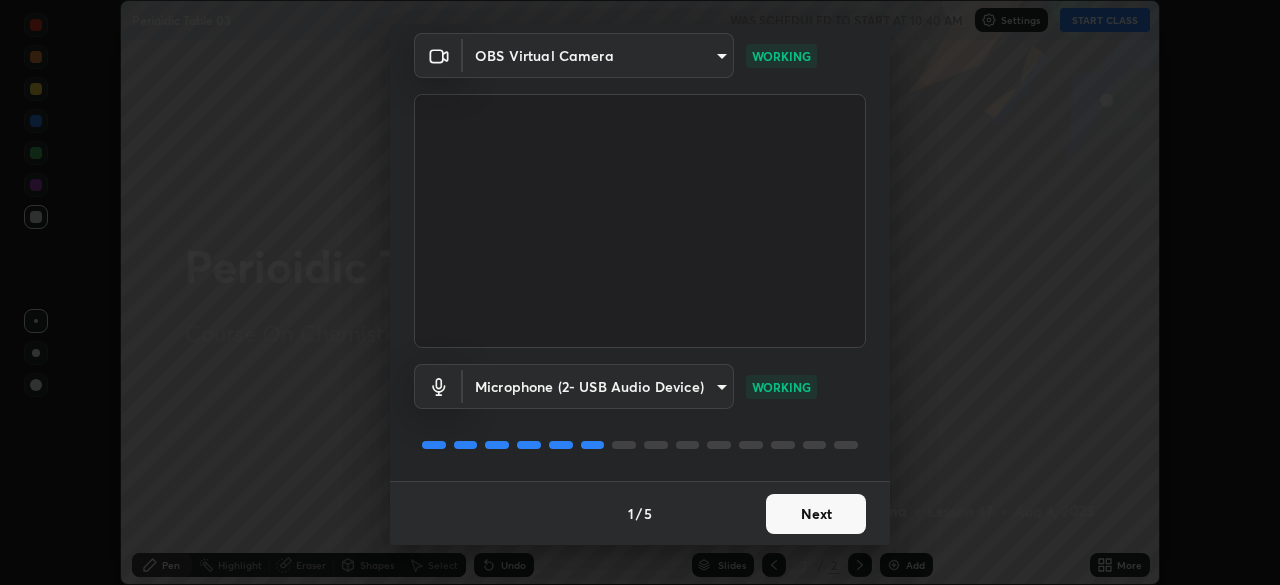 scroll, scrollTop: 0, scrollLeft: 0, axis: both 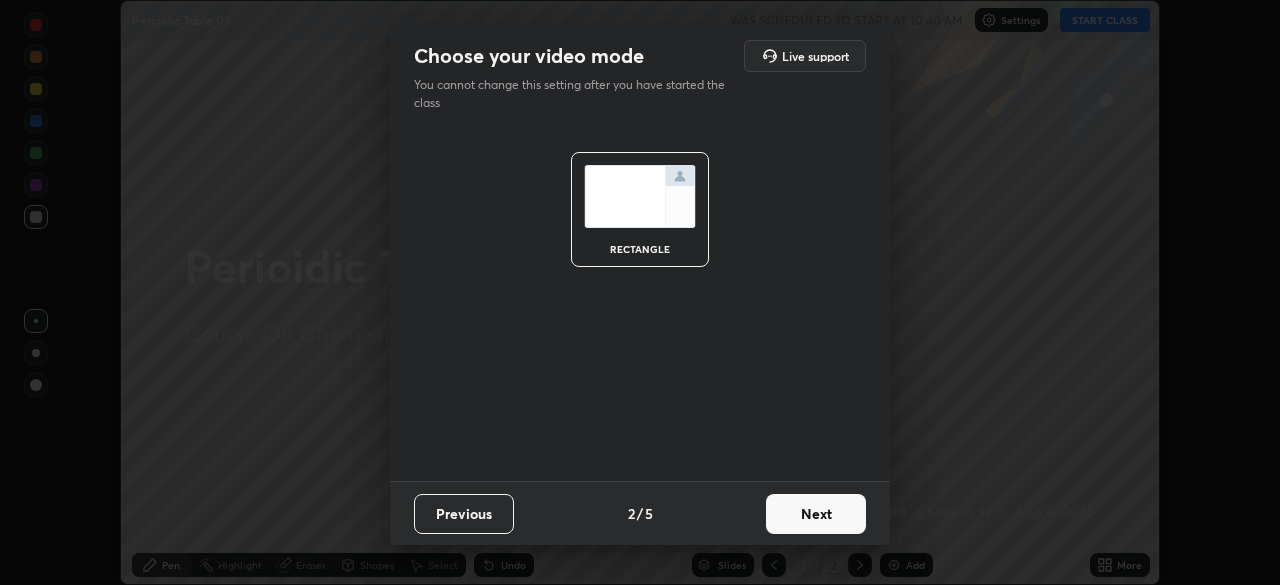 click on "Next" at bounding box center [816, 514] 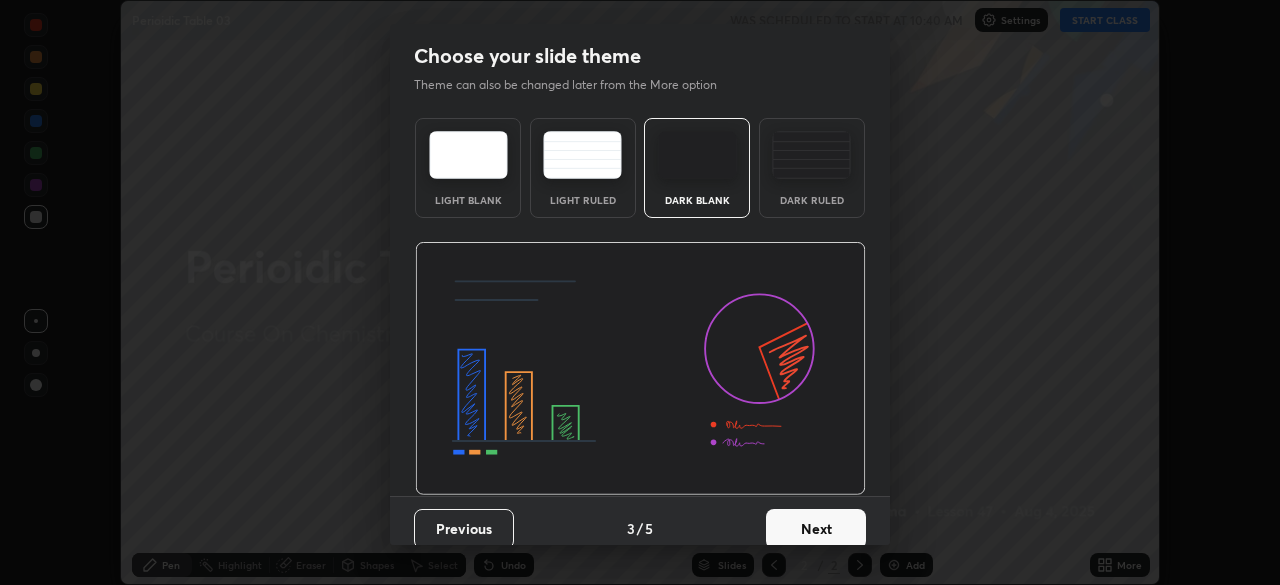 click on "Next" at bounding box center (816, 529) 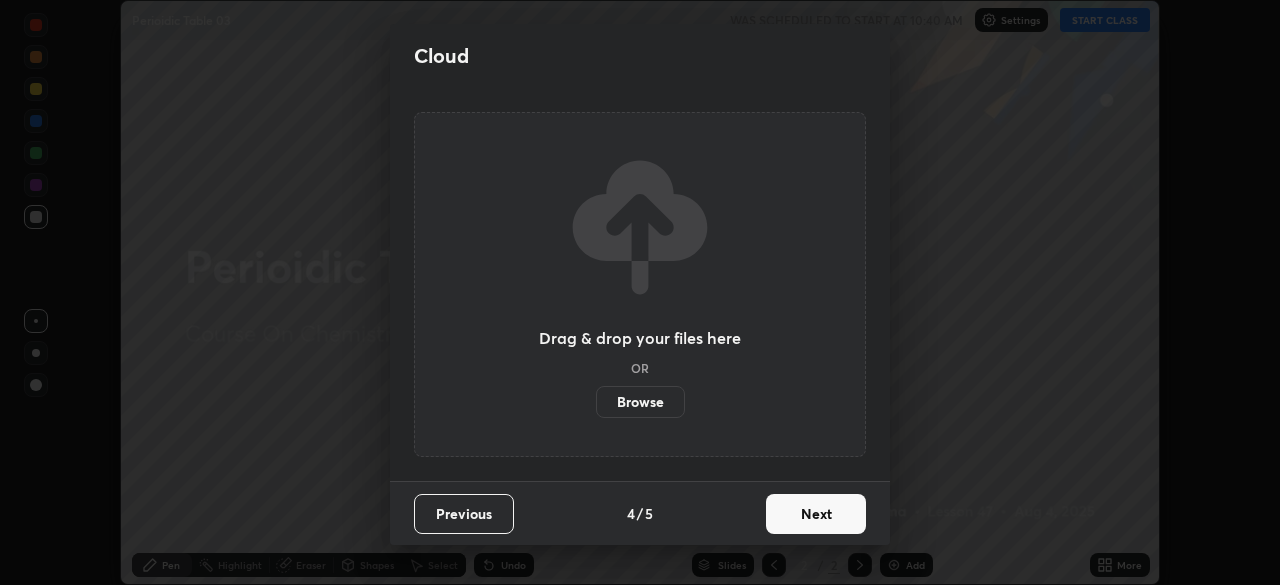 click on "Next" at bounding box center [816, 514] 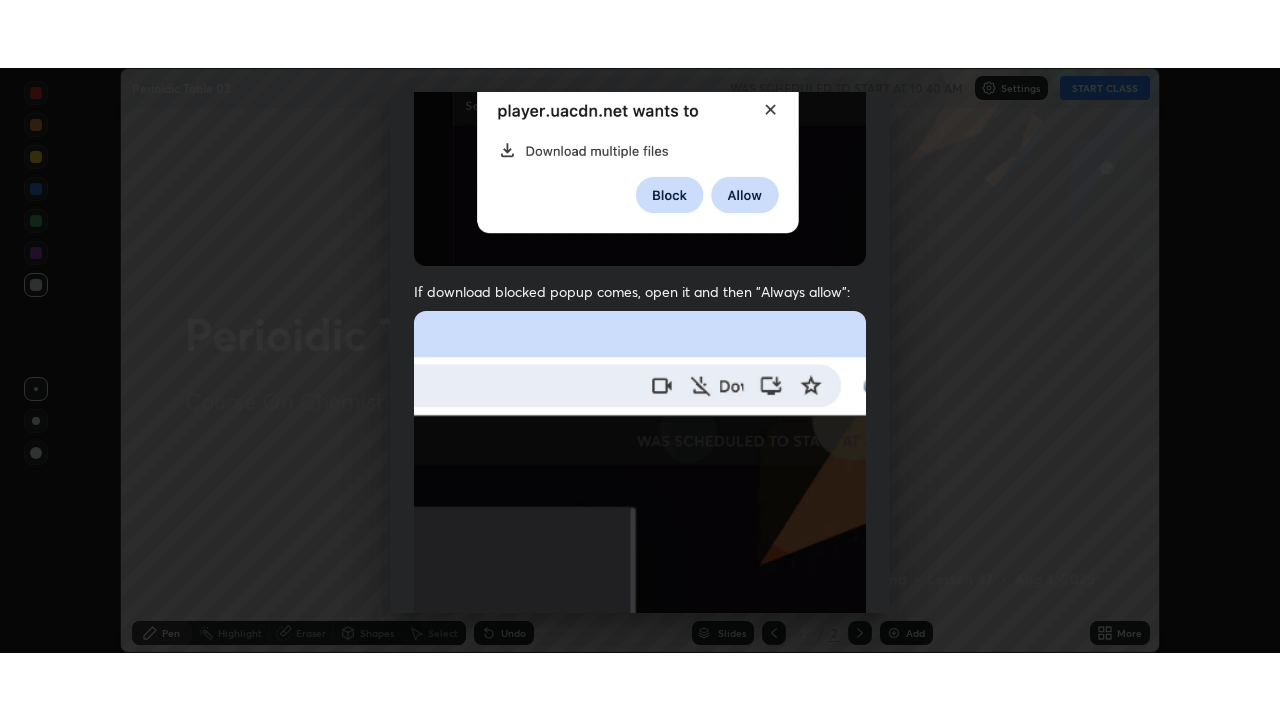 scroll, scrollTop: 479, scrollLeft: 0, axis: vertical 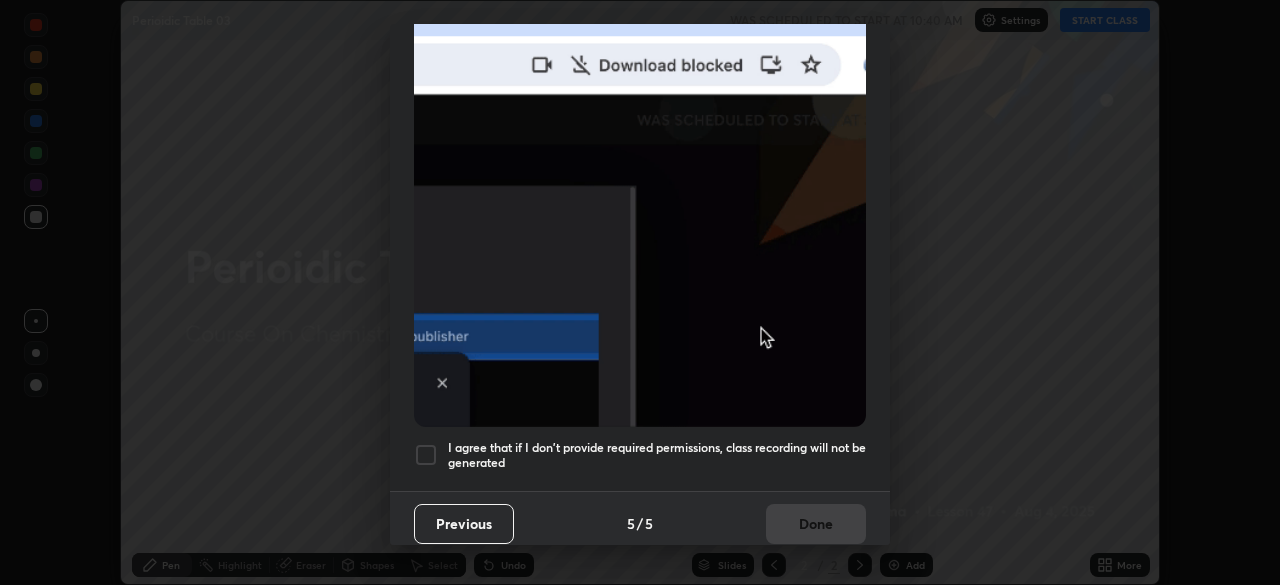 click on "I agree that if I don't provide required permissions, class recording will not be generated" at bounding box center (657, 455) 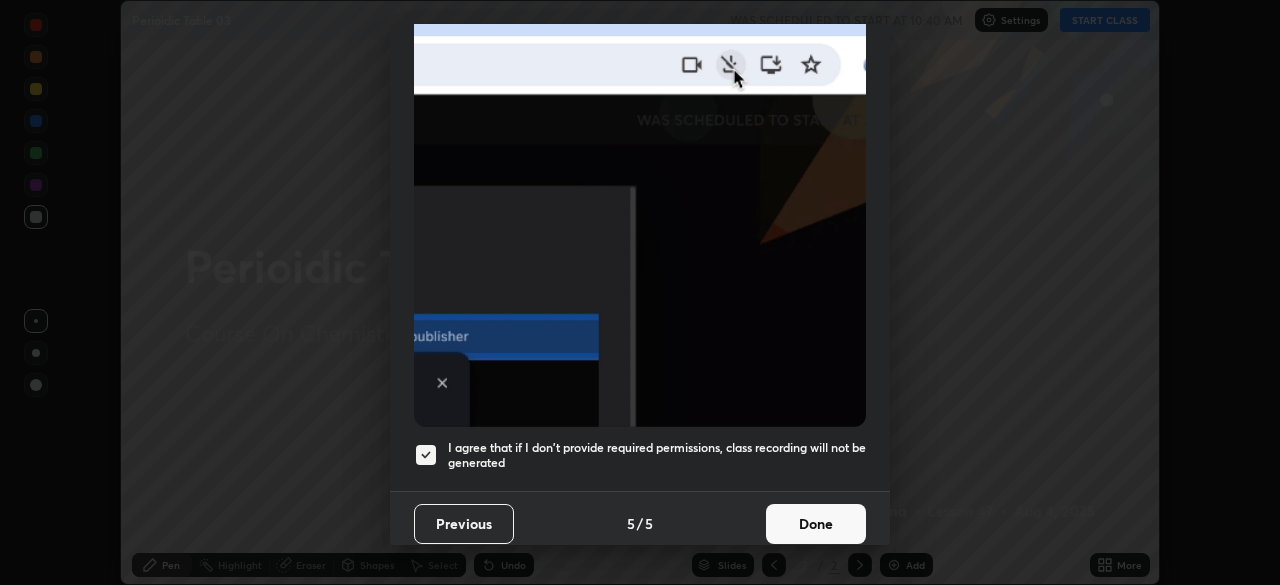 click on "Done" at bounding box center (816, 524) 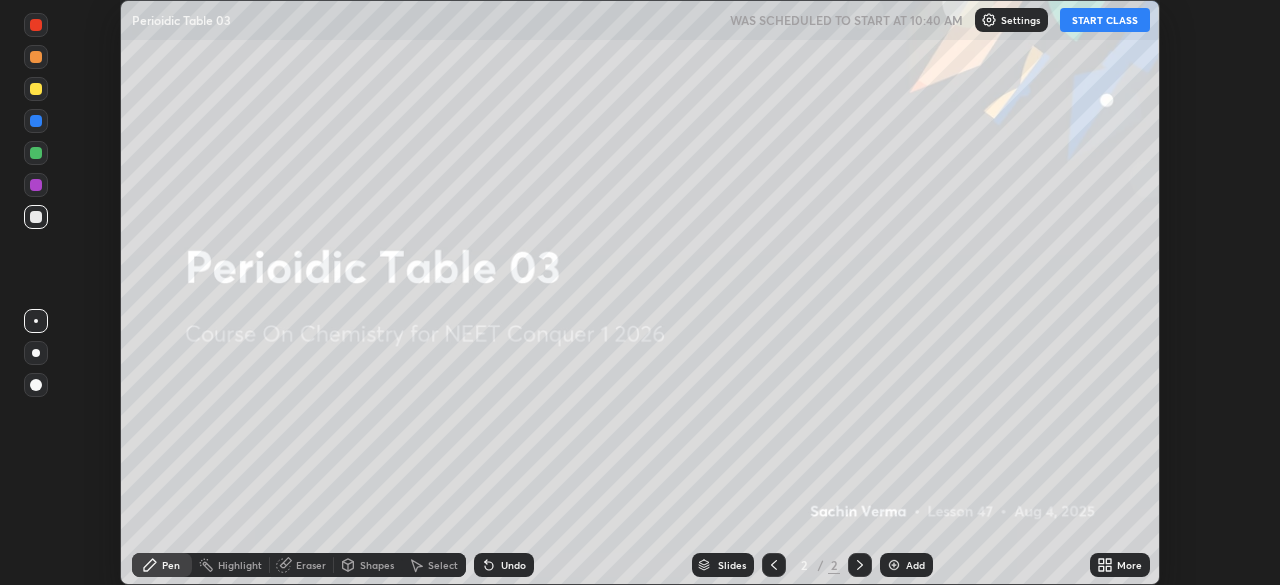 click 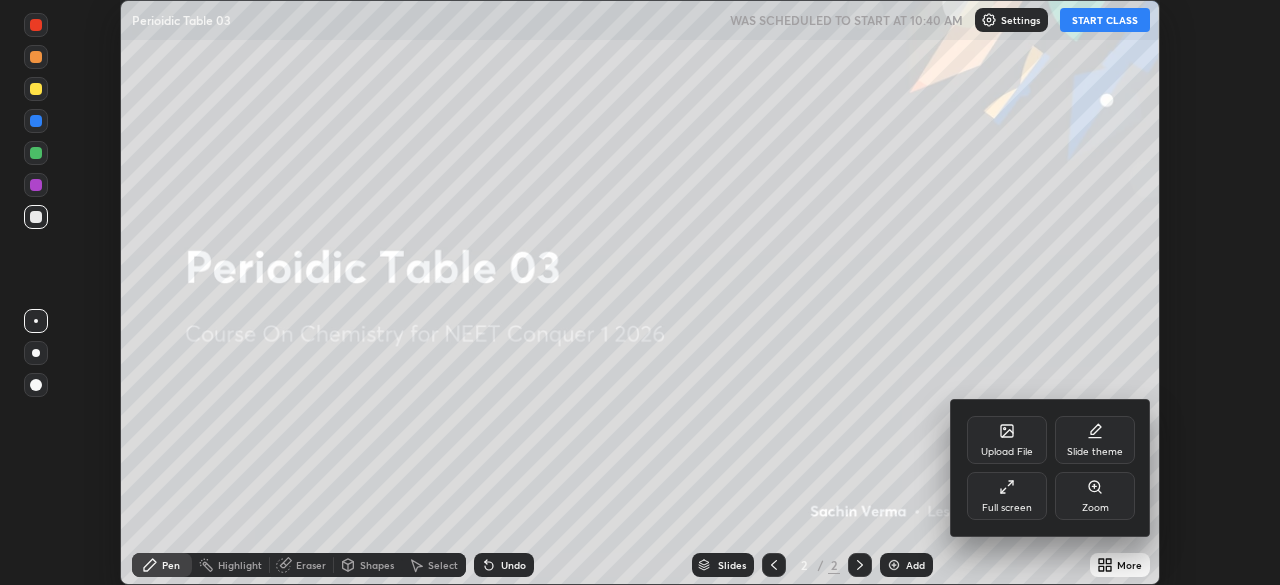 click on "Full screen" at bounding box center [1007, 496] 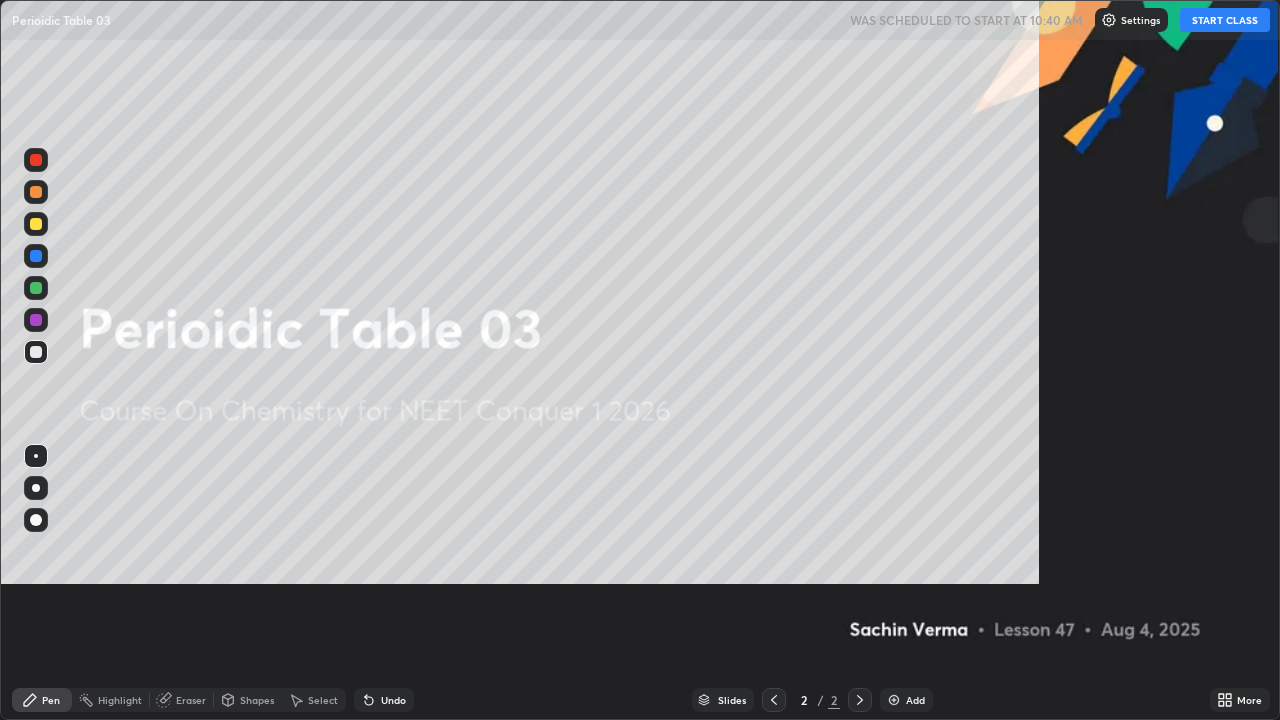scroll, scrollTop: 99280, scrollLeft: 98720, axis: both 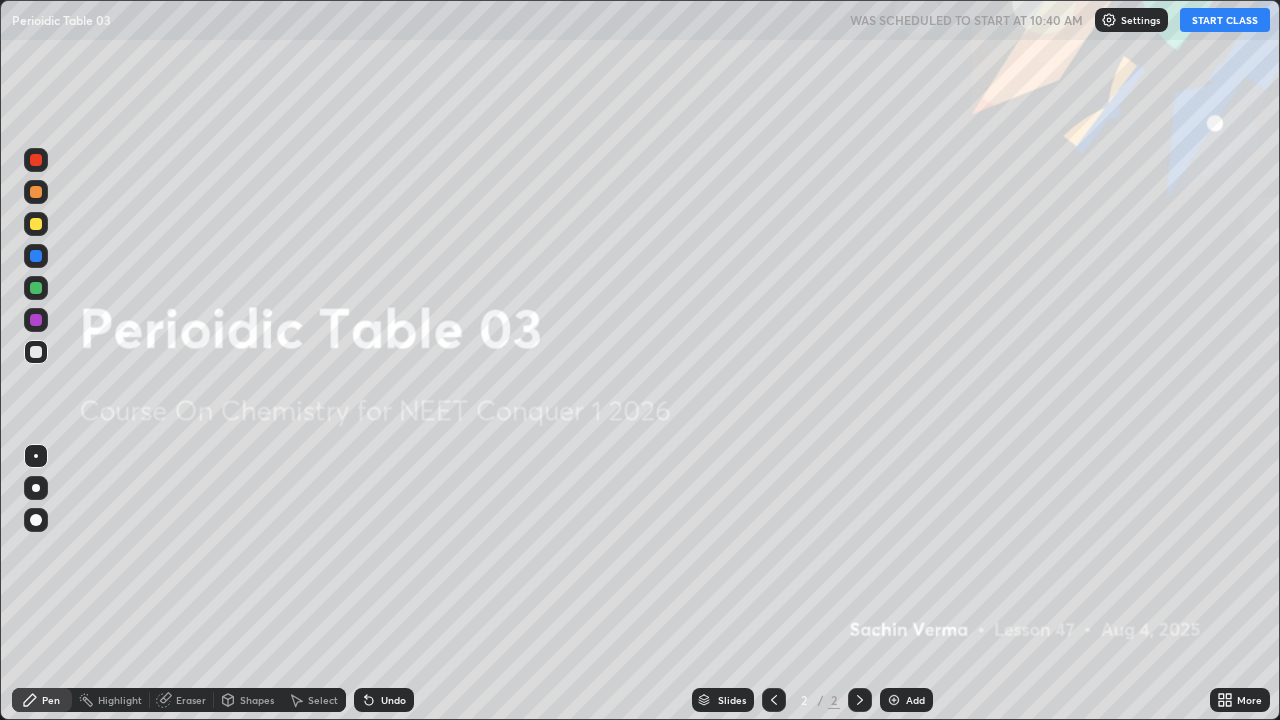 click on "Add" at bounding box center [906, 700] 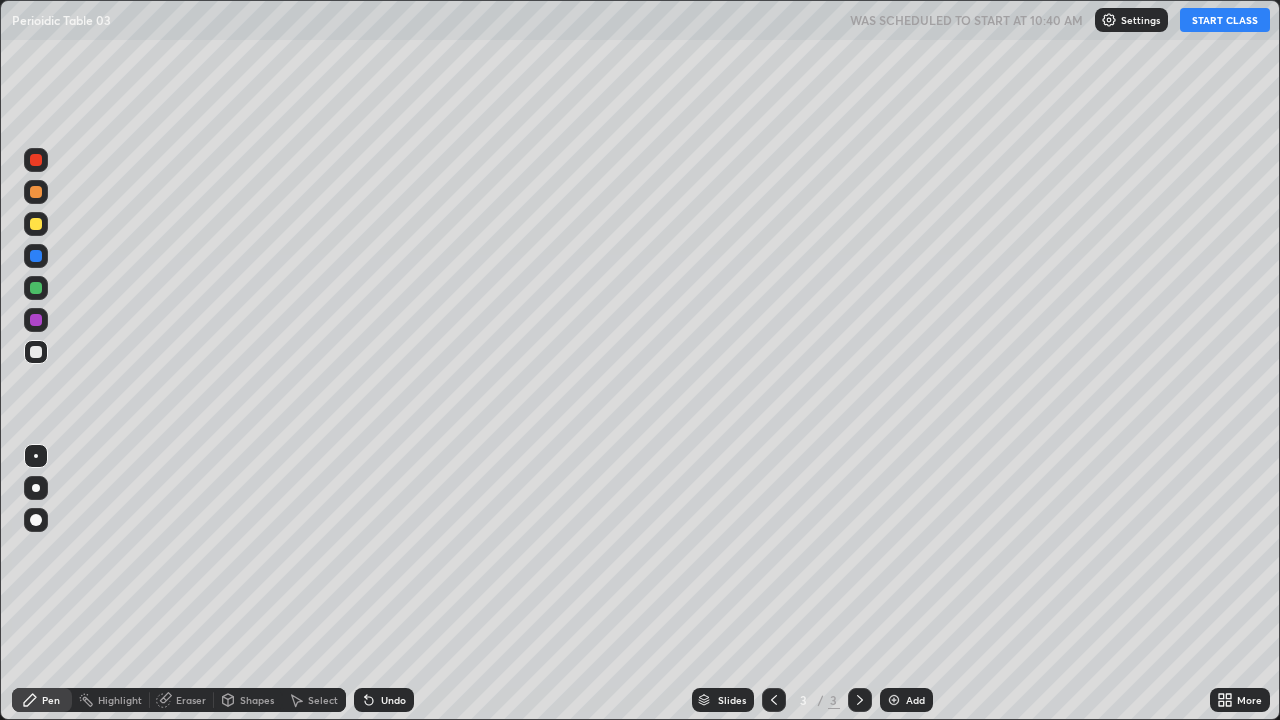 click on "START CLASS" at bounding box center (1225, 20) 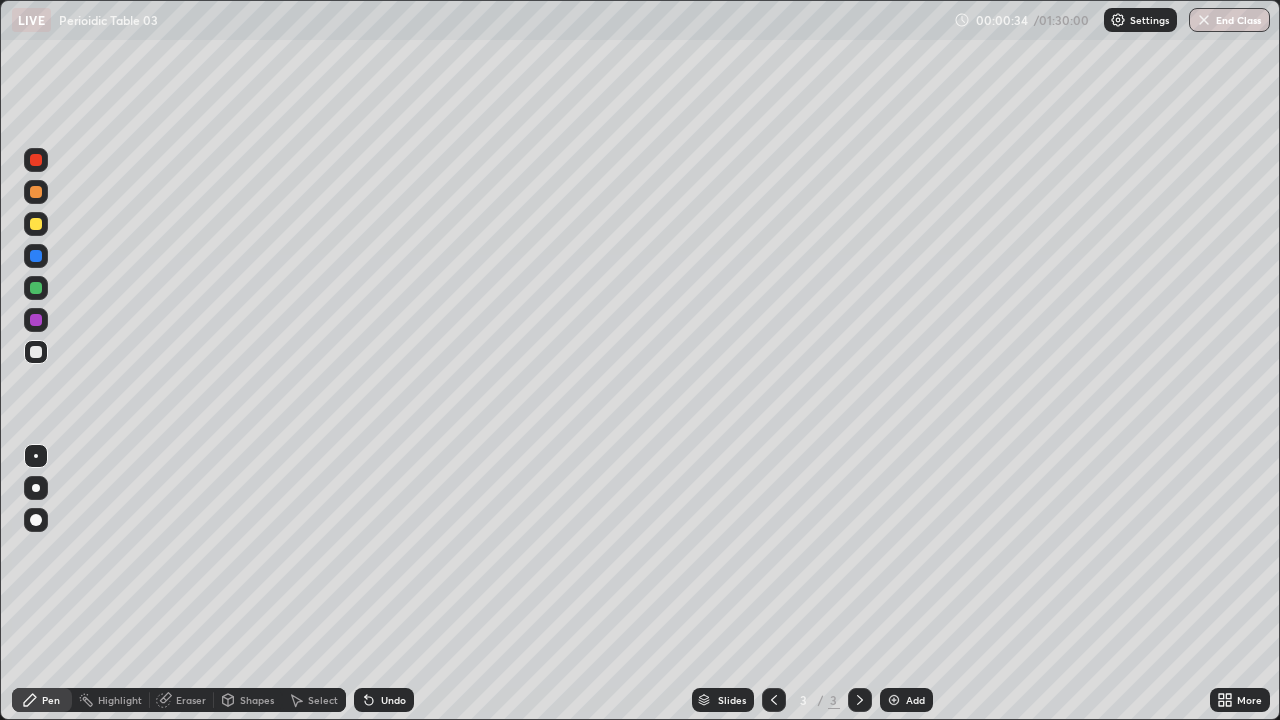 click at bounding box center [36, 488] 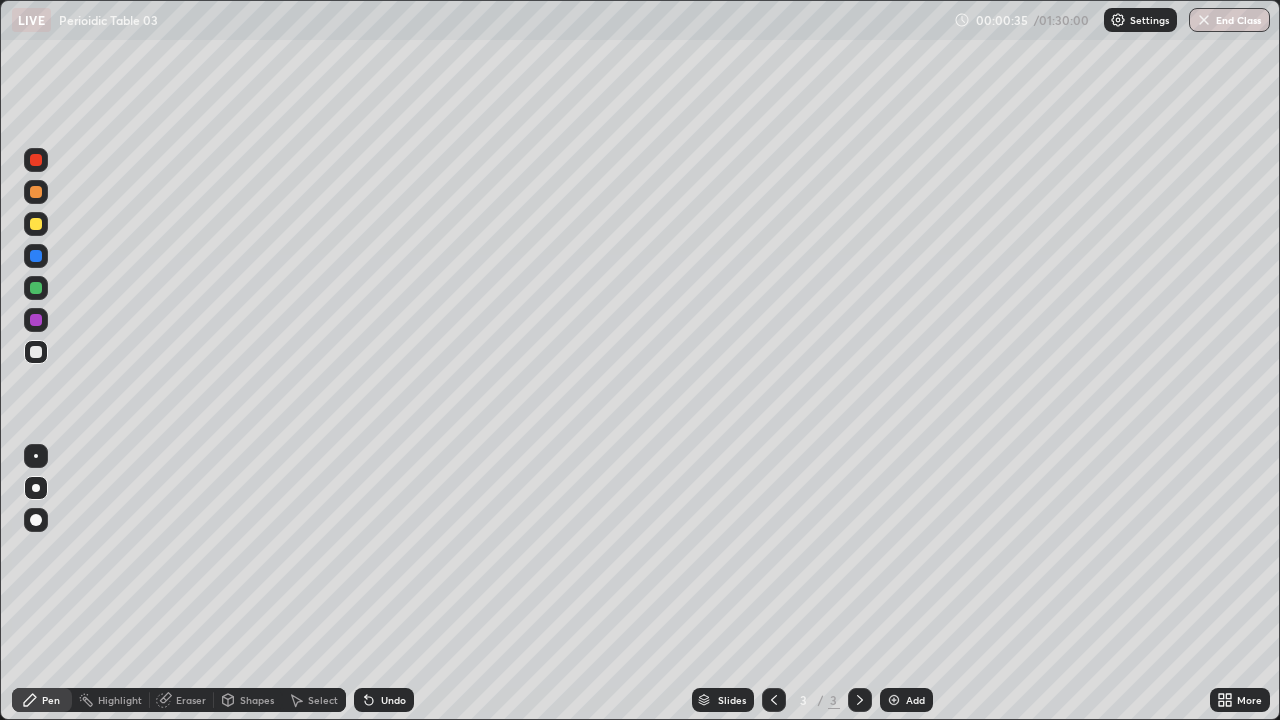 click at bounding box center (36, 224) 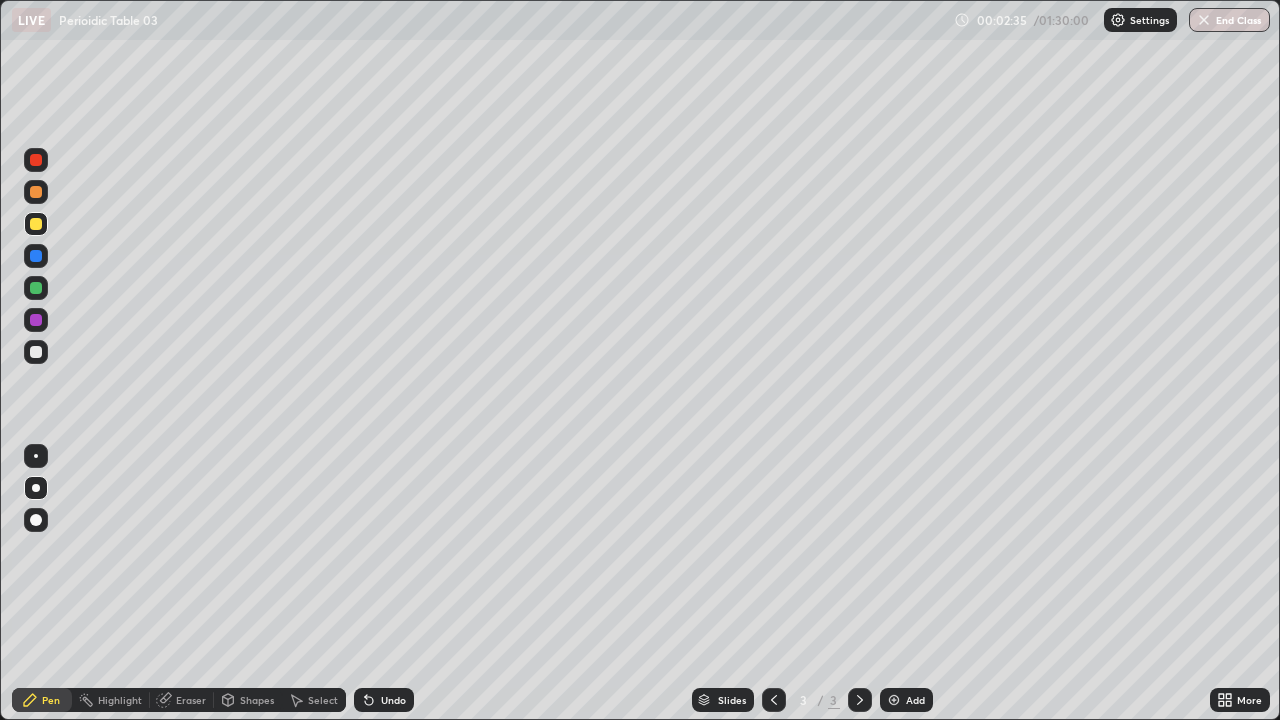 click 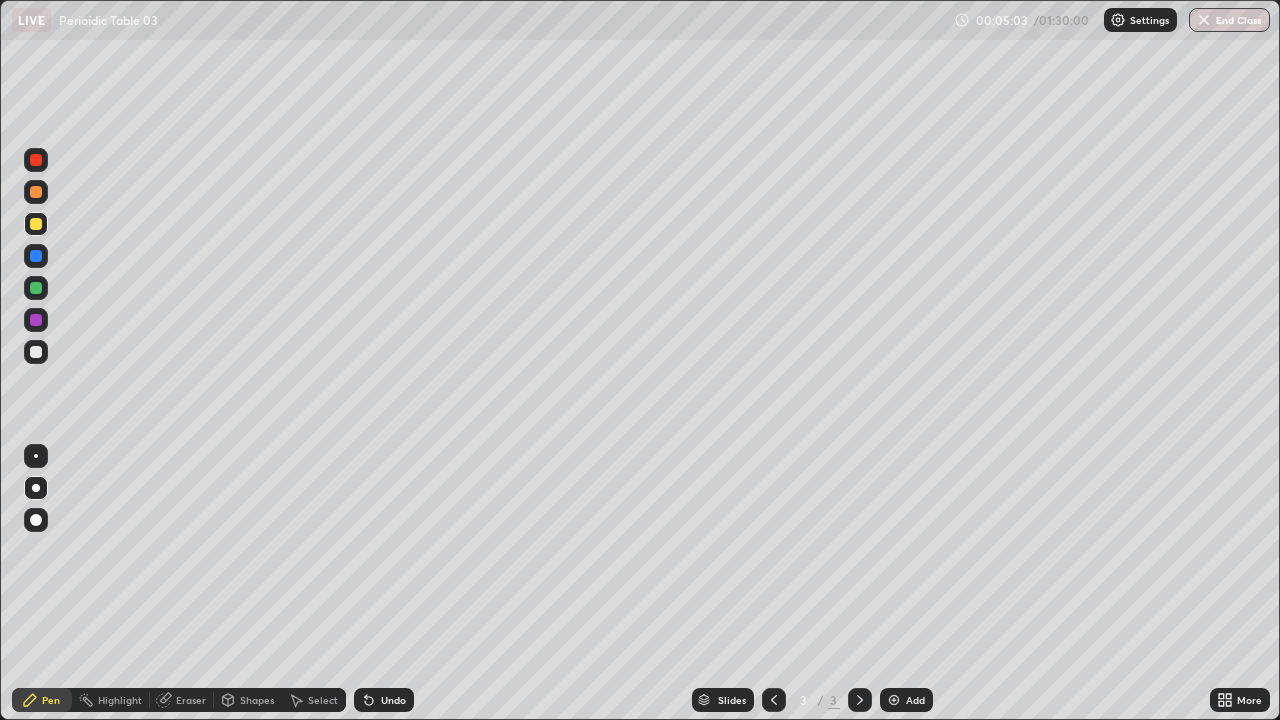 click on "Undo" at bounding box center [393, 700] 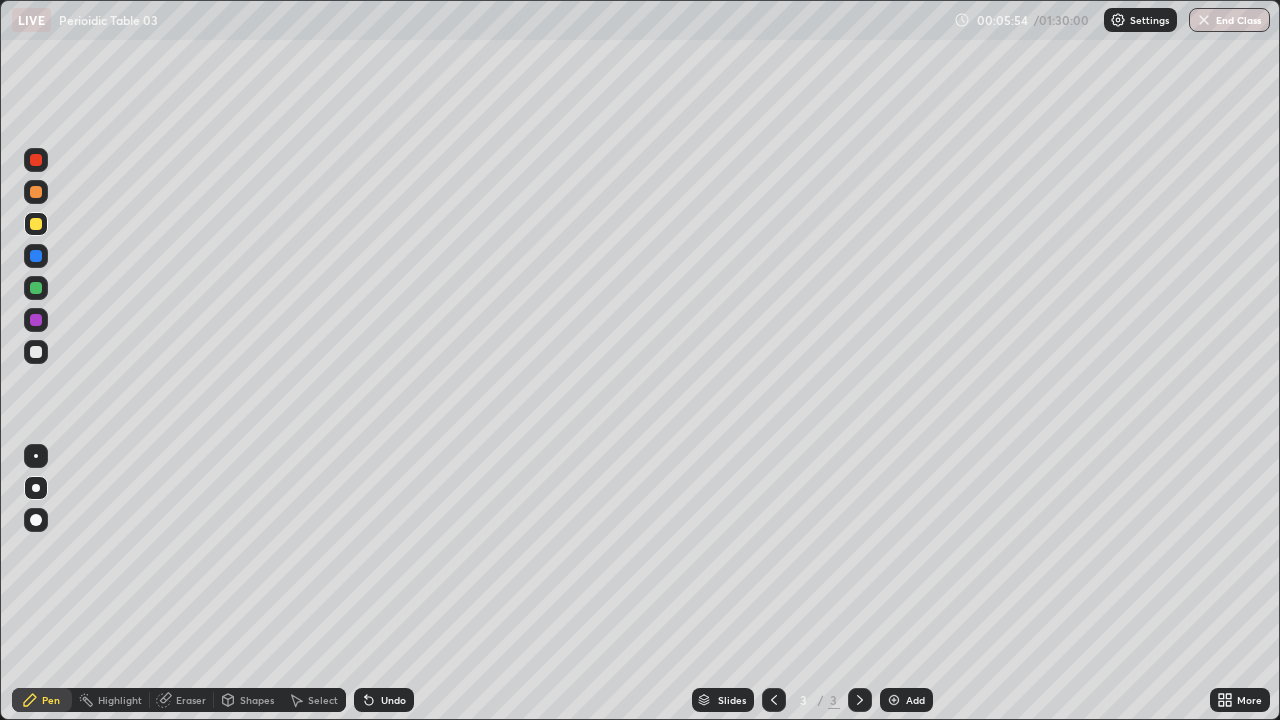 click on "Undo" at bounding box center [393, 700] 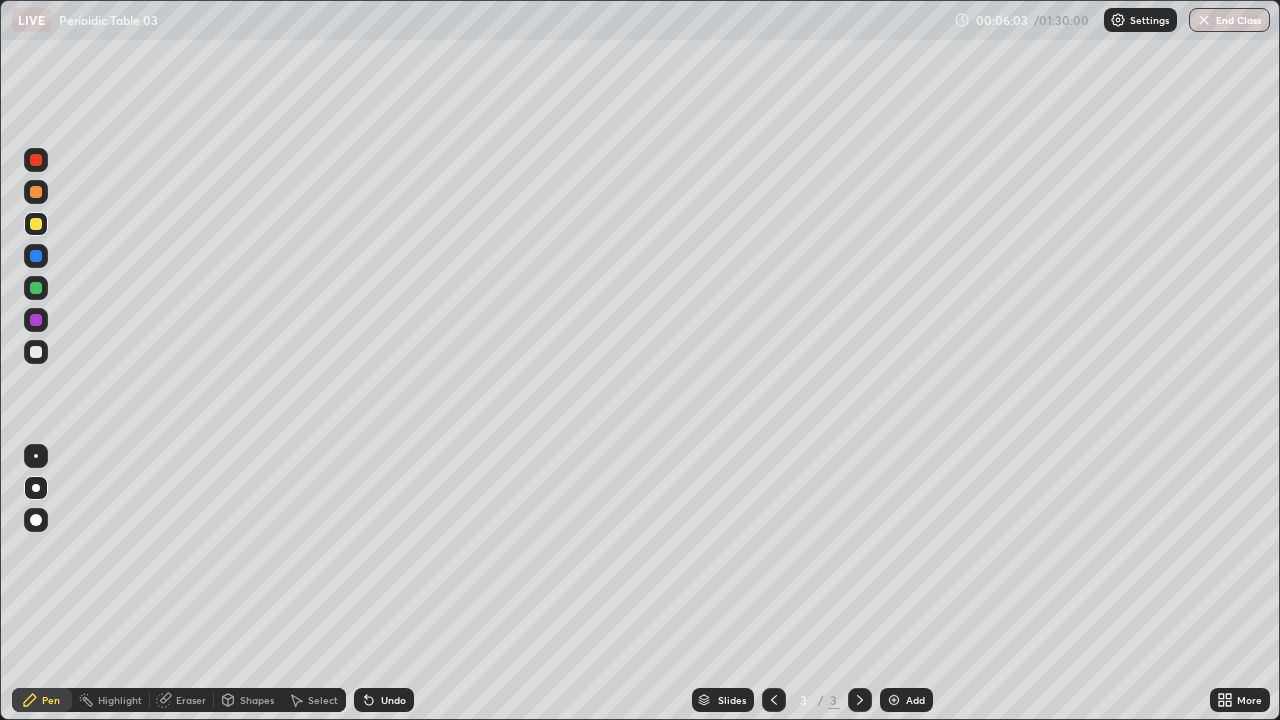 click on "Undo" at bounding box center (384, 700) 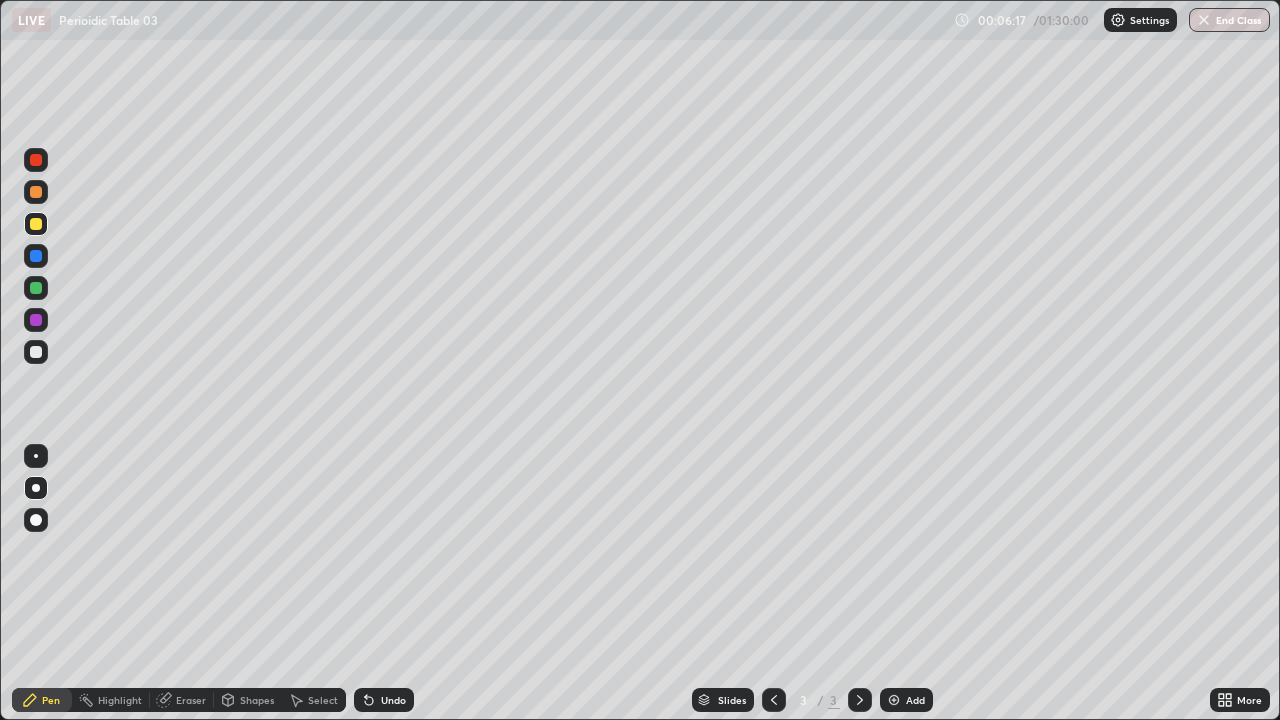click on "Eraser" at bounding box center [191, 700] 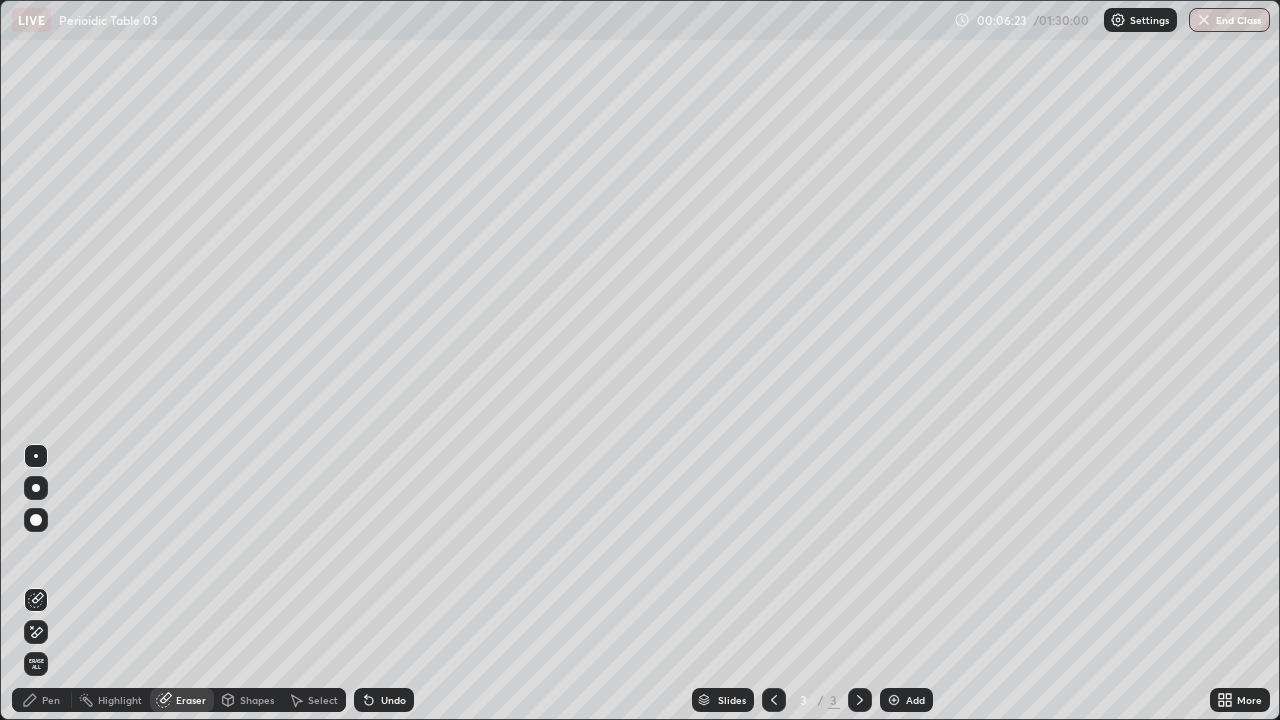 click on "Pen" at bounding box center [42, 700] 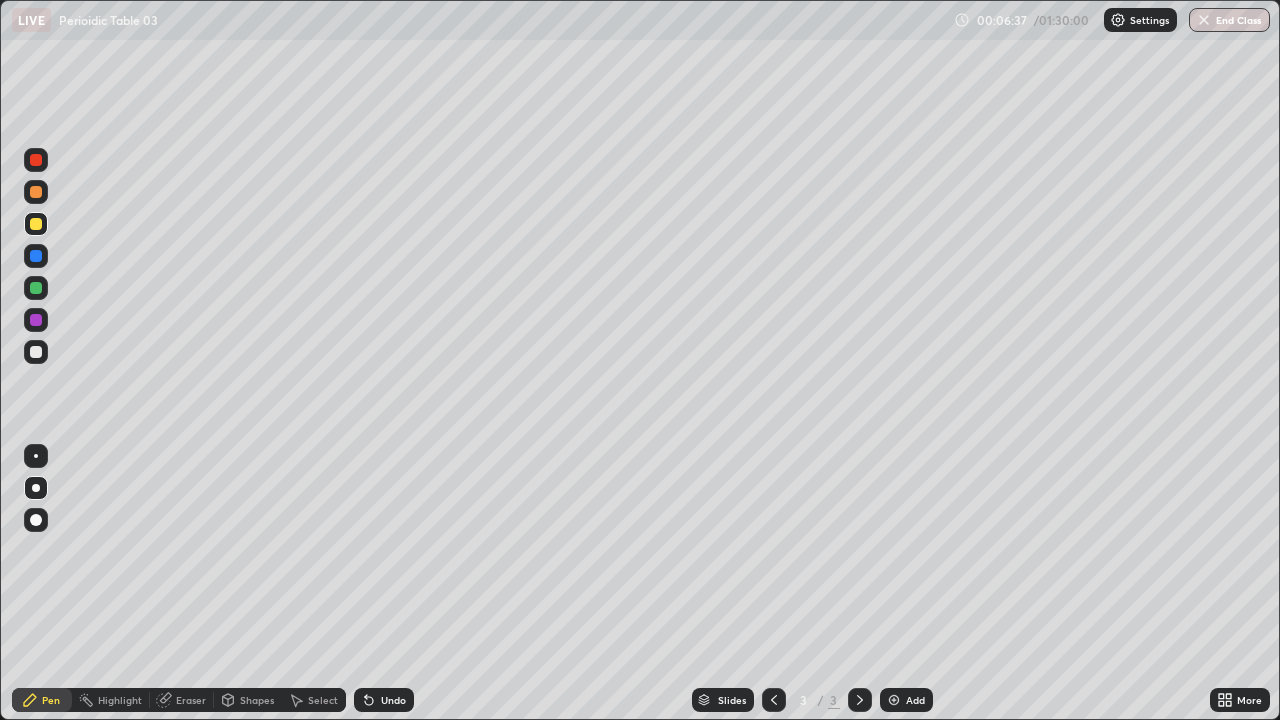 click at bounding box center (36, 288) 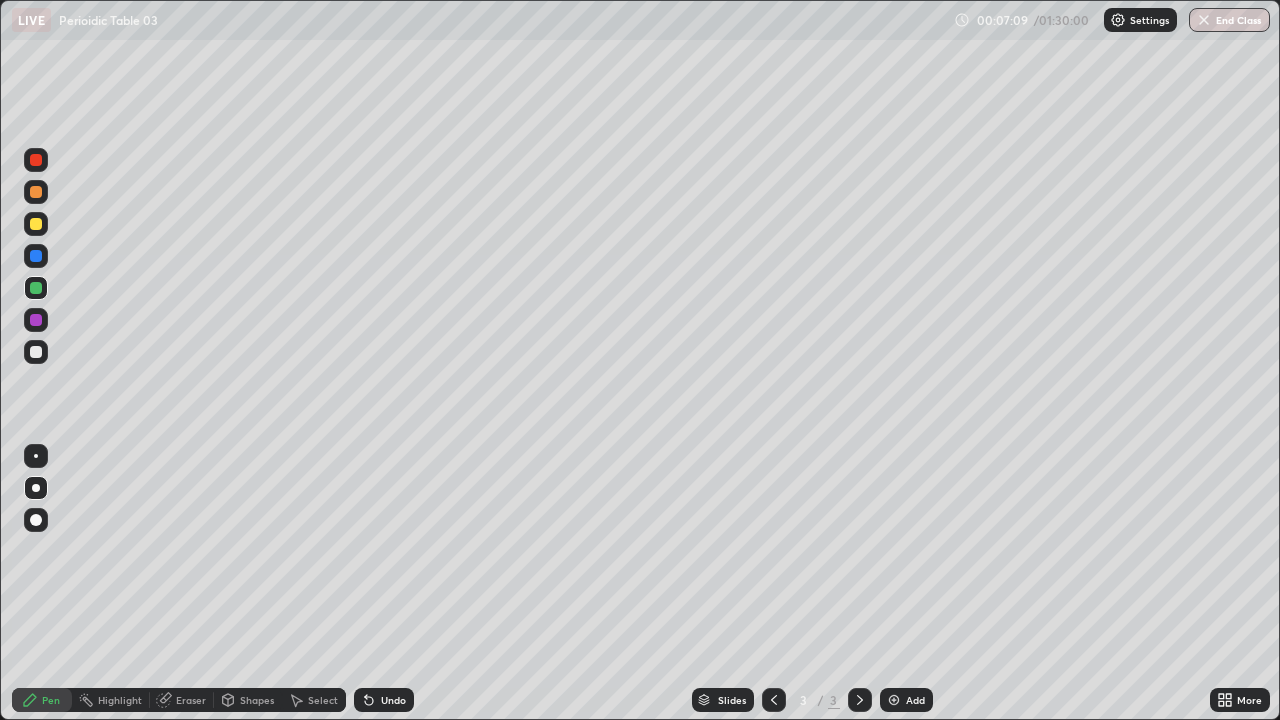 click at bounding box center [36, 352] 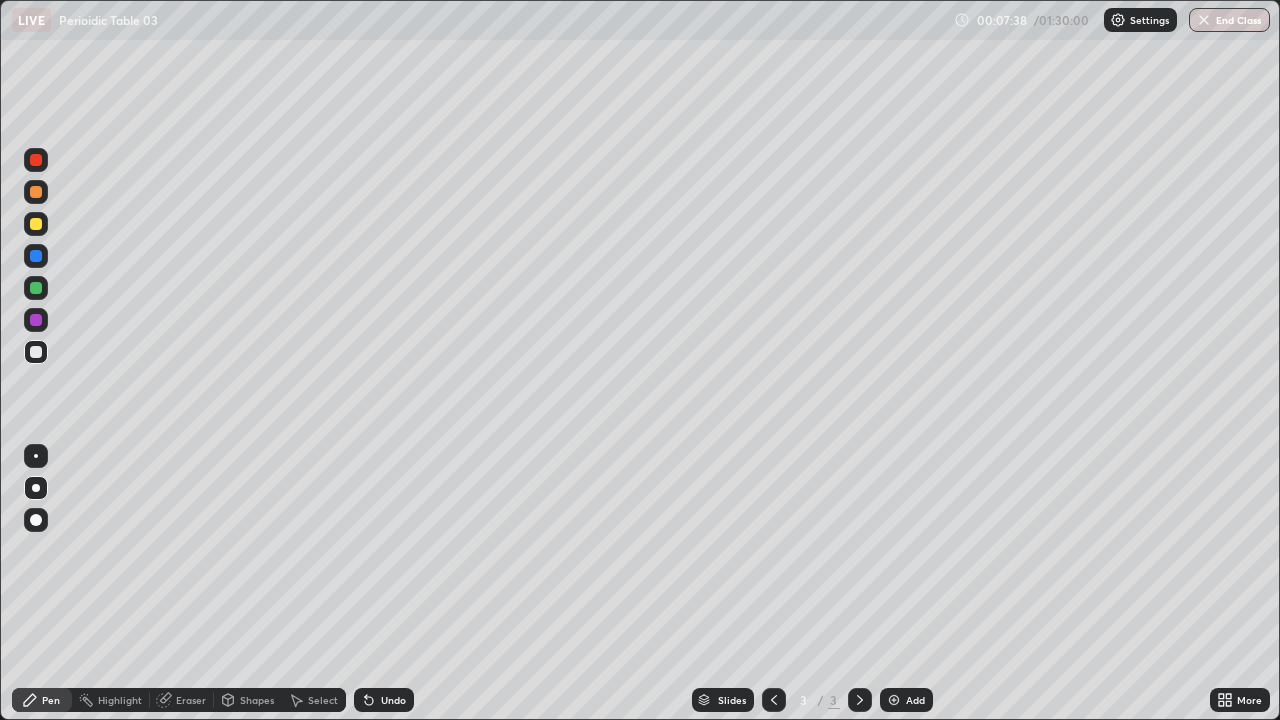 click on "Eraser" at bounding box center [182, 700] 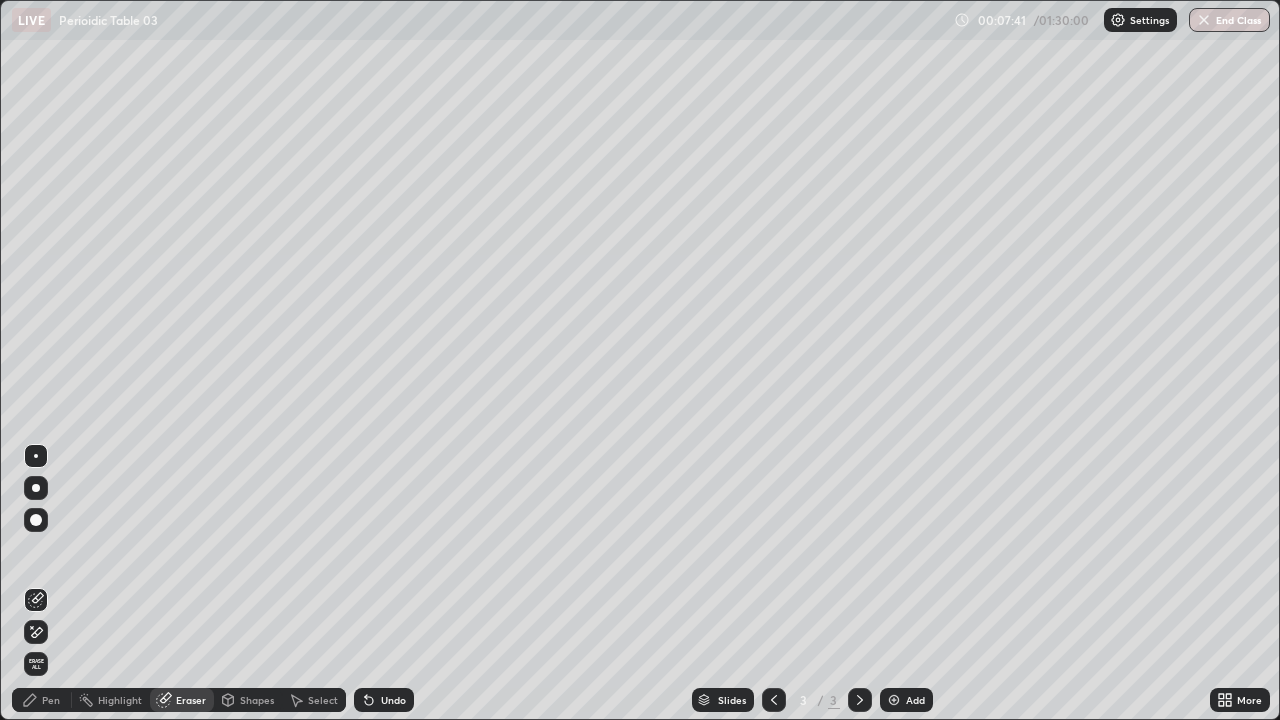 click 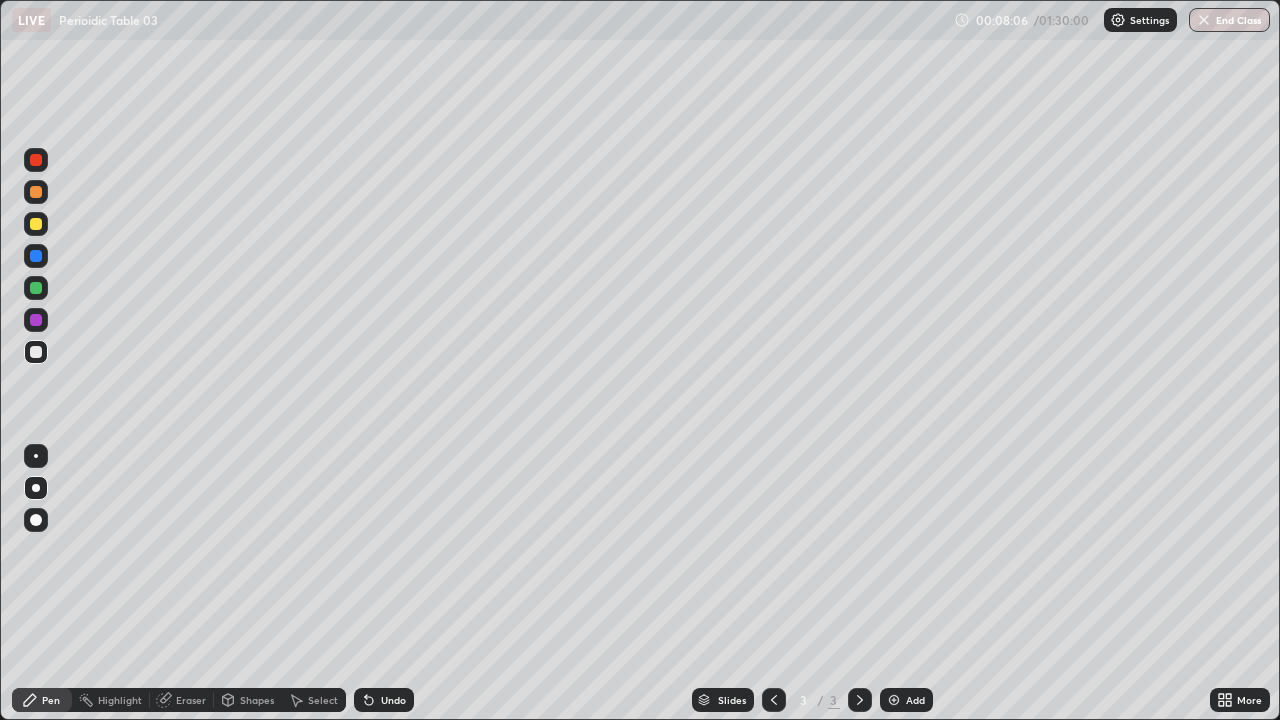 click 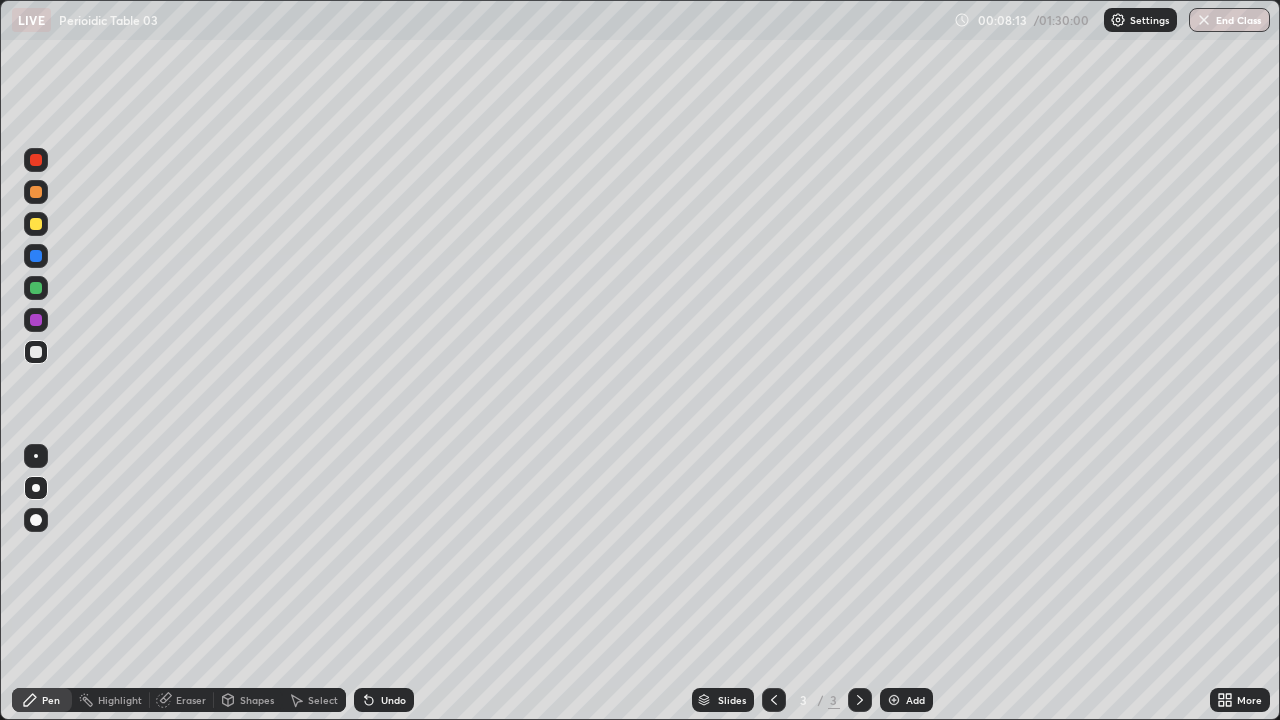 click 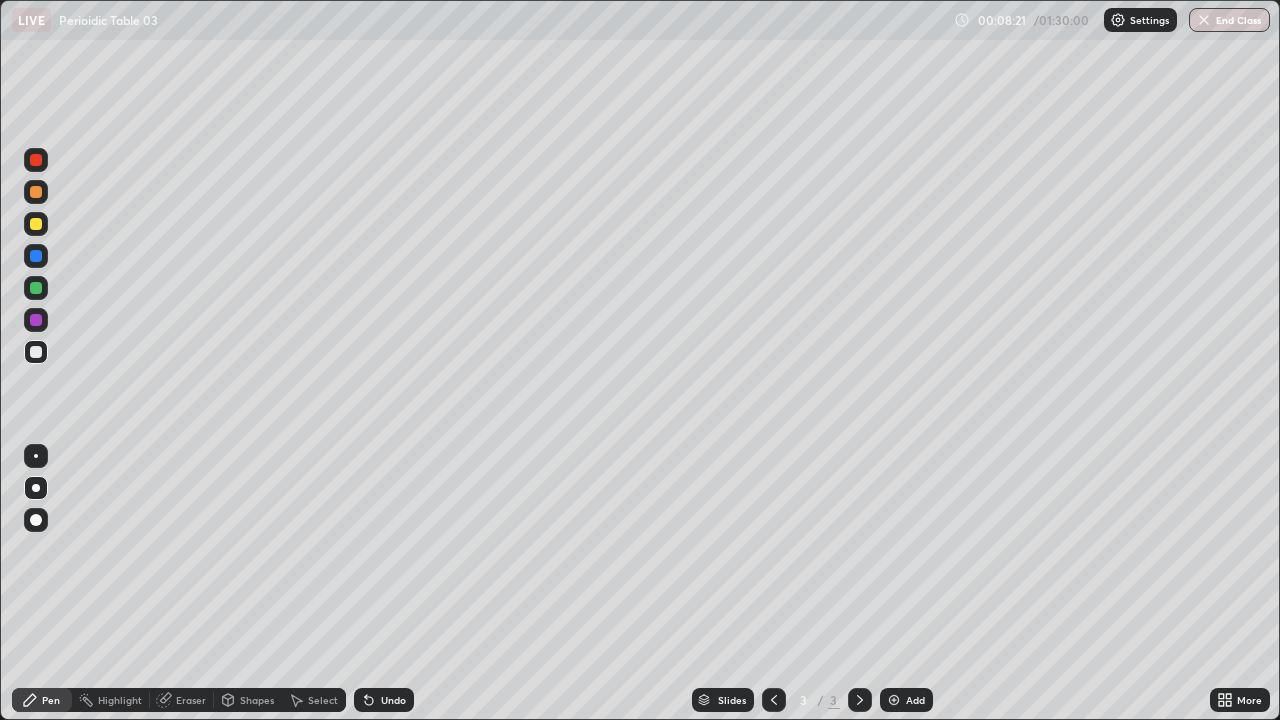 click at bounding box center (36, 288) 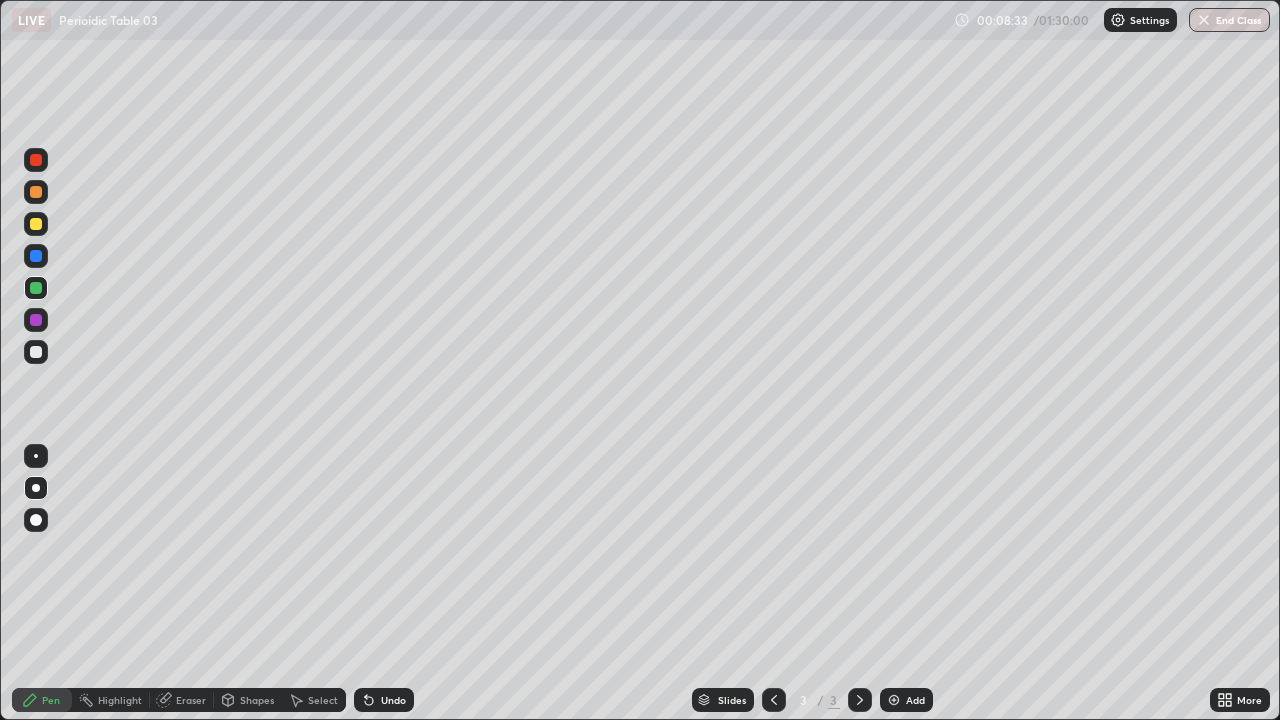 click on "Undo" at bounding box center [393, 700] 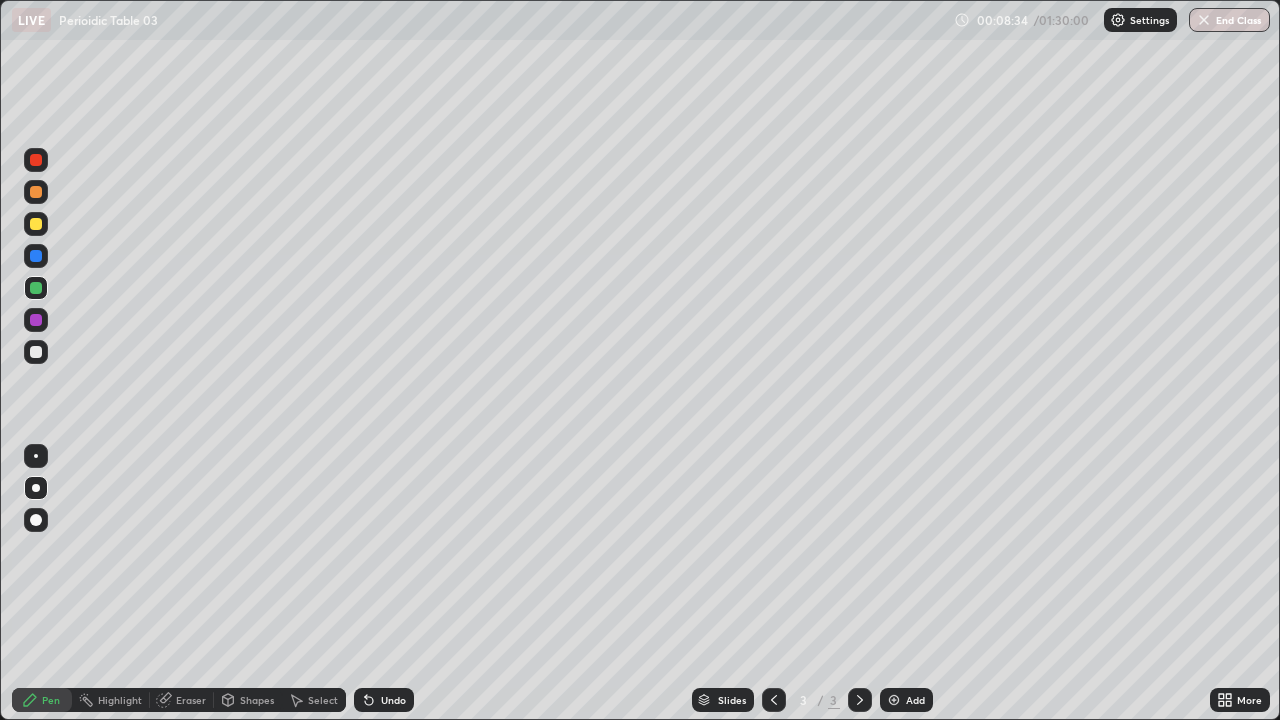 click on "Undo" at bounding box center (384, 700) 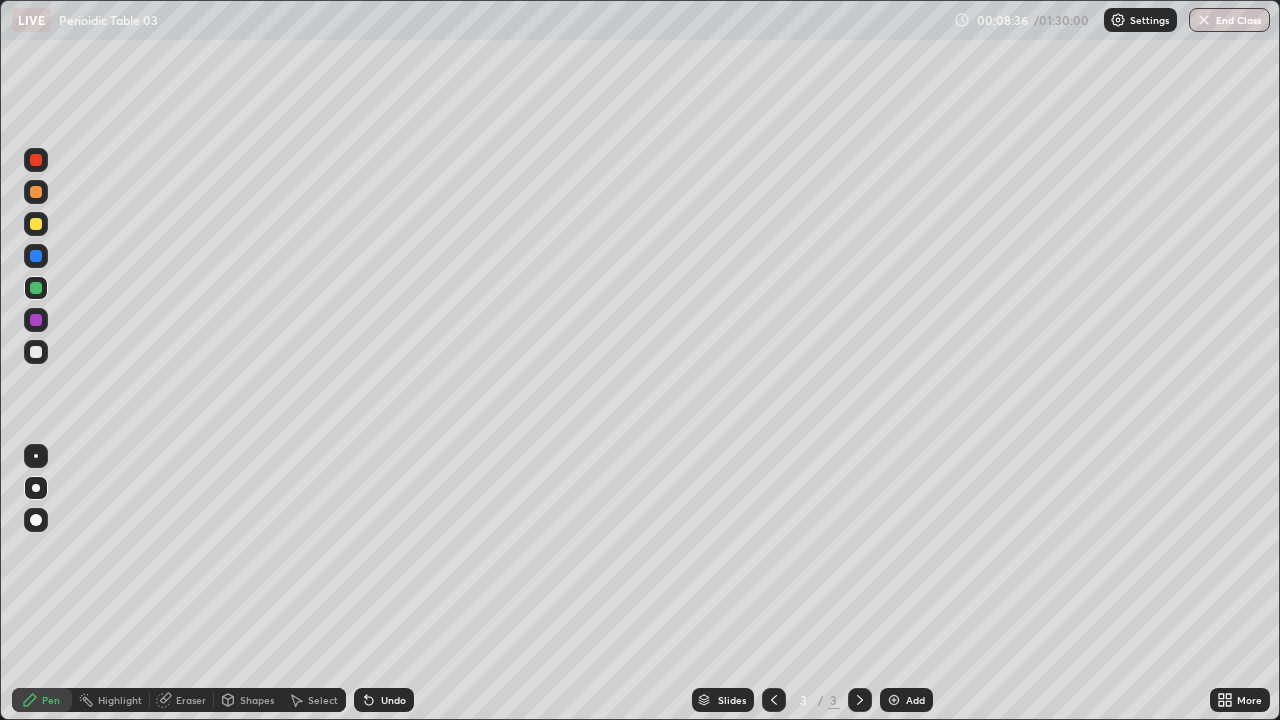 click on "Undo" at bounding box center [384, 700] 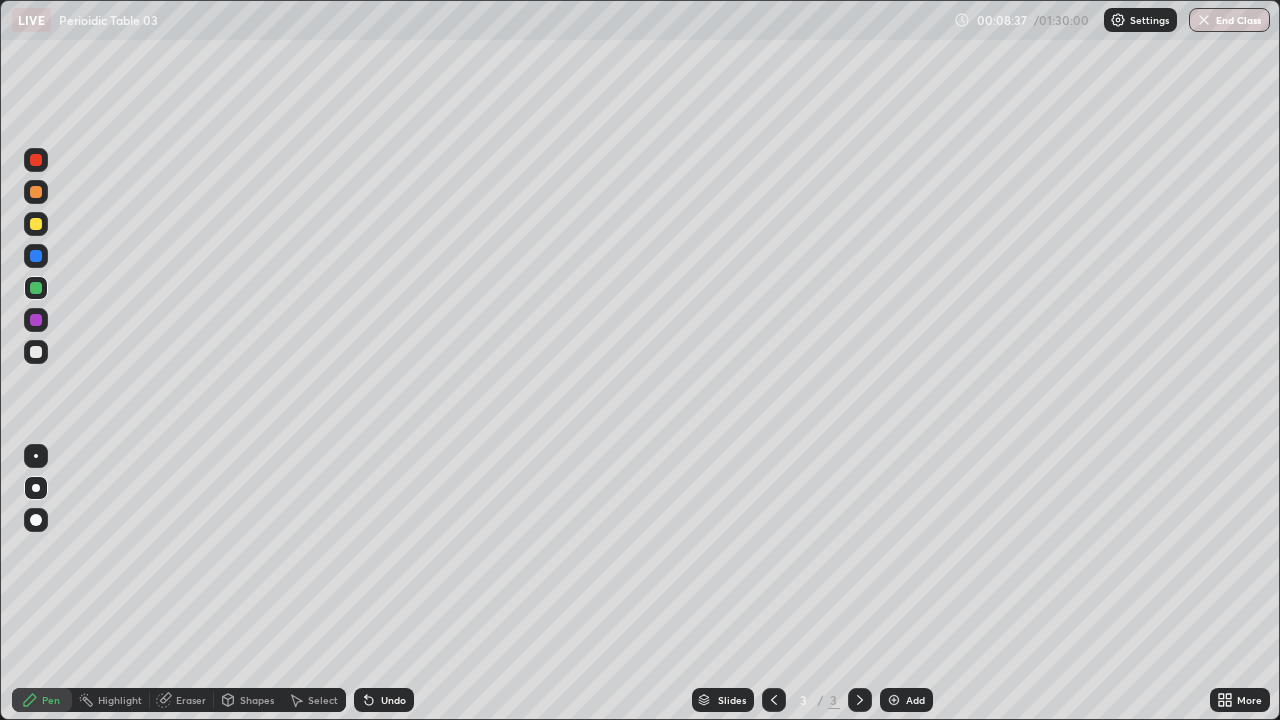 click on "Undo" at bounding box center [393, 700] 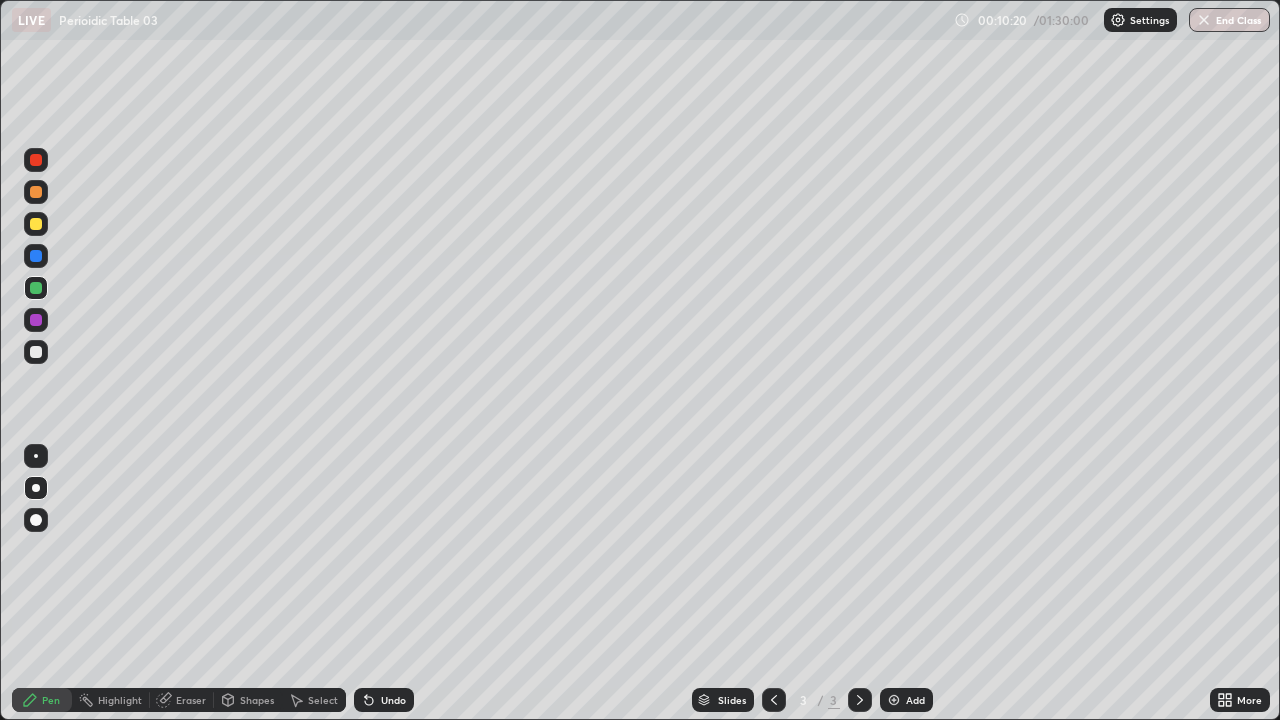 click at bounding box center [36, 352] 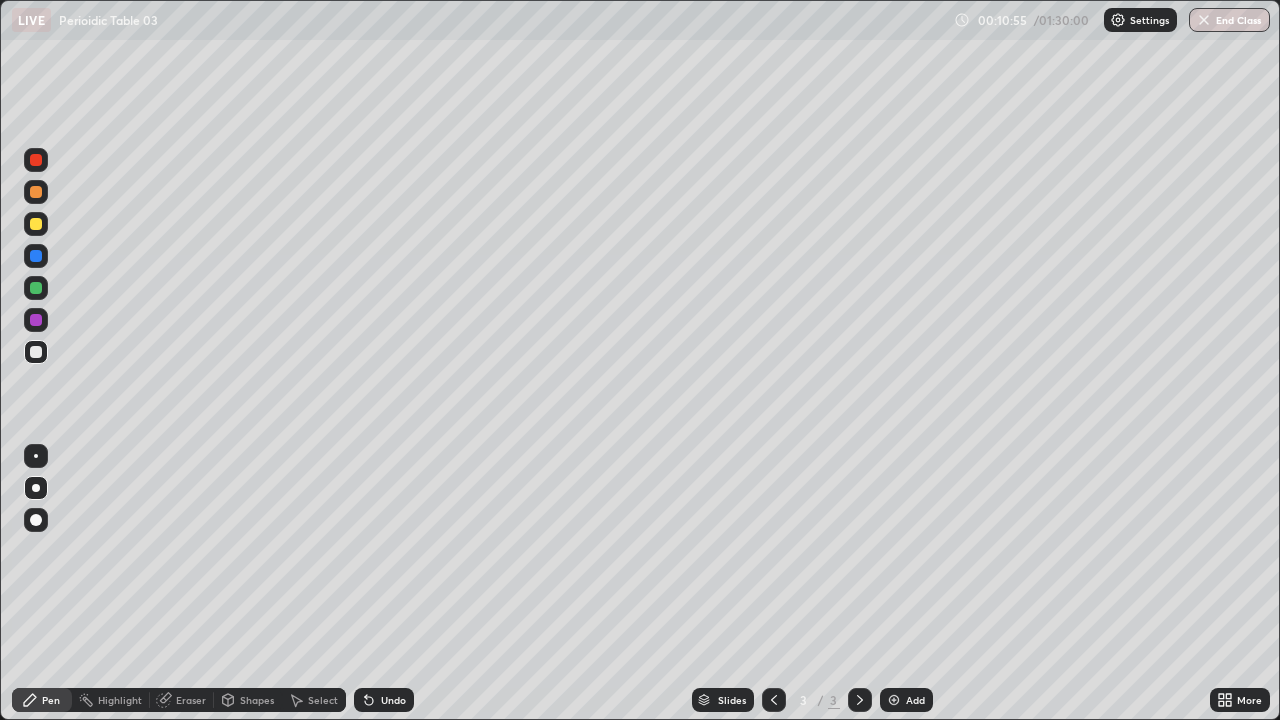 click on "Eraser" at bounding box center (191, 700) 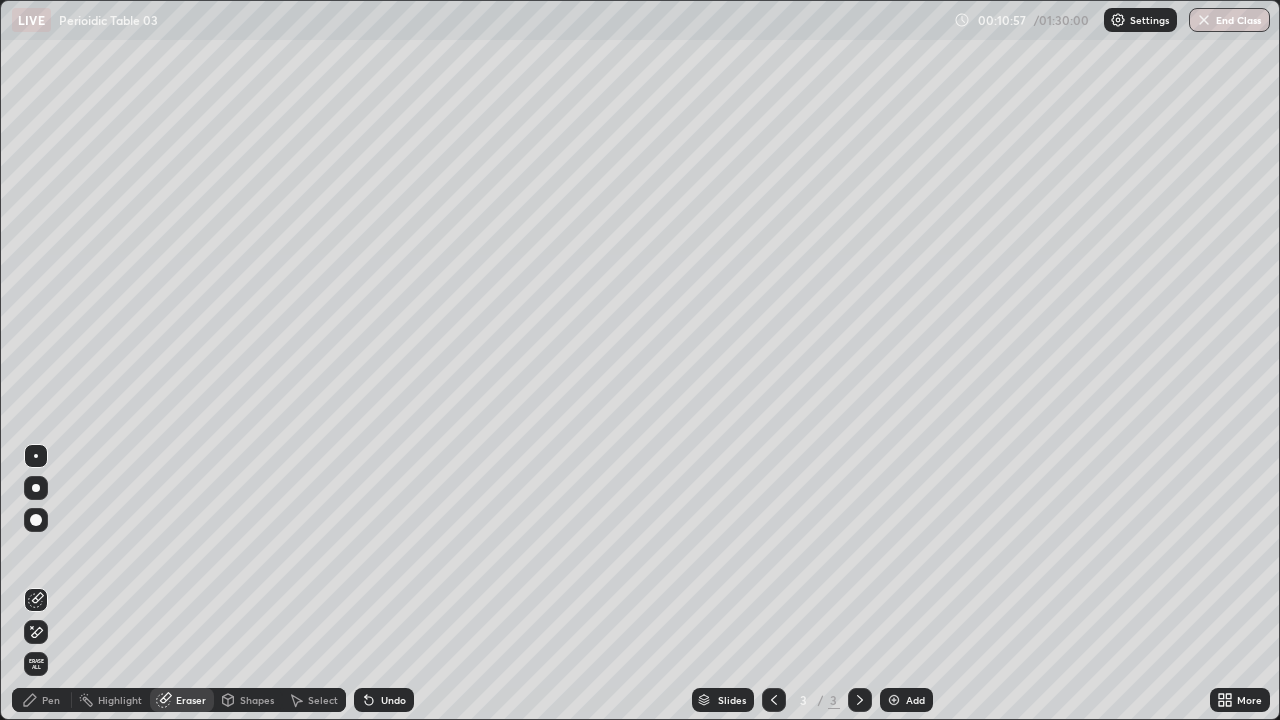 click on "Pen" at bounding box center [51, 700] 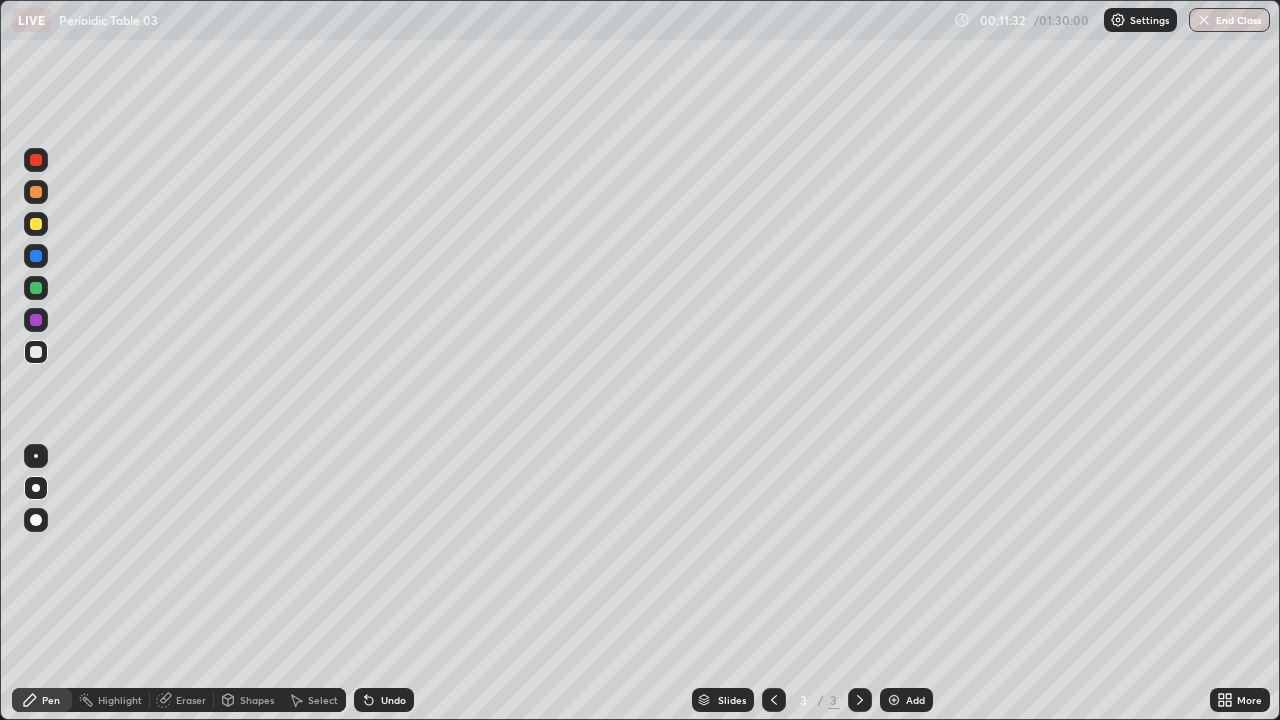 click on "Undo" at bounding box center [384, 700] 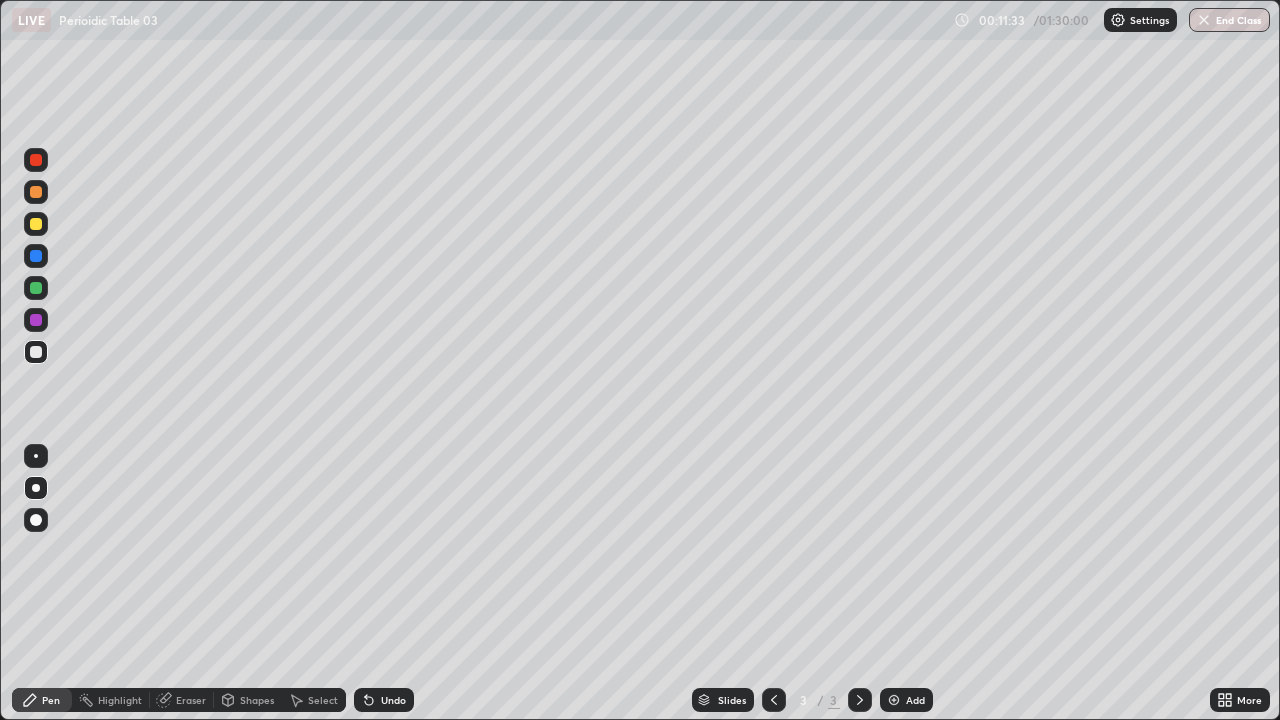 click on "Undo" at bounding box center [384, 700] 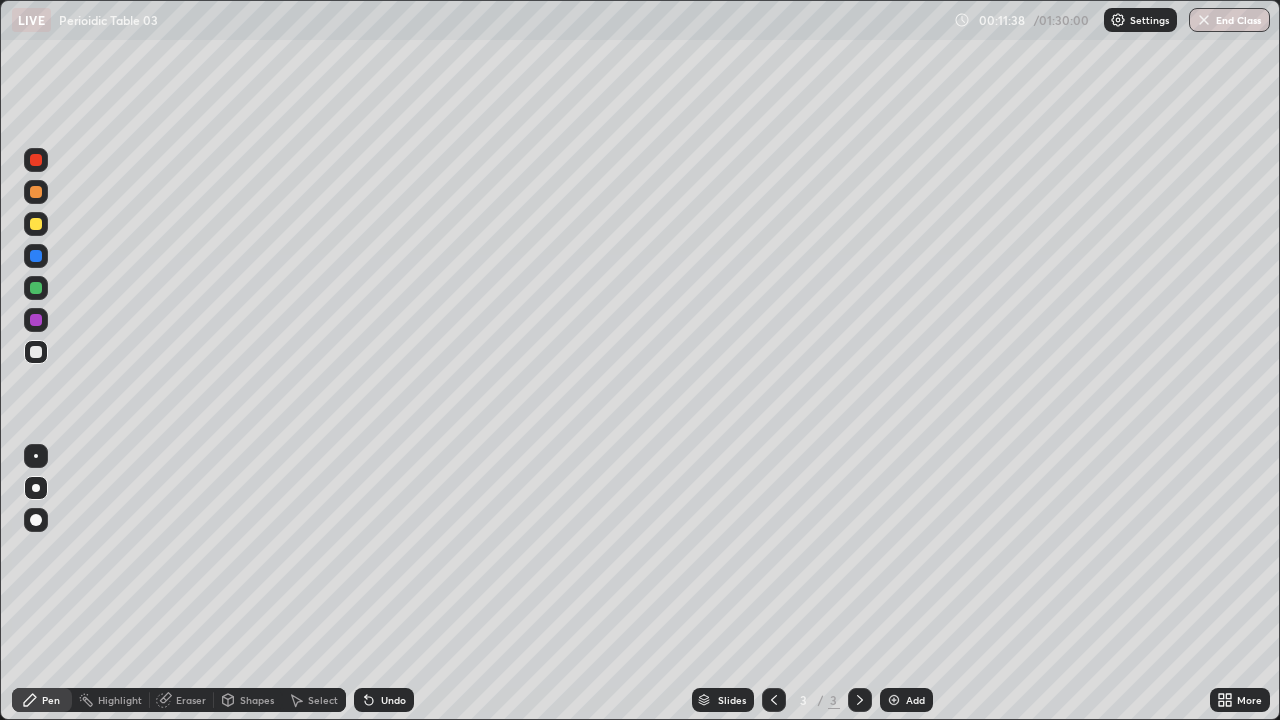 click on "Undo" at bounding box center (384, 700) 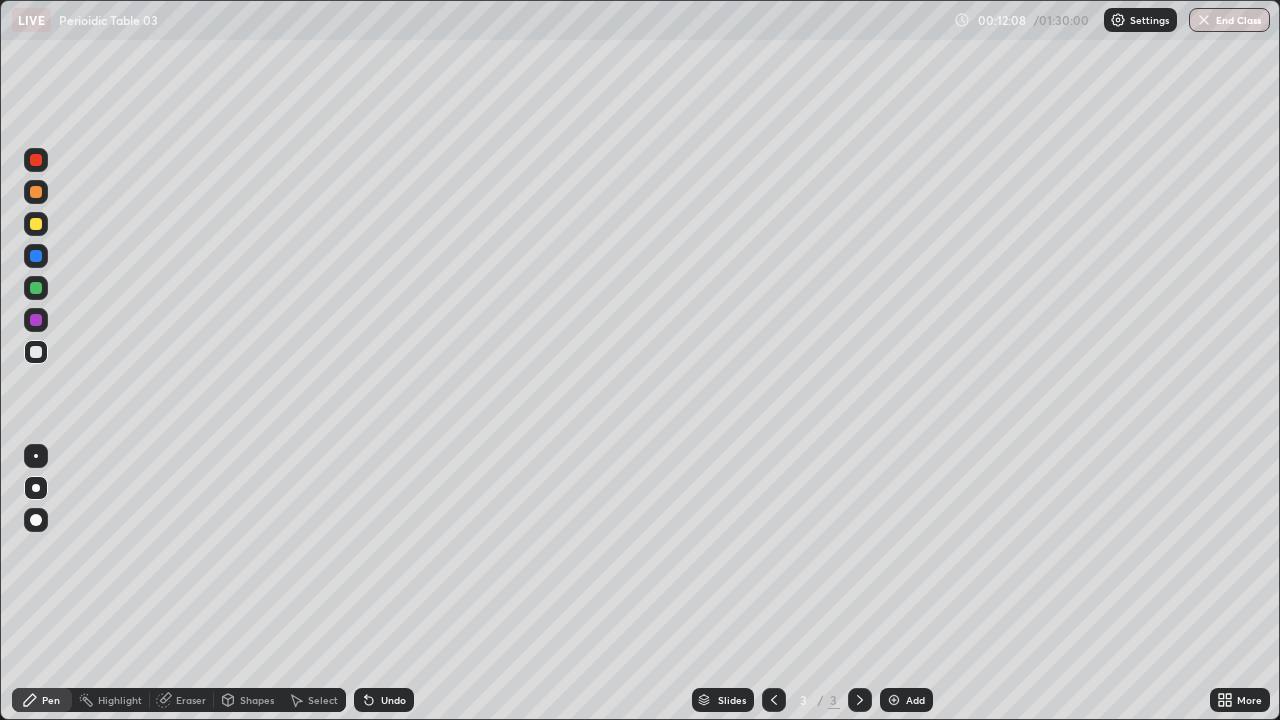 click at bounding box center (36, 320) 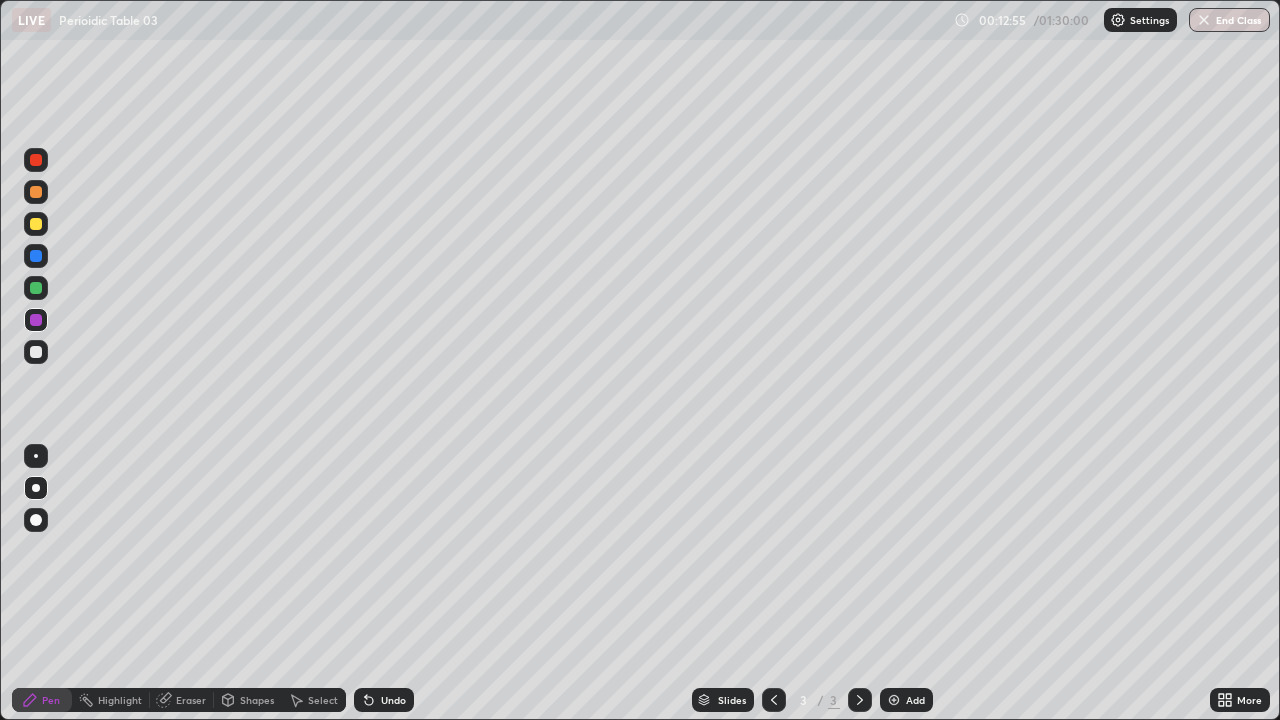click on "Eraser" at bounding box center [191, 700] 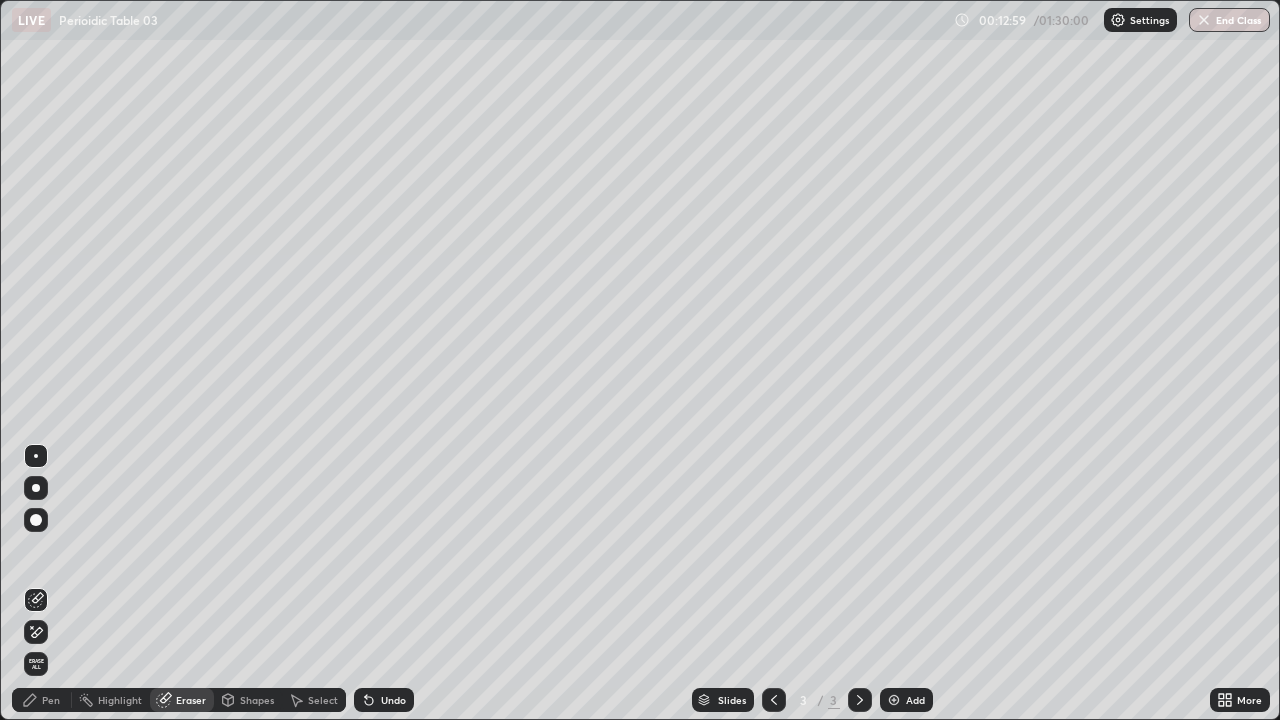 click on "Pen" at bounding box center [51, 700] 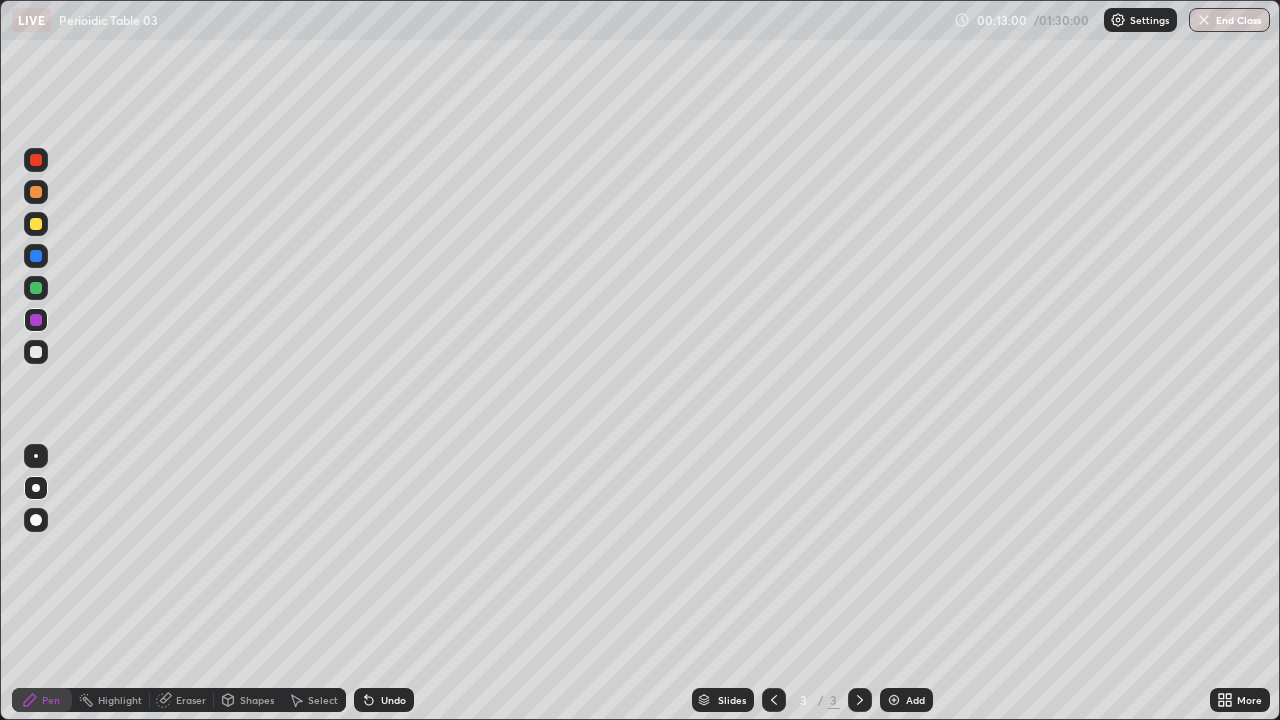 click at bounding box center (36, 352) 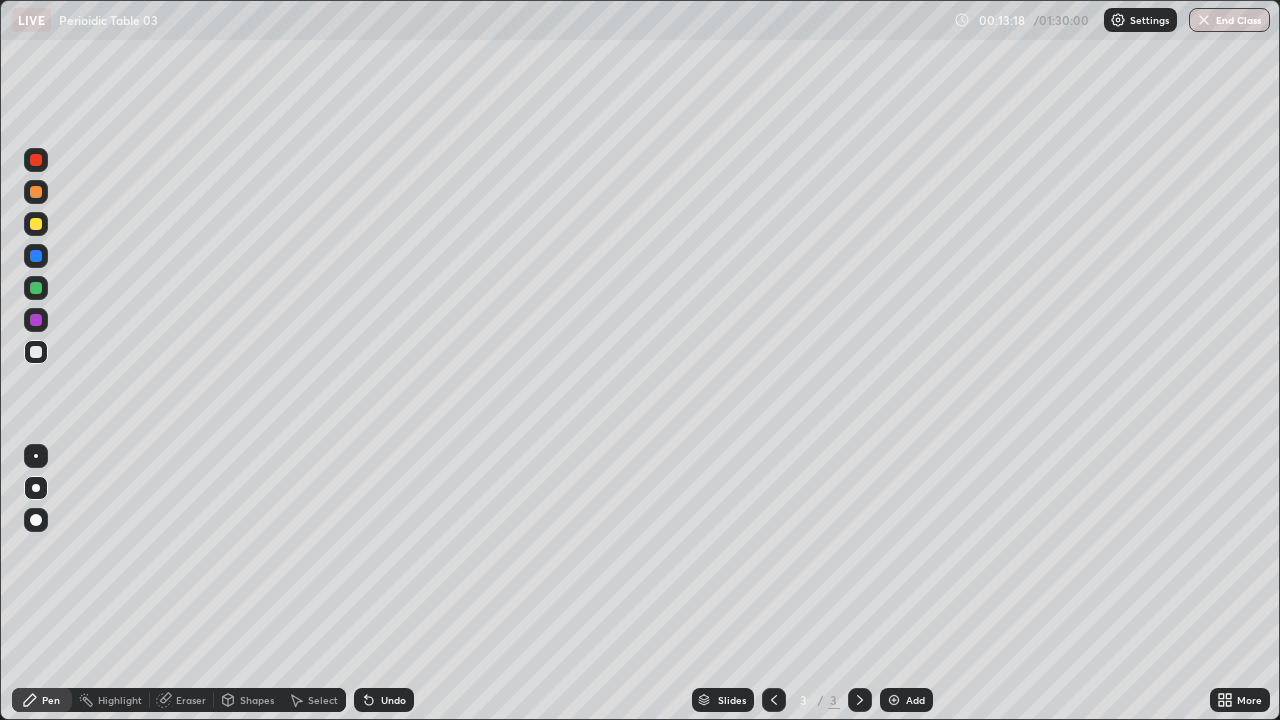 click at bounding box center [36, 288] 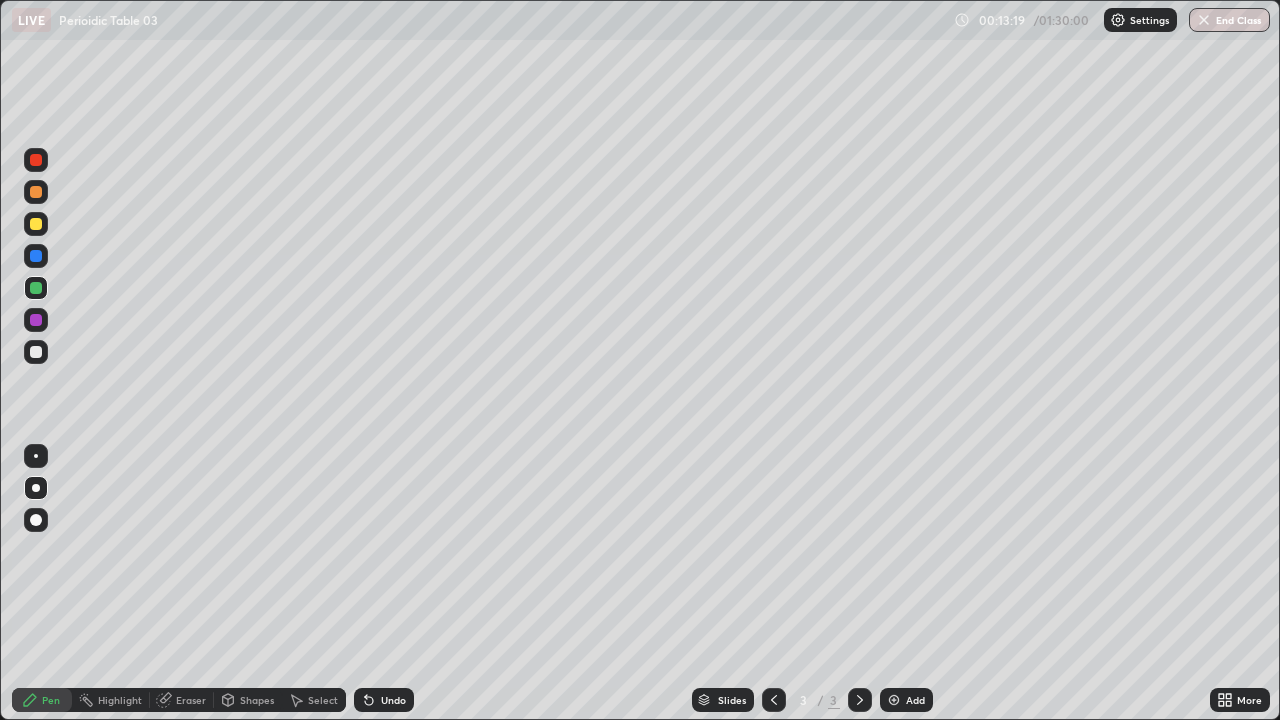 click at bounding box center [36, 224] 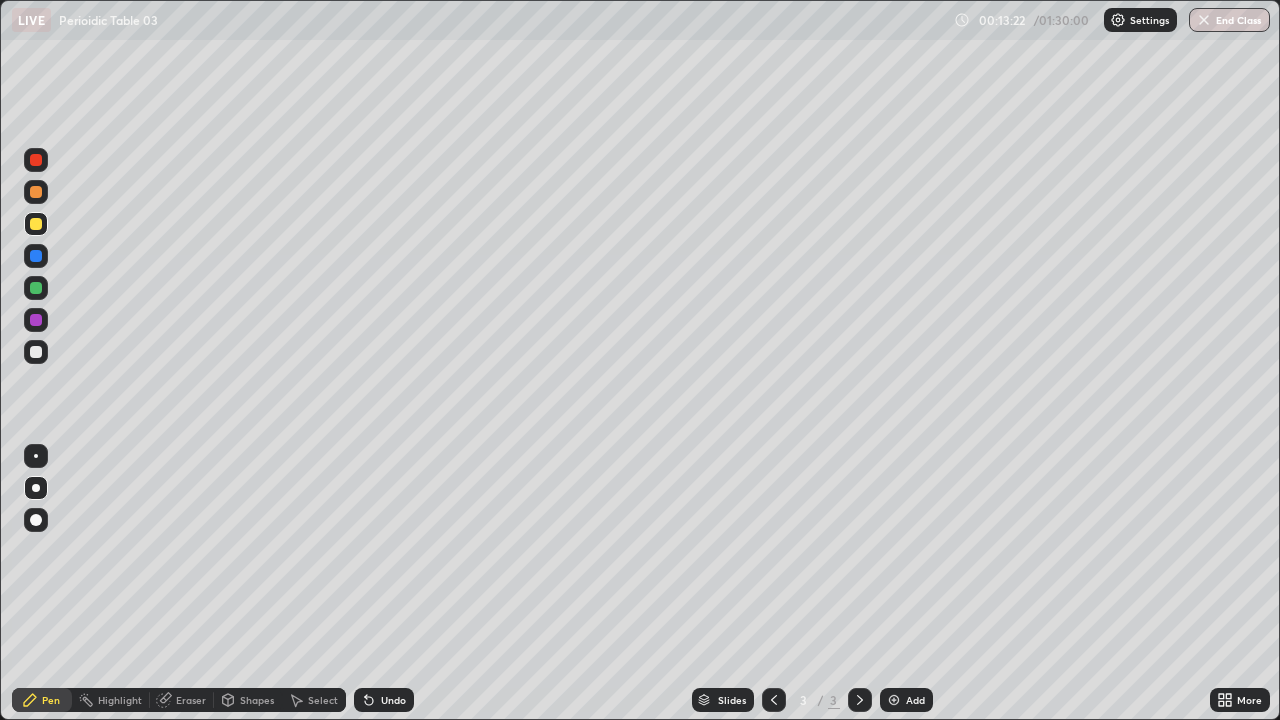 click on "Eraser" at bounding box center (191, 700) 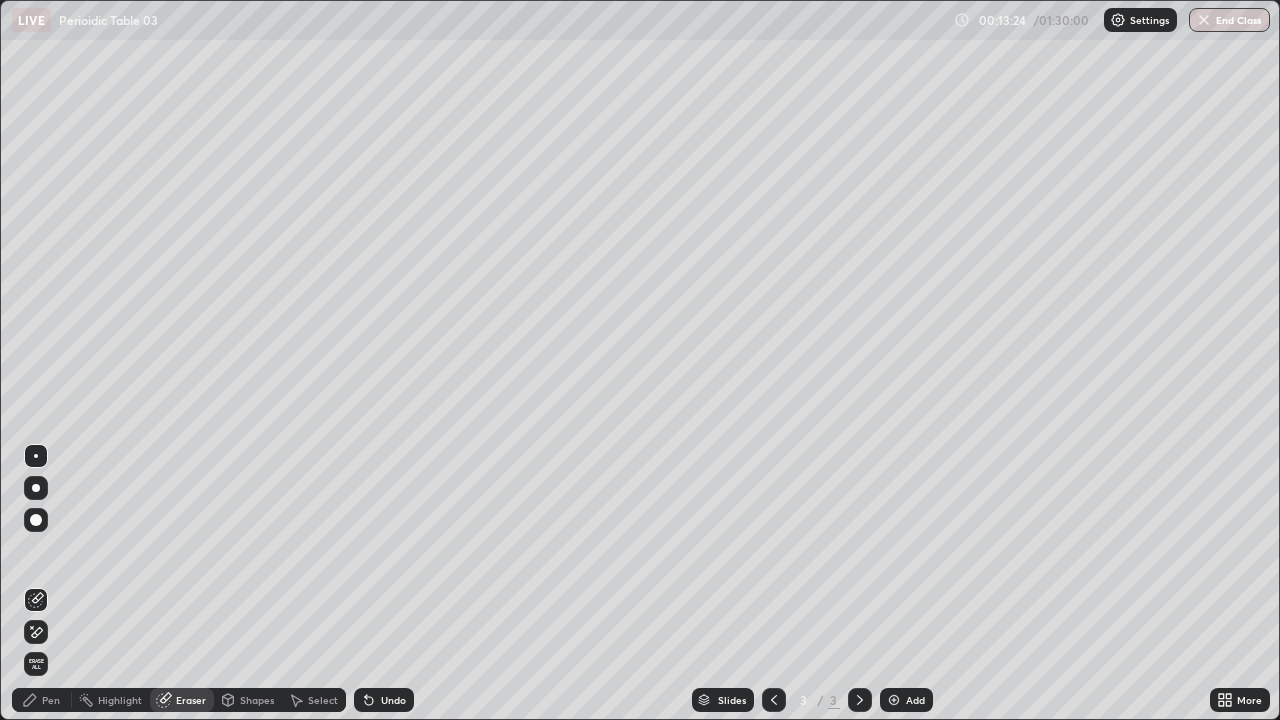 click on "Pen" at bounding box center (42, 700) 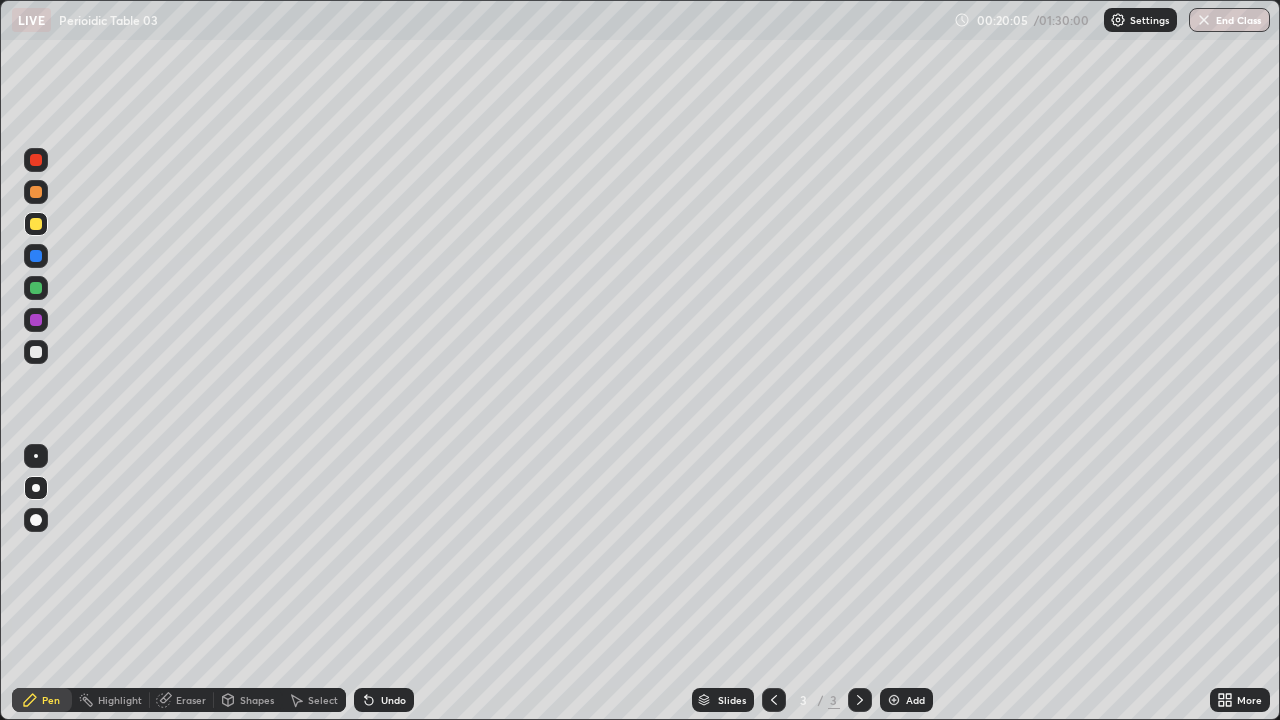 click on "Undo" at bounding box center [384, 700] 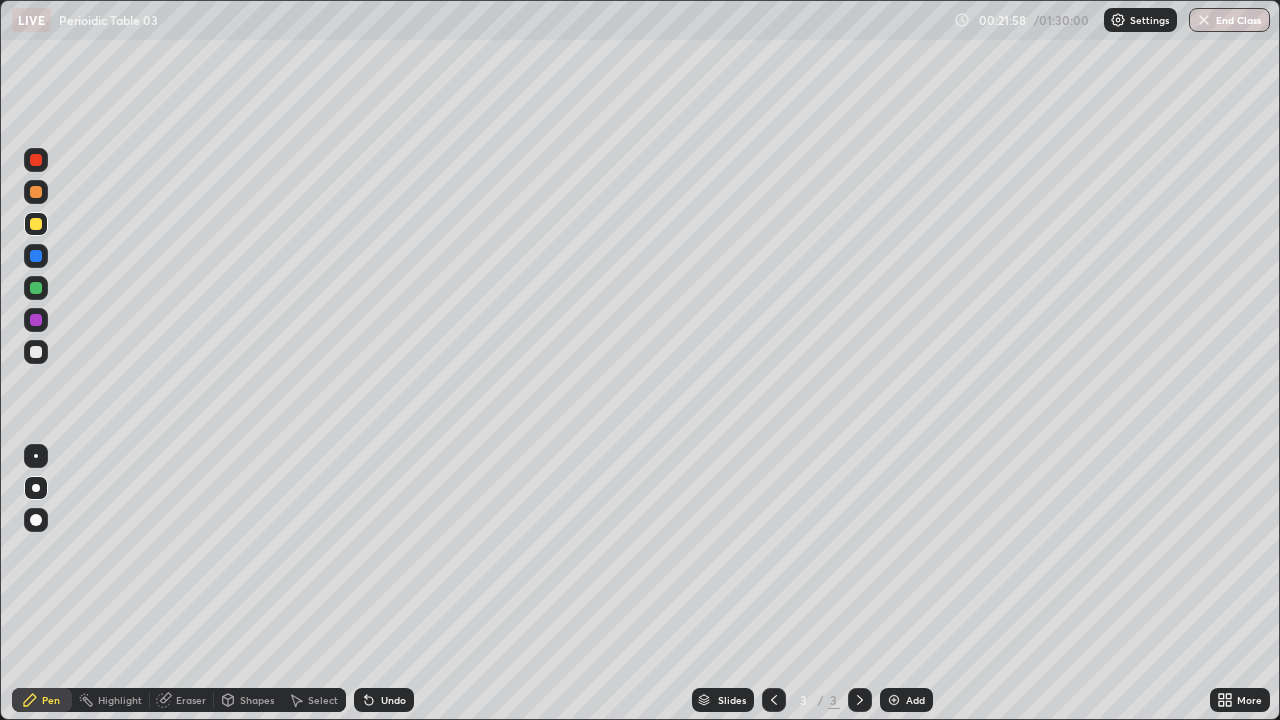 click at bounding box center [36, 320] 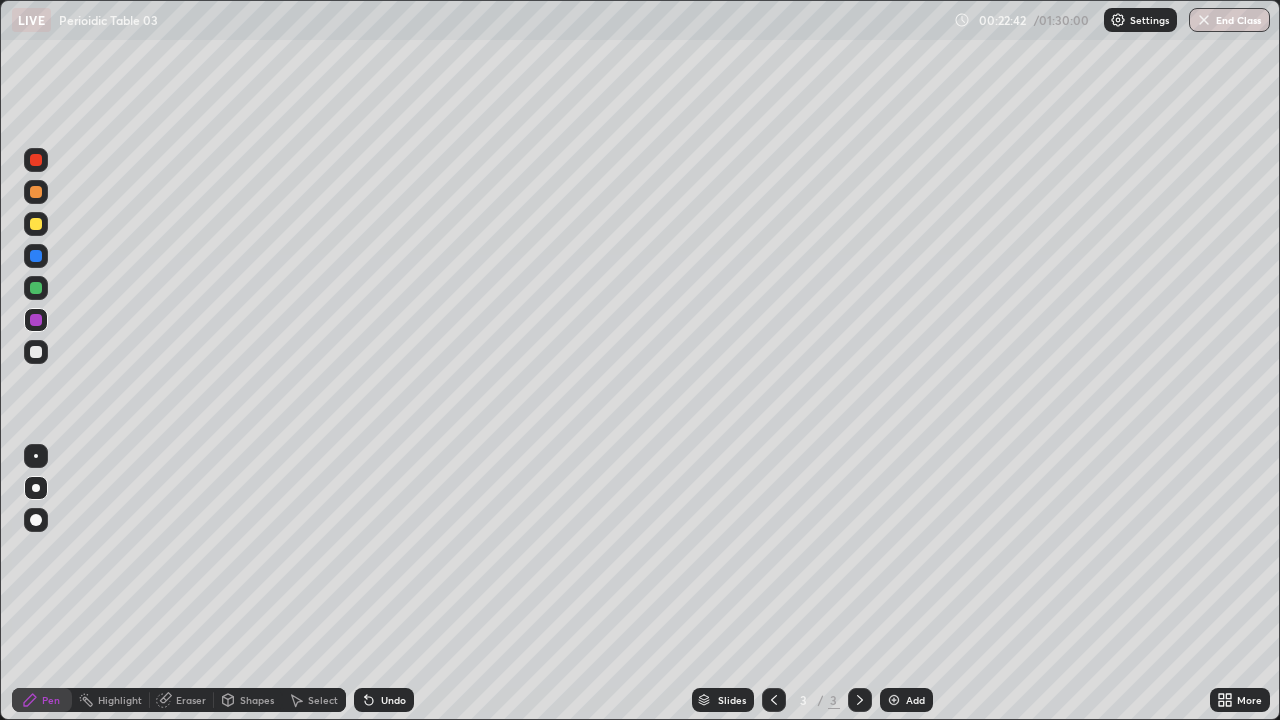 click on "Erase all" at bounding box center (36, 360) 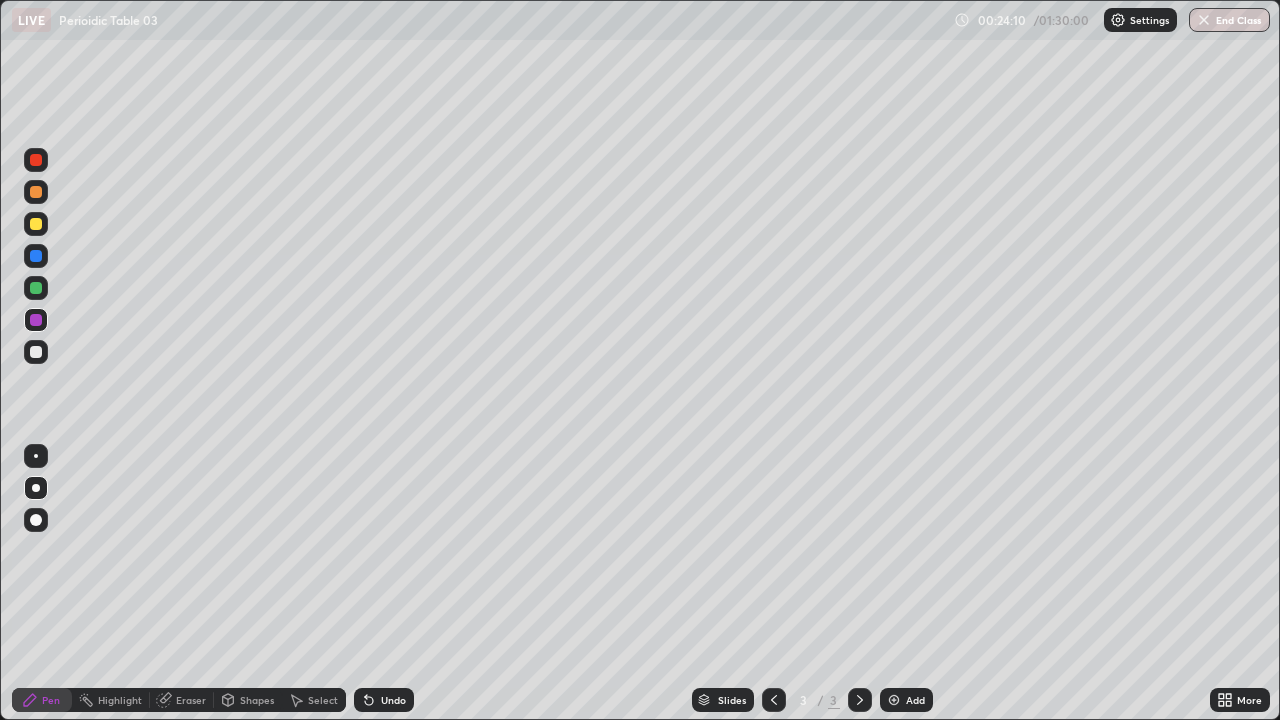 click at bounding box center (36, 352) 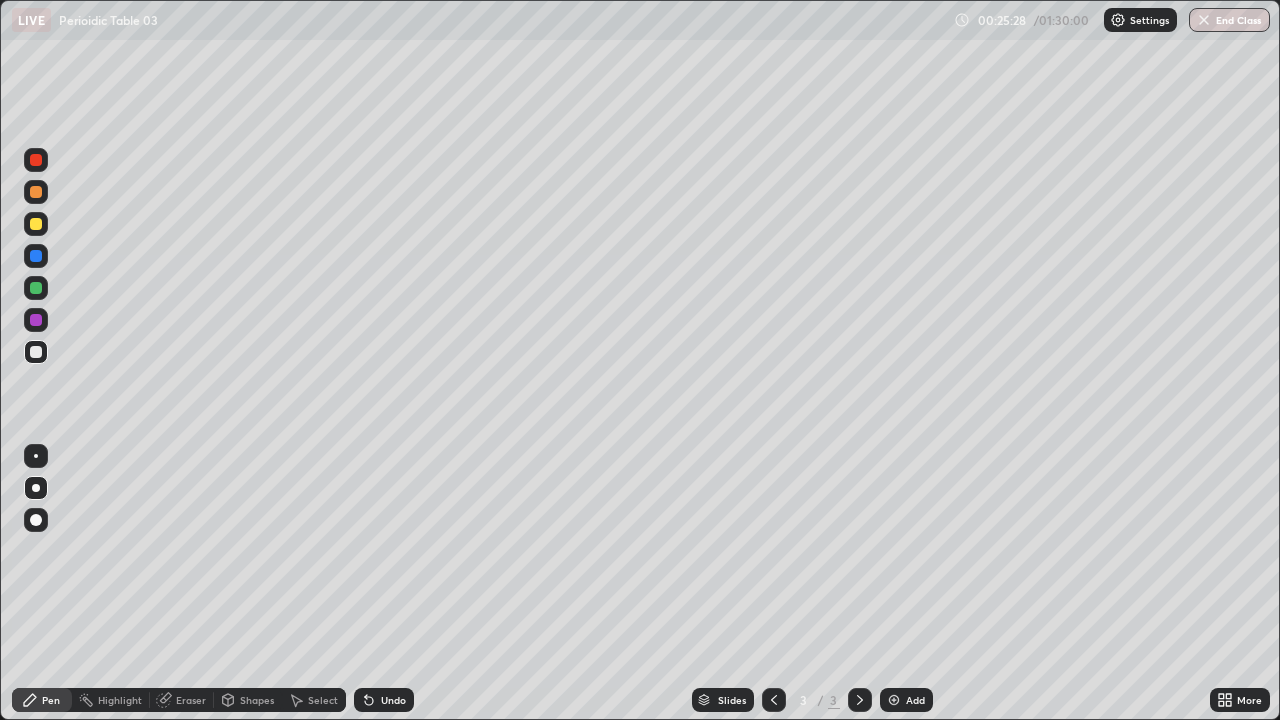 click on "Eraser" at bounding box center [191, 700] 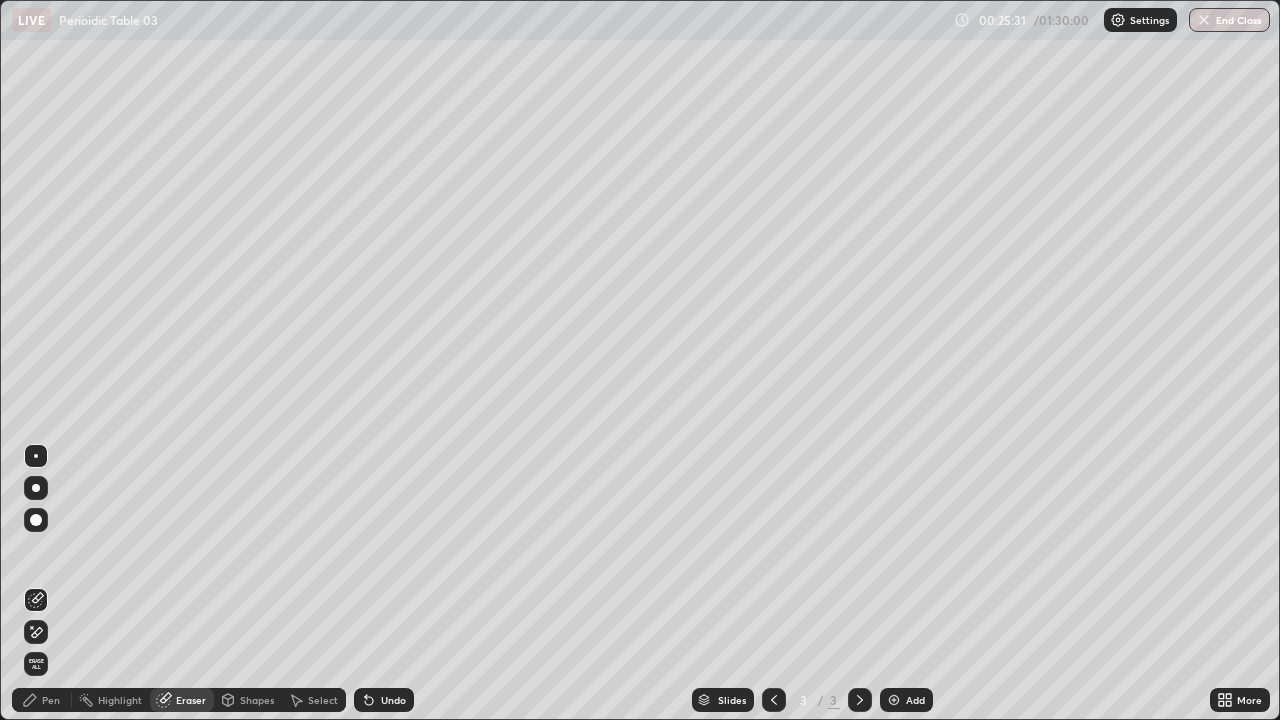 click on "Pen" at bounding box center [51, 700] 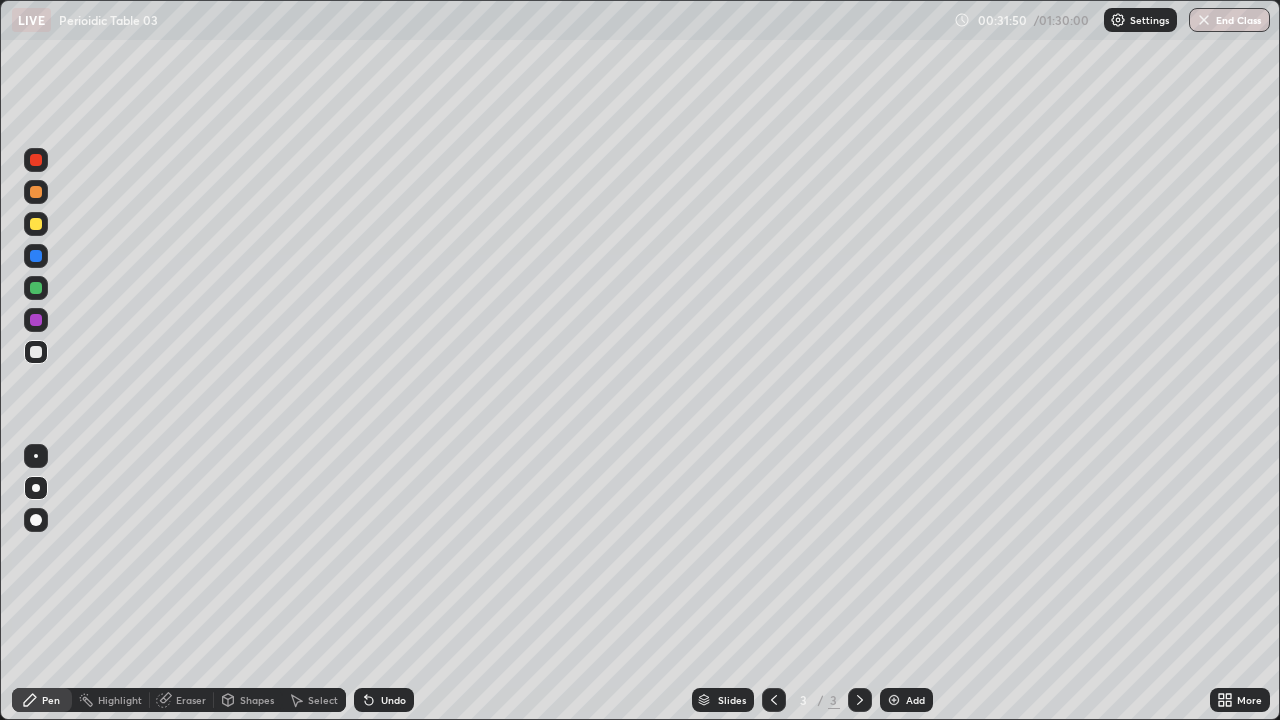 click at bounding box center [36, 256] 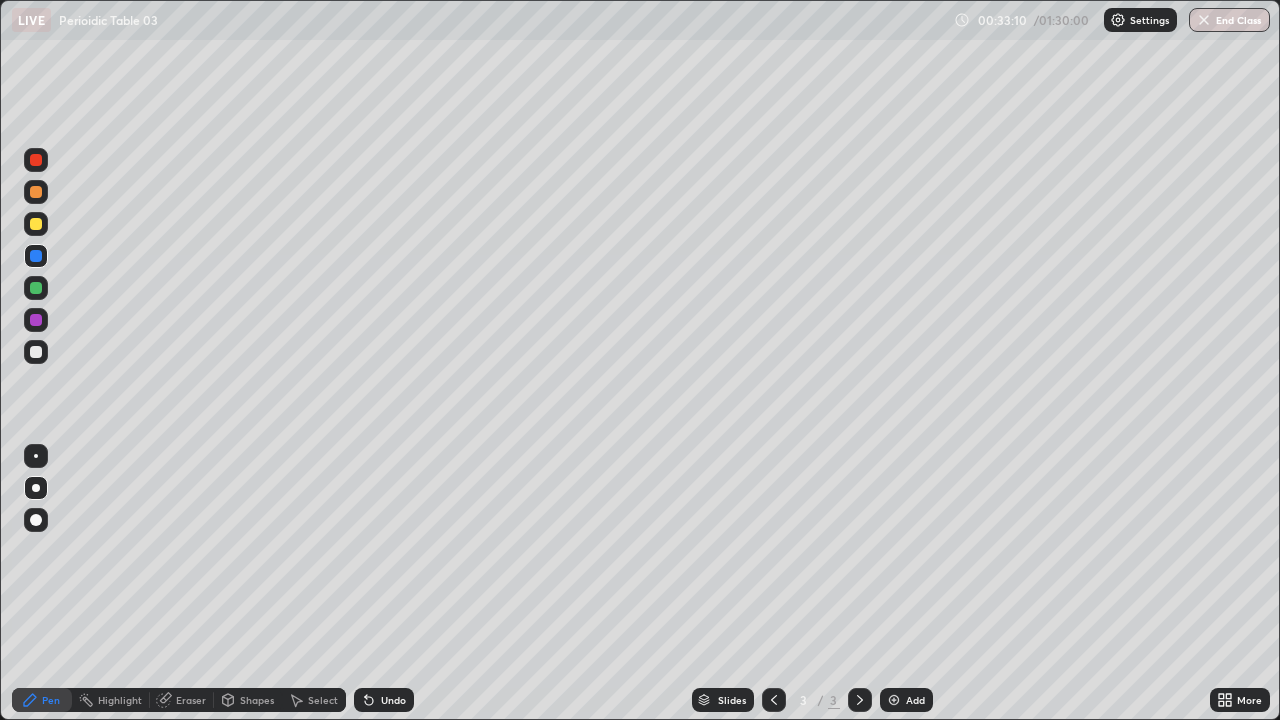 click 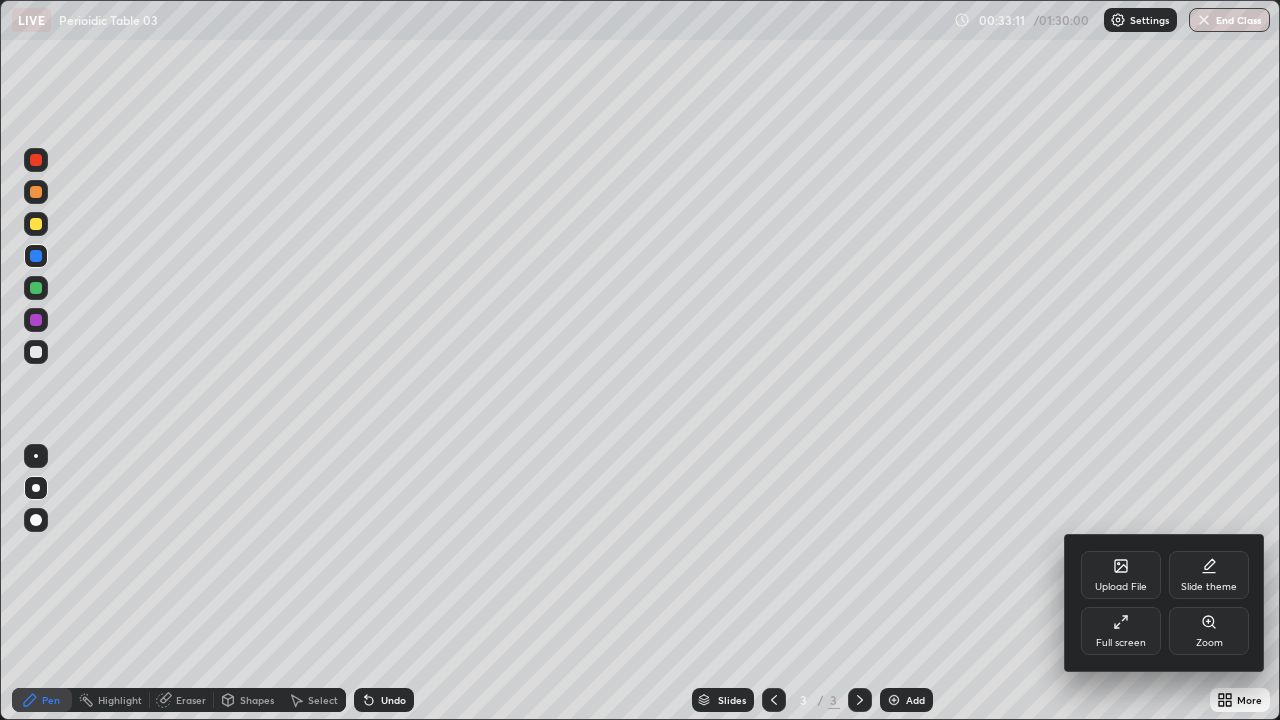 click at bounding box center [640, 360] 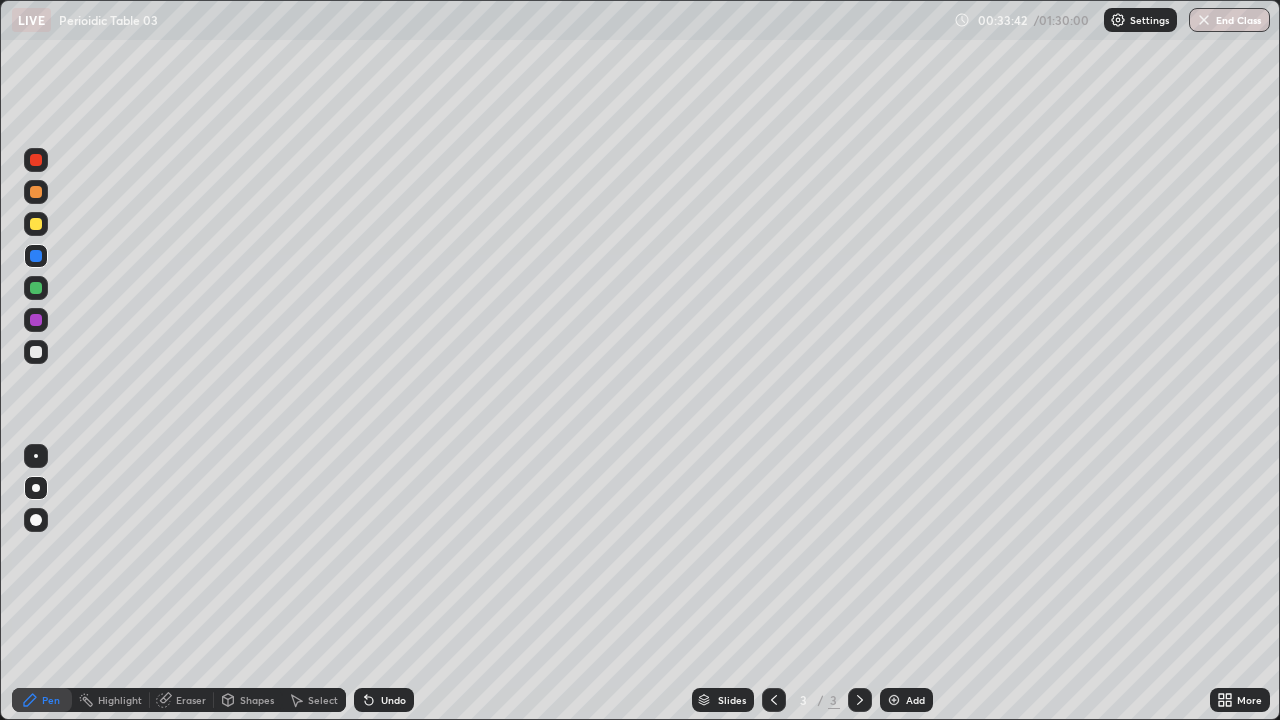 click at bounding box center [894, 700] 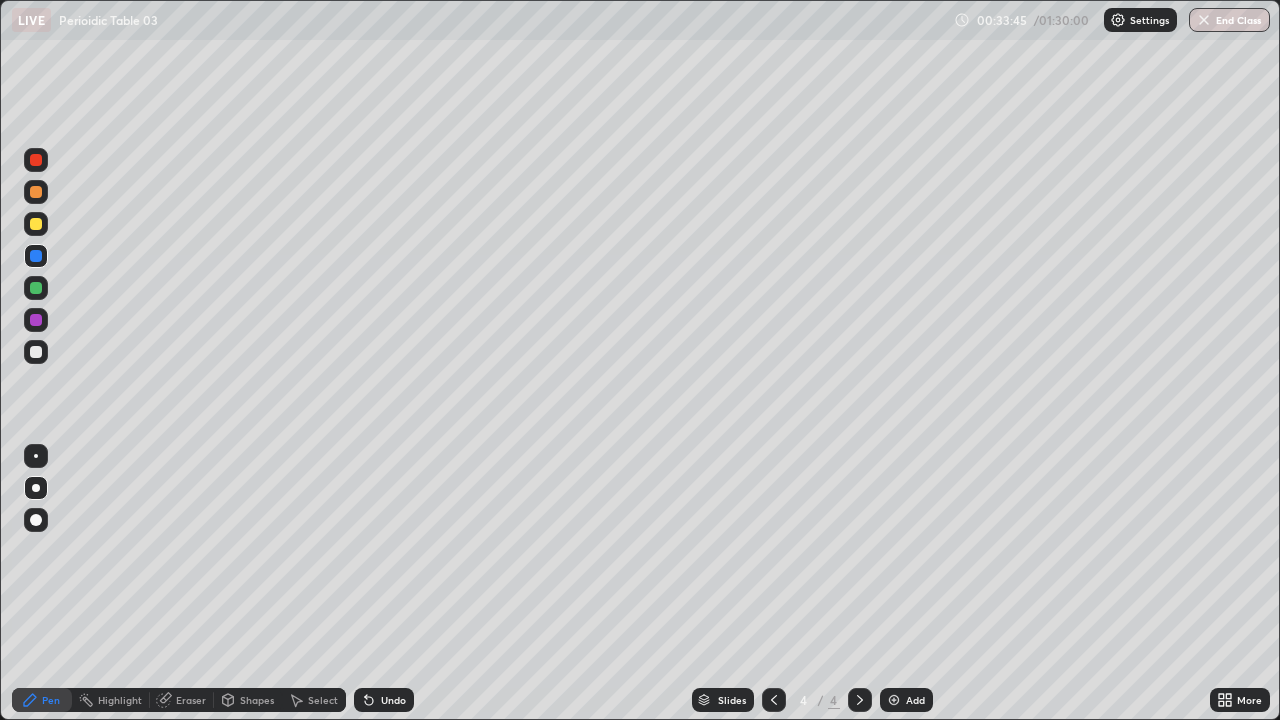click on "Undo" at bounding box center [384, 700] 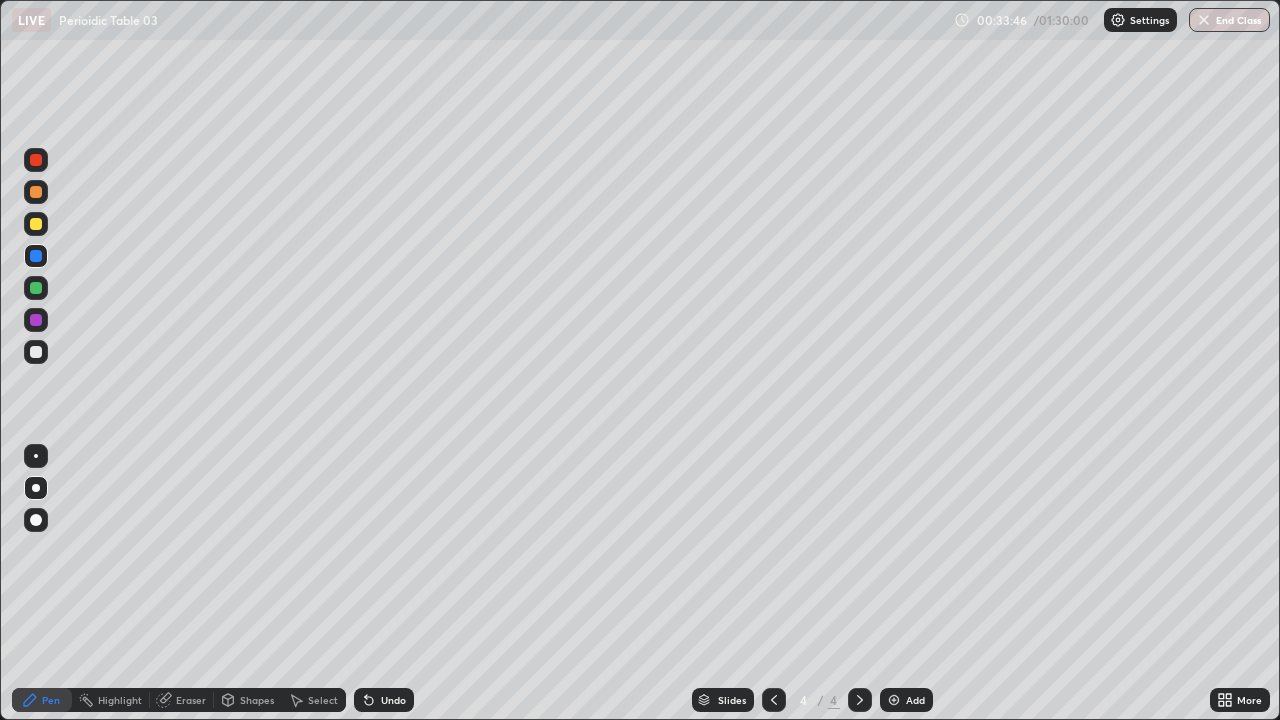 click at bounding box center [36, 224] 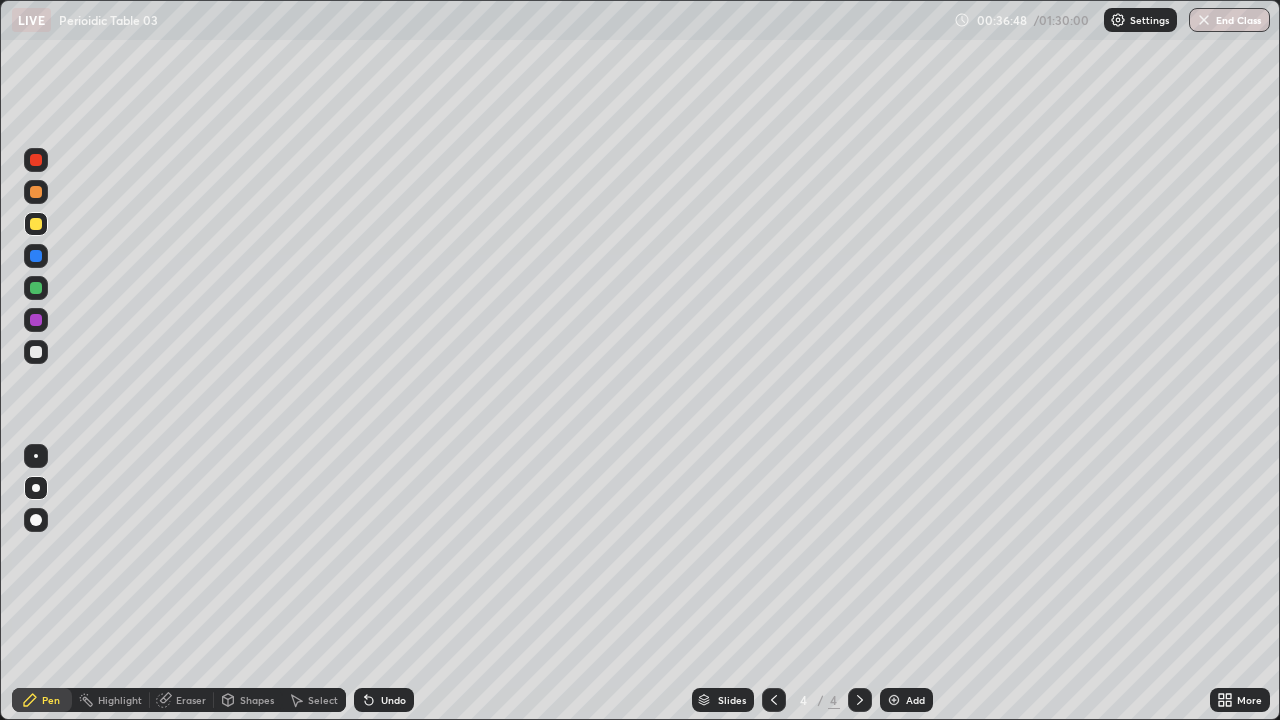 click at bounding box center [774, 700] 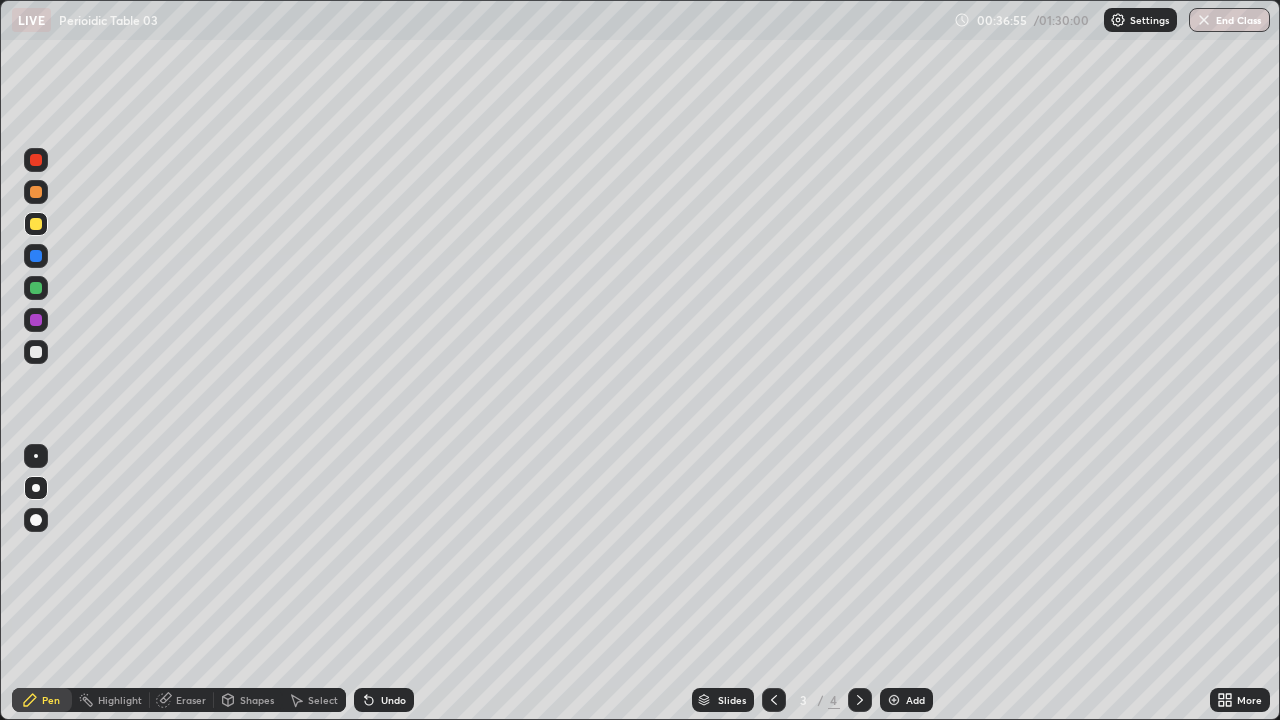 click at bounding box center (36, 288) 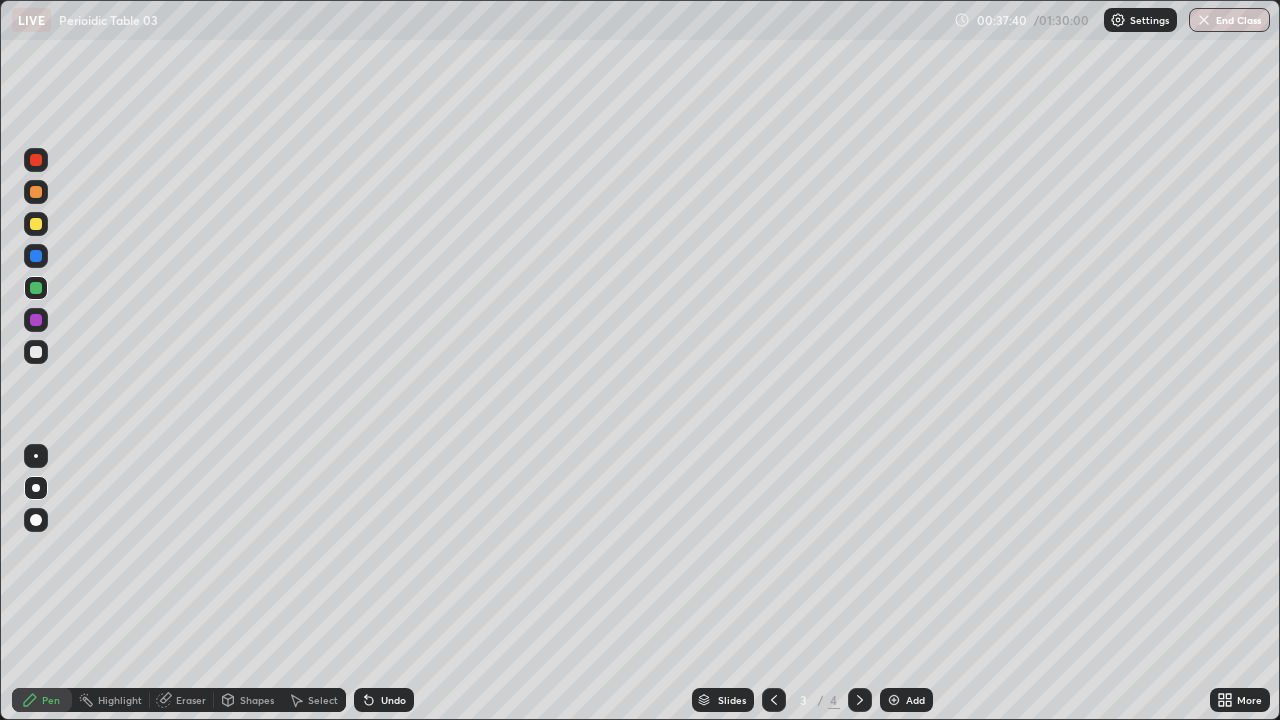 click at bounding box center [860, 700] 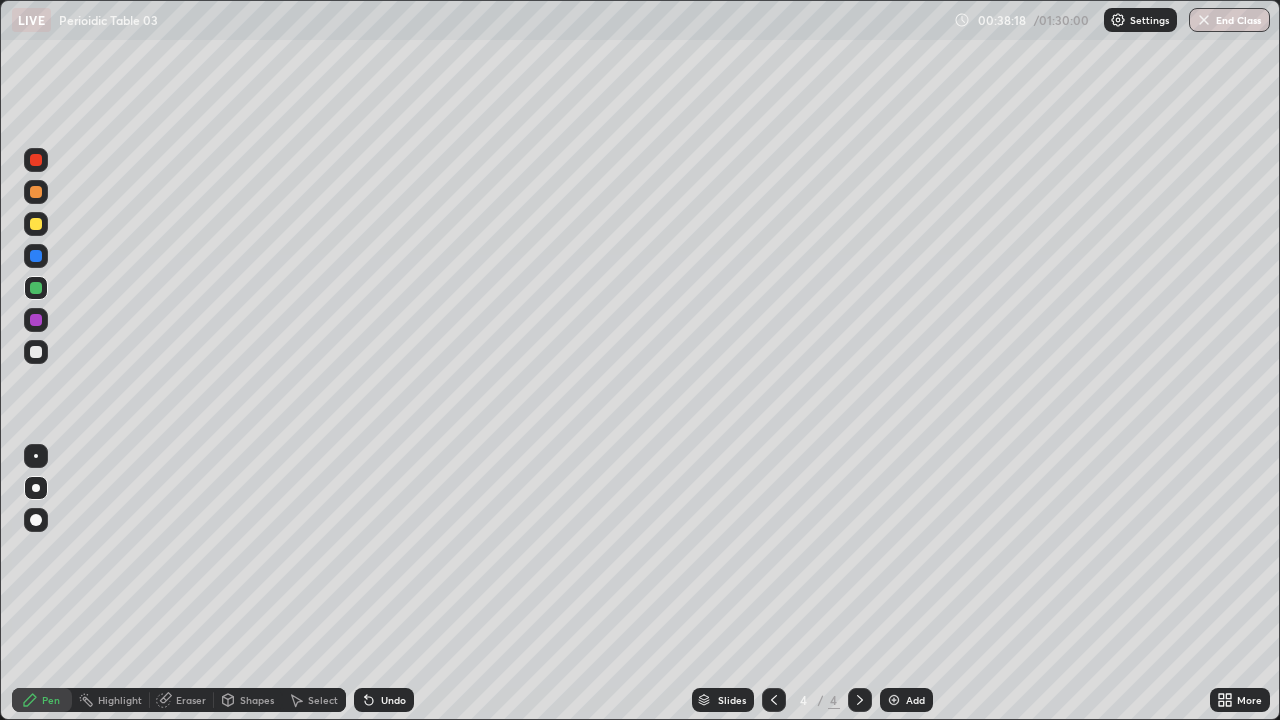 click 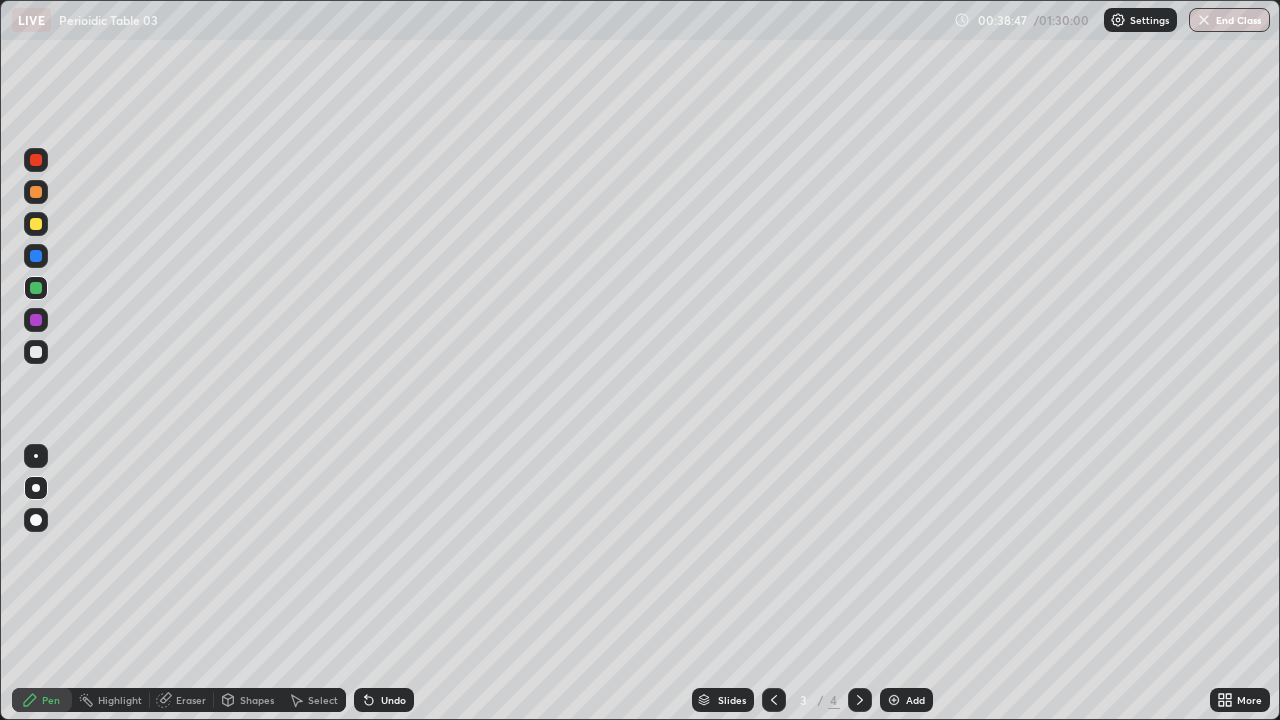 click at bounding box center (36, 352) 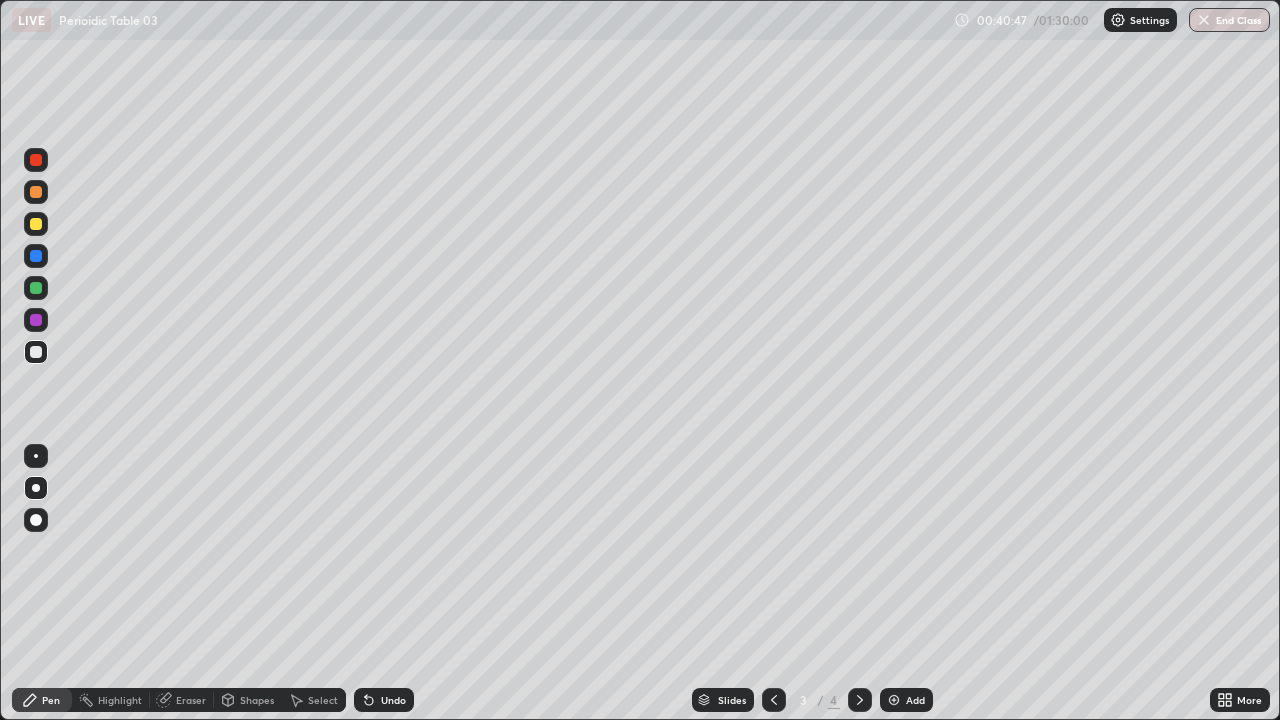 click on "Undo" at bounding box center [384, 700] 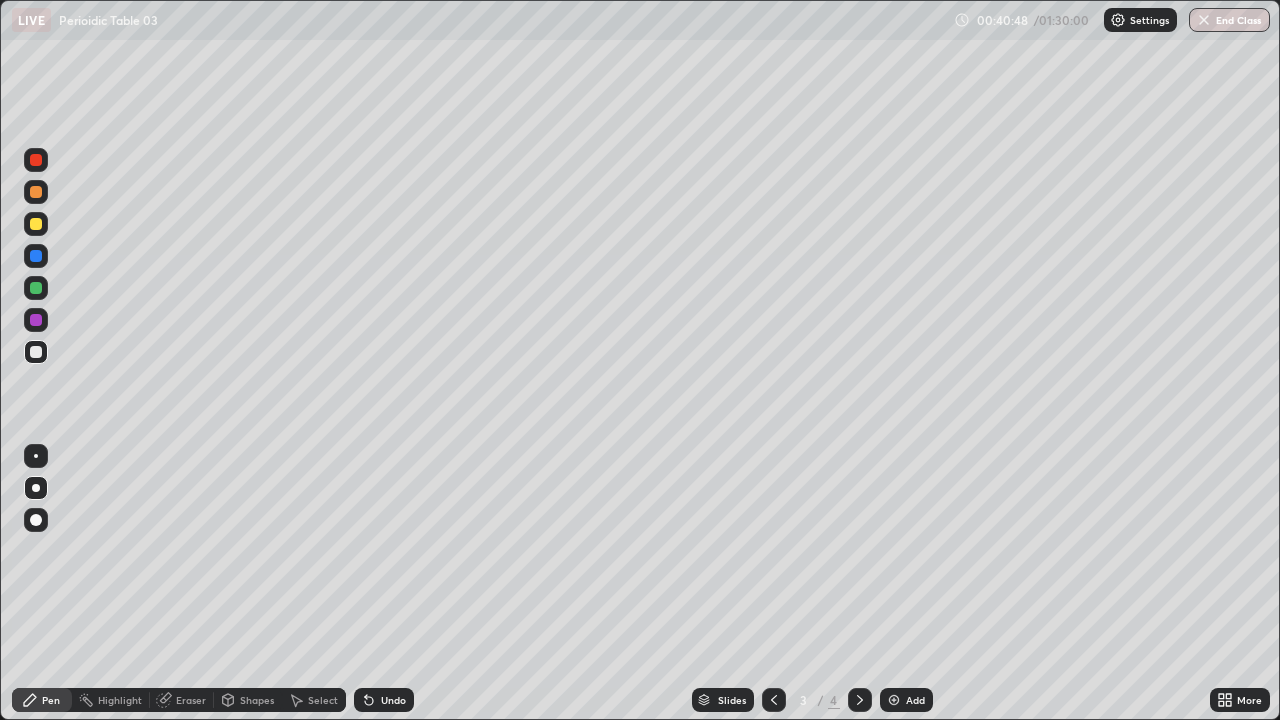 click on "Undo" at bounding box center (393, 700) 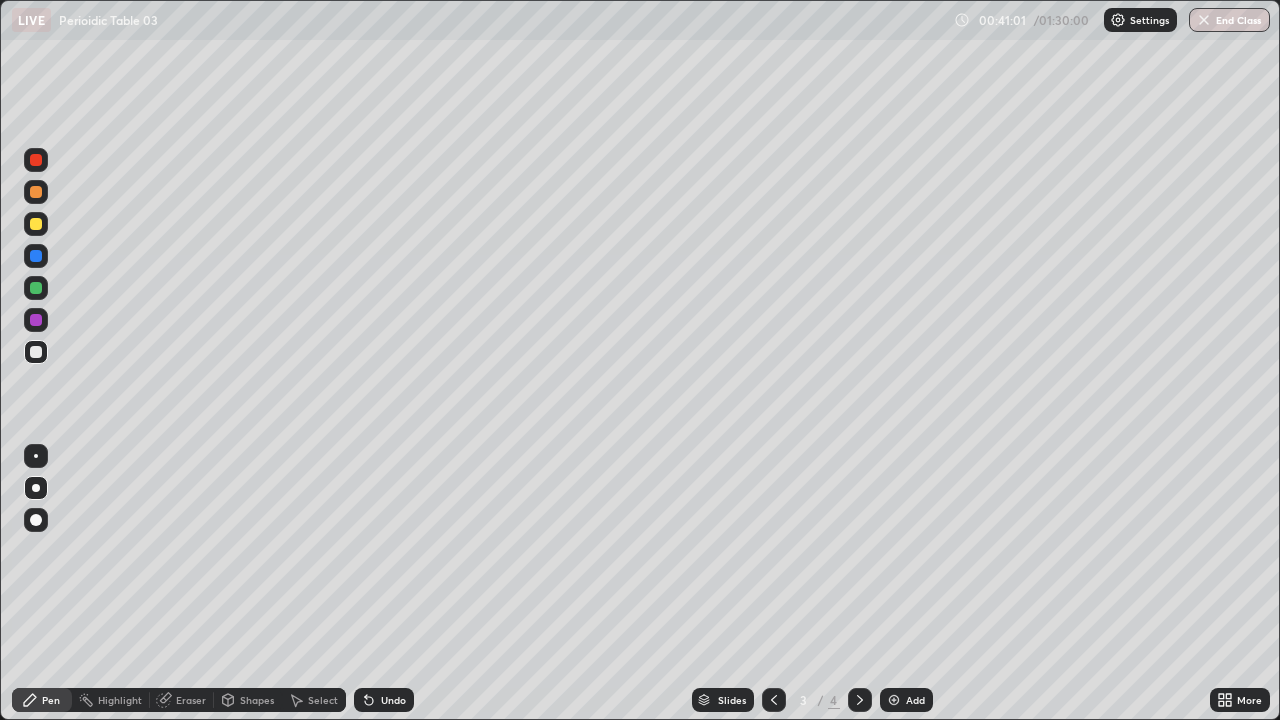 click at bounding box center (36, 320) 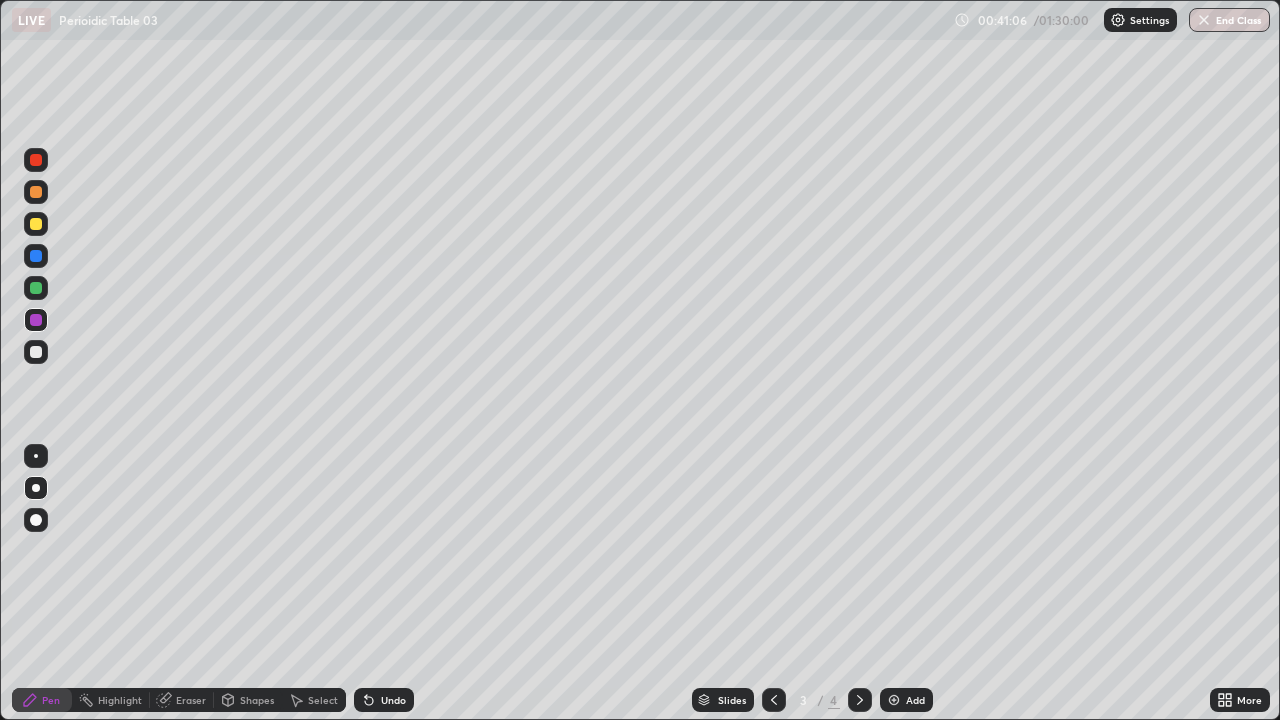 click at bounding box center [36, 352] 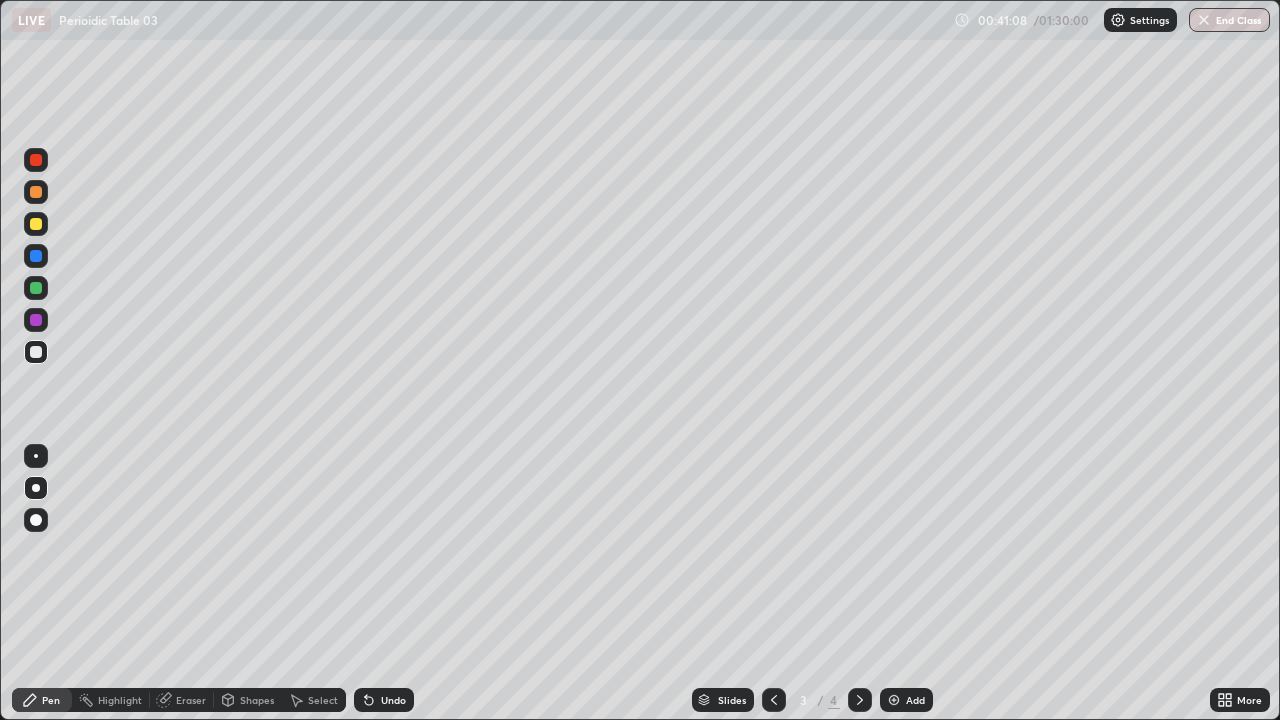 click at bounding box center (36, 256) 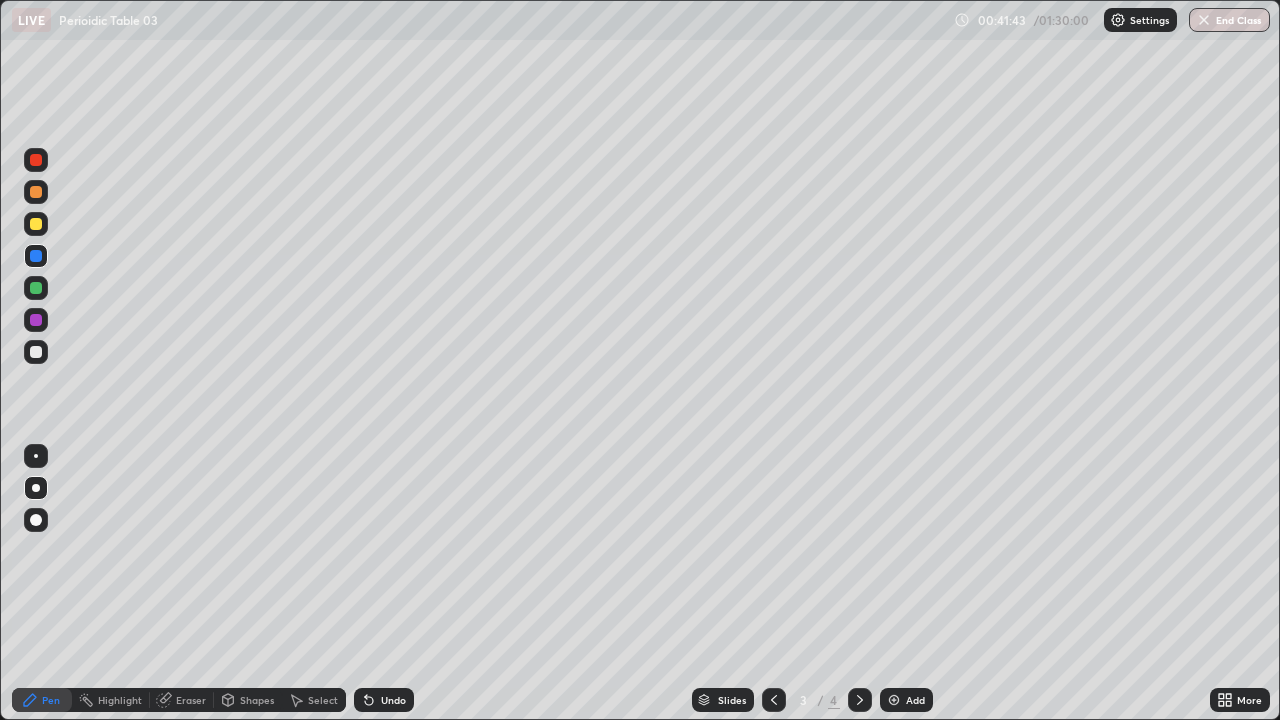 click at bounding box center [36, 320] 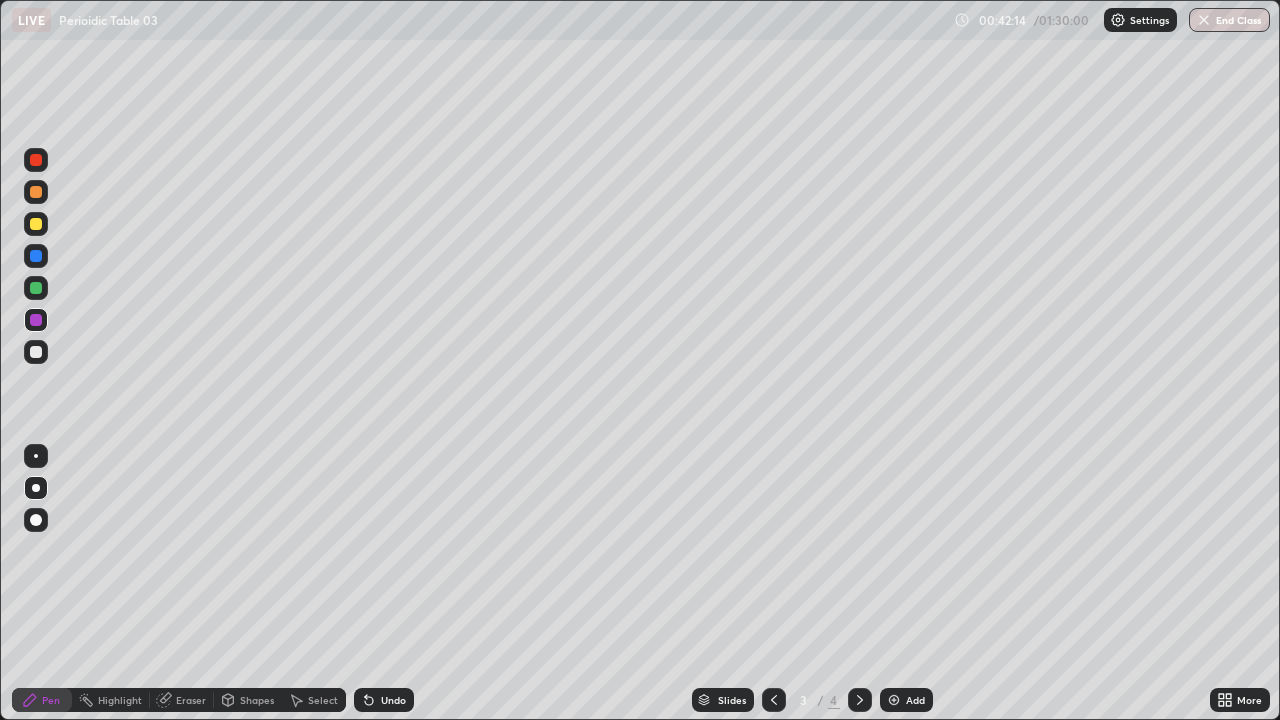 click at bounding box center (36, 288) 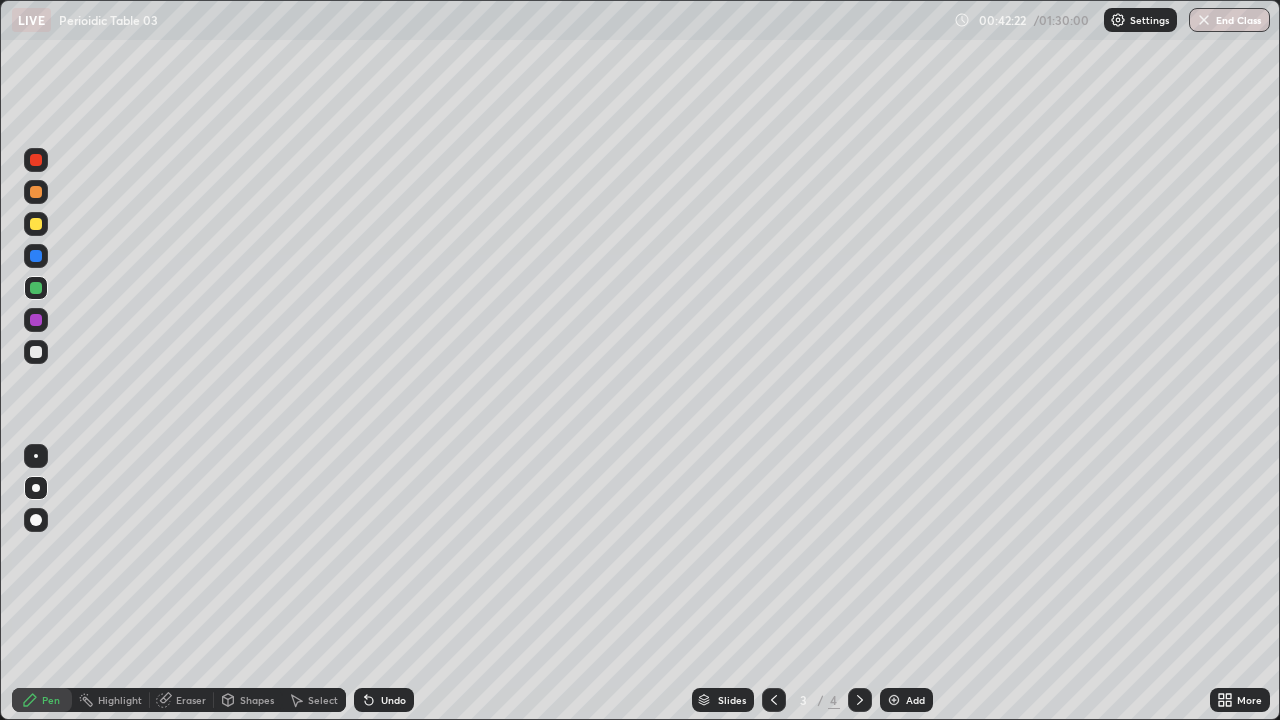 click at bounding box center [36, 192] 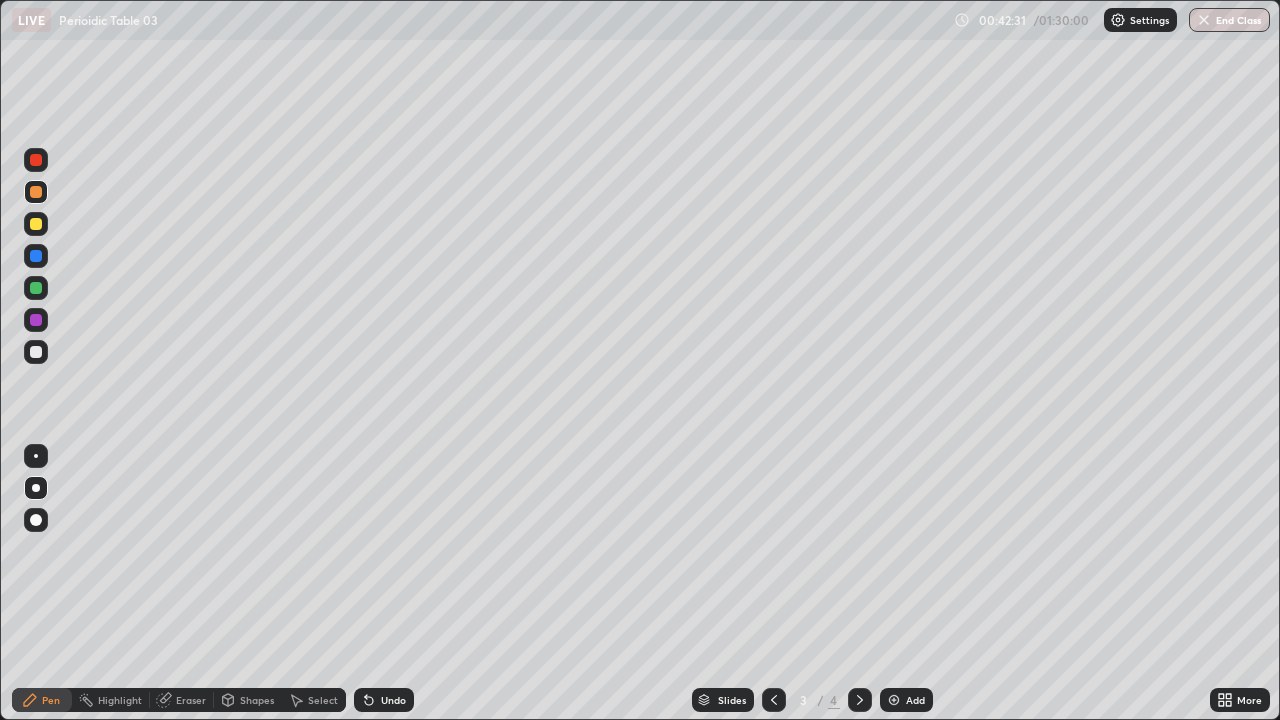 click on "Slides 3 / 4 Add" at bounding box center [812, 700] 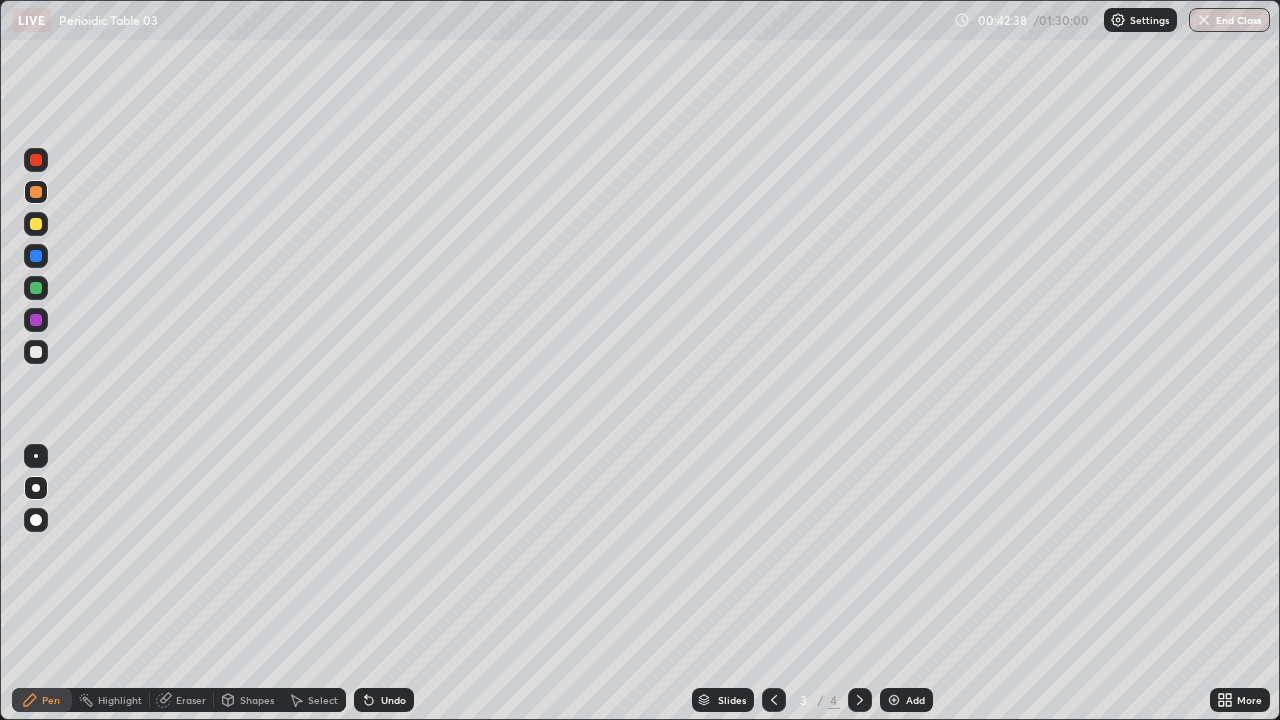 click on "Eraser" at bounding box center (182, 700) 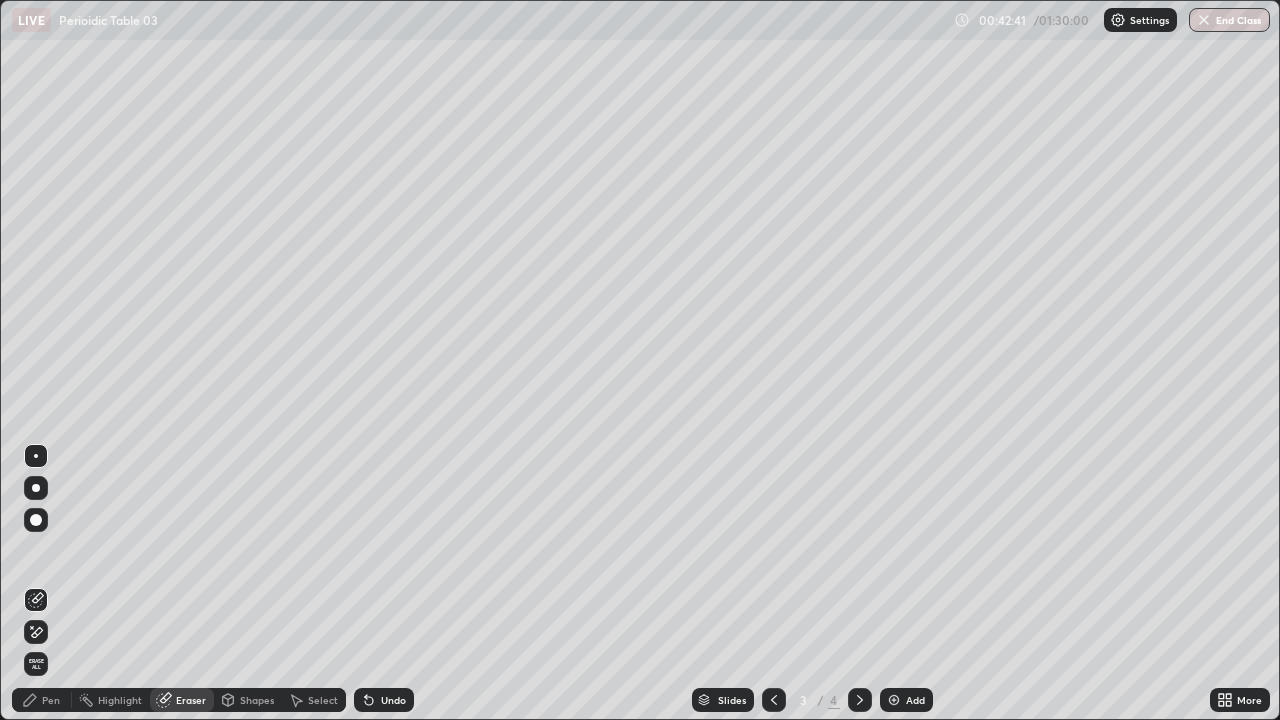 click on "Pen" at bounding box center [42, 700] 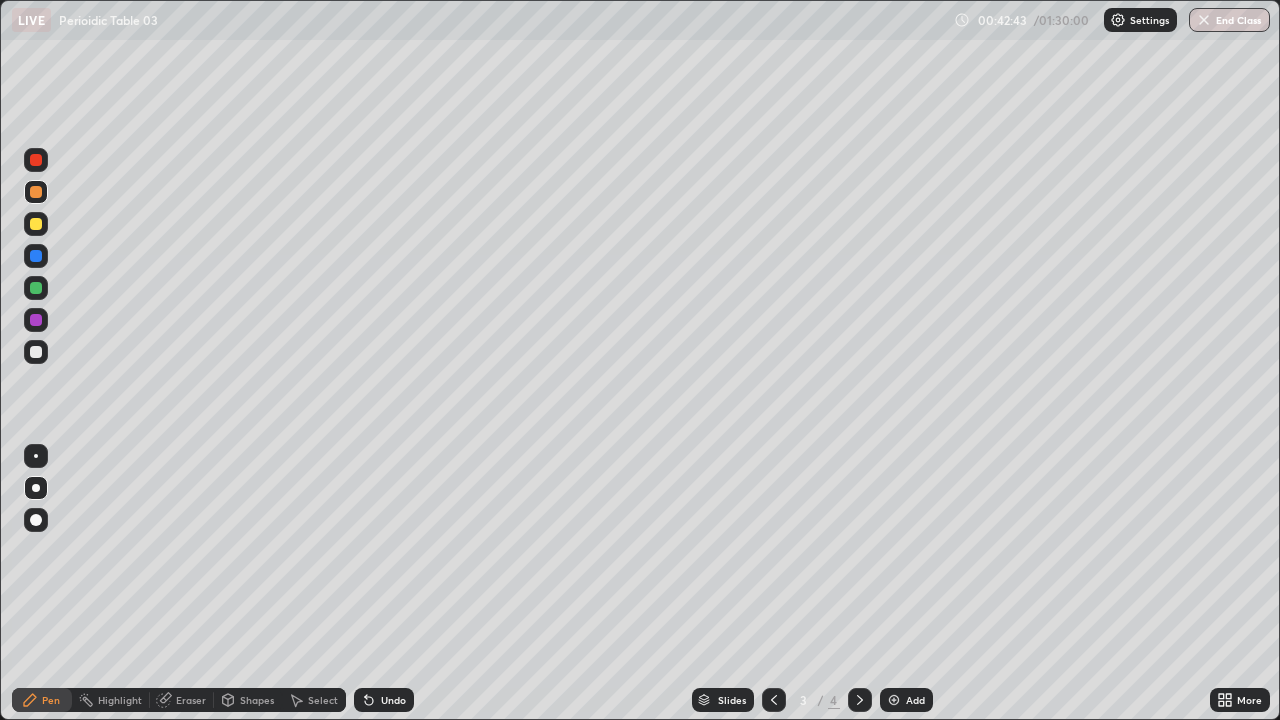 click on "Eraser" at bounding box center (182, 700) 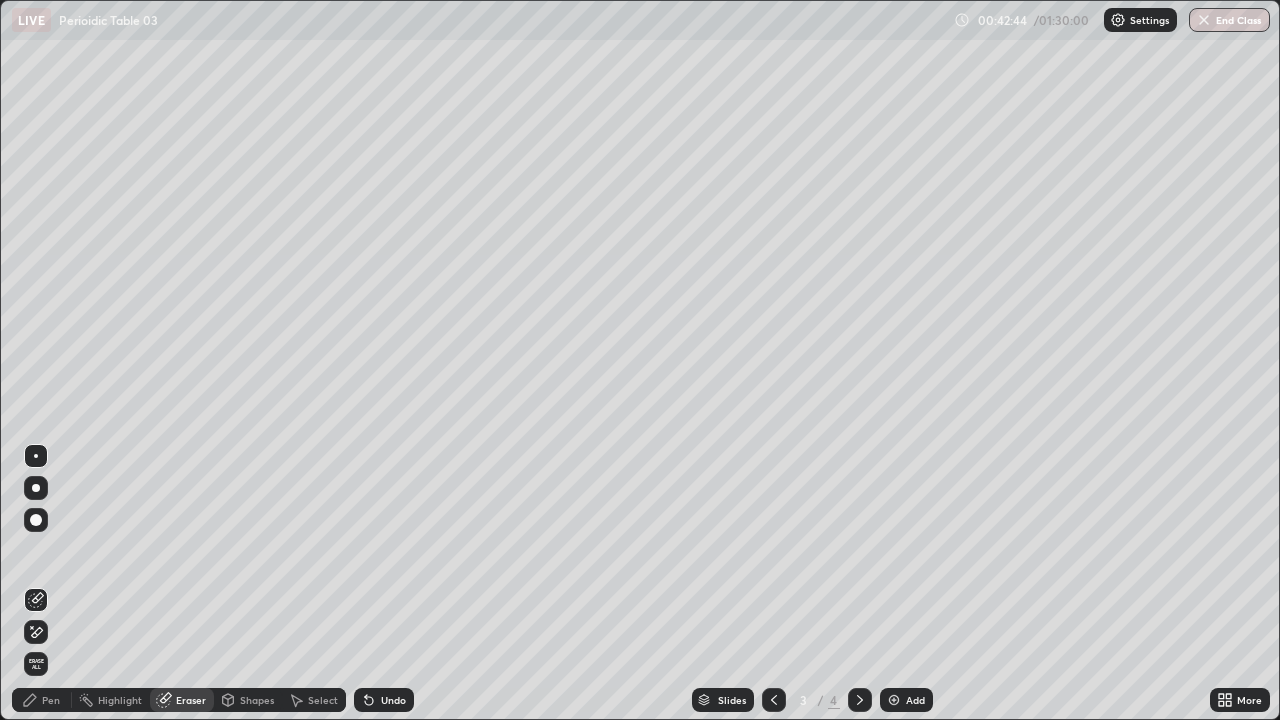 click on "Eraser" at bounding box center (191, 700) 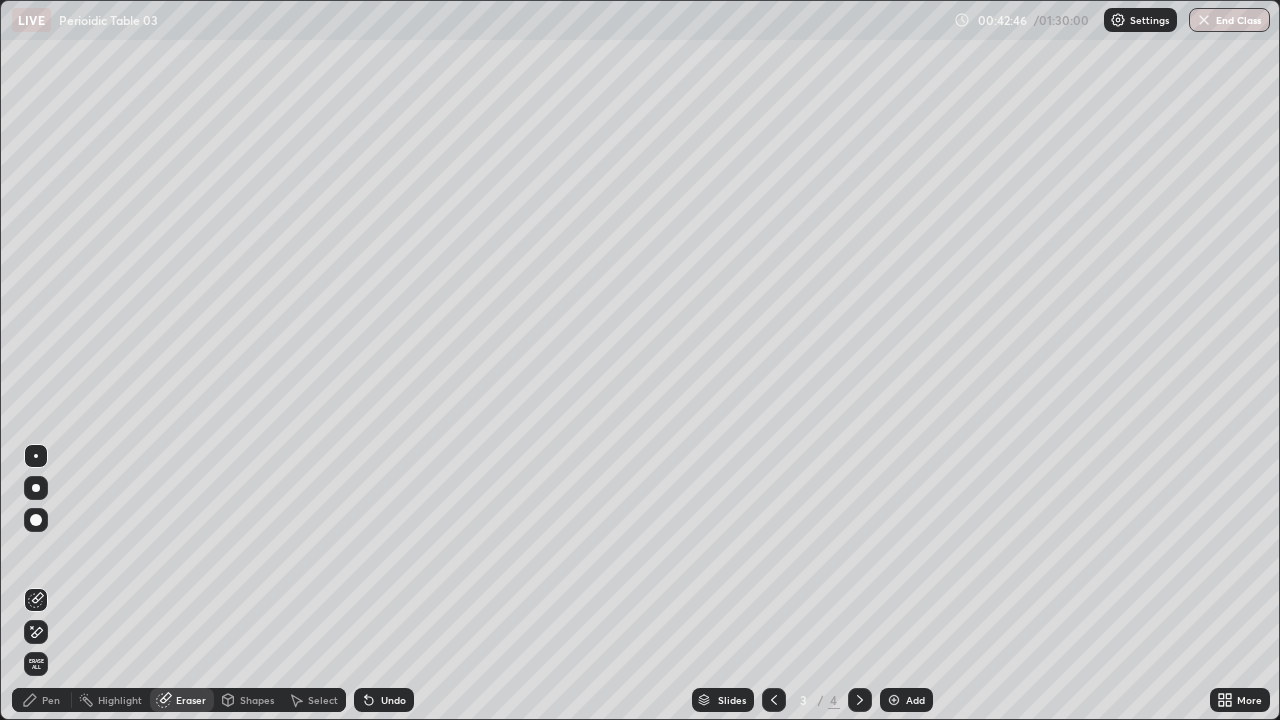 click on "Pen" at bounding box center (42, 700) 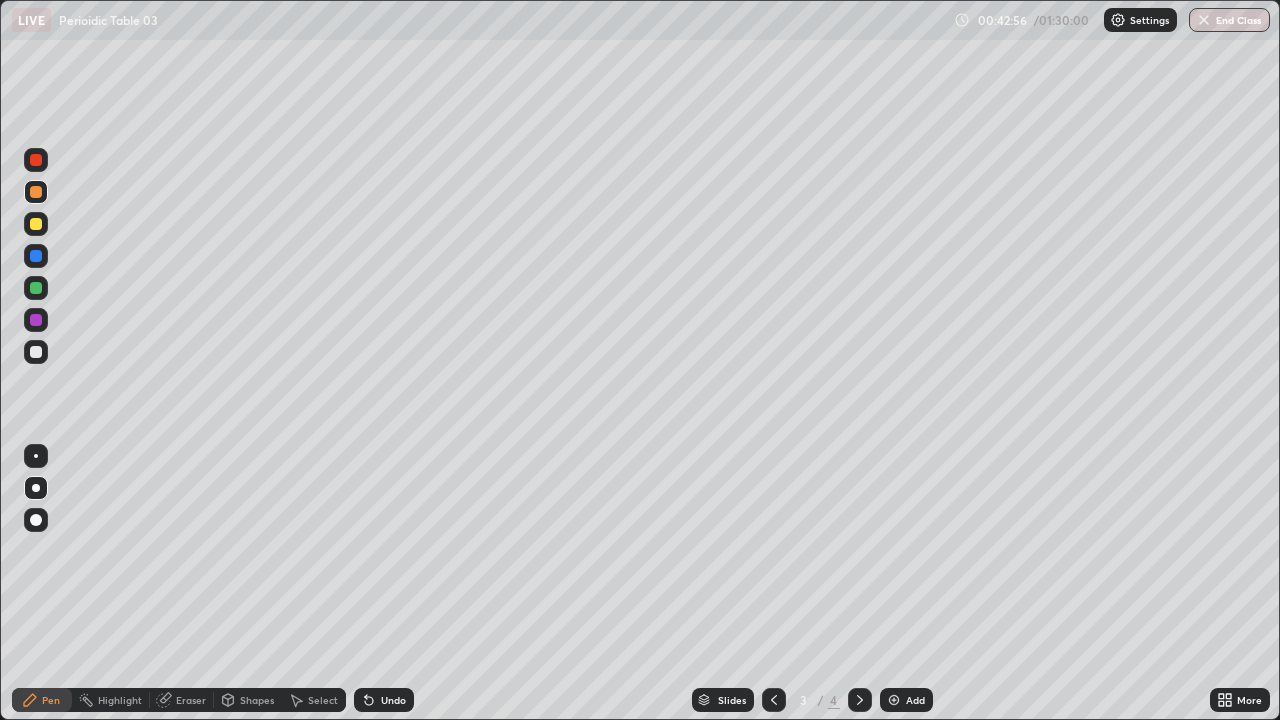 click at bounding box center (860, 700) 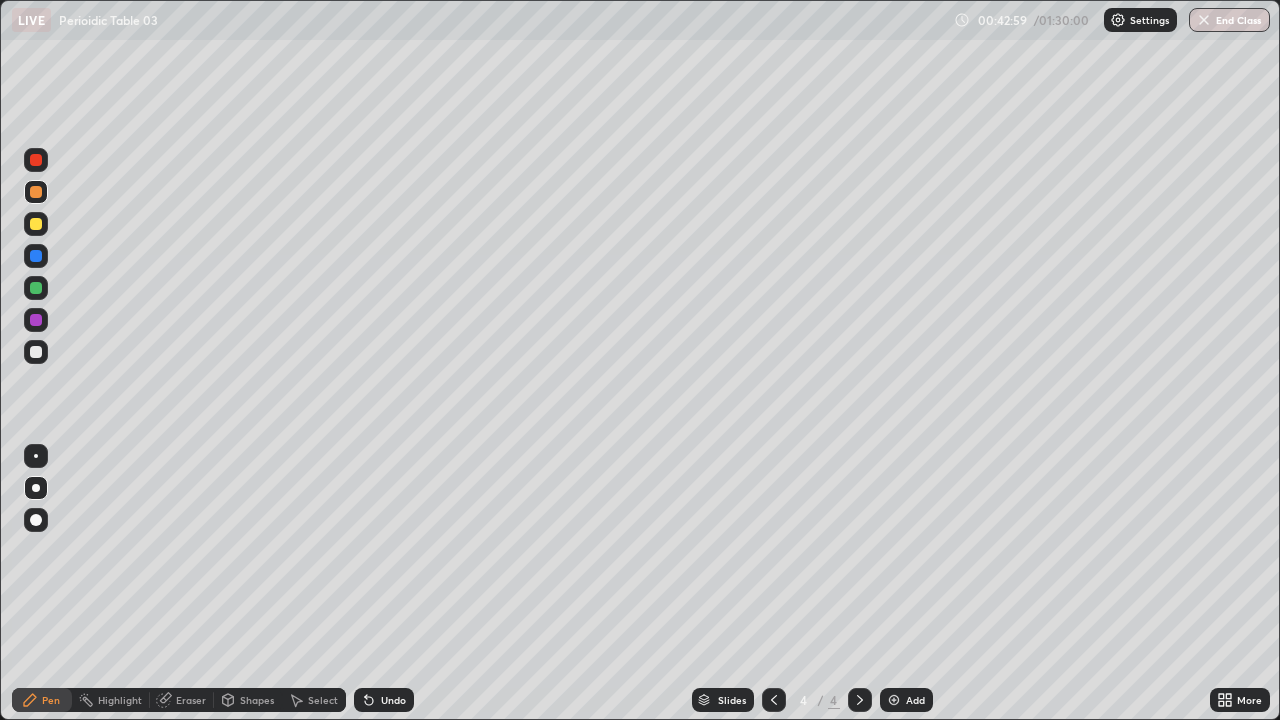 click 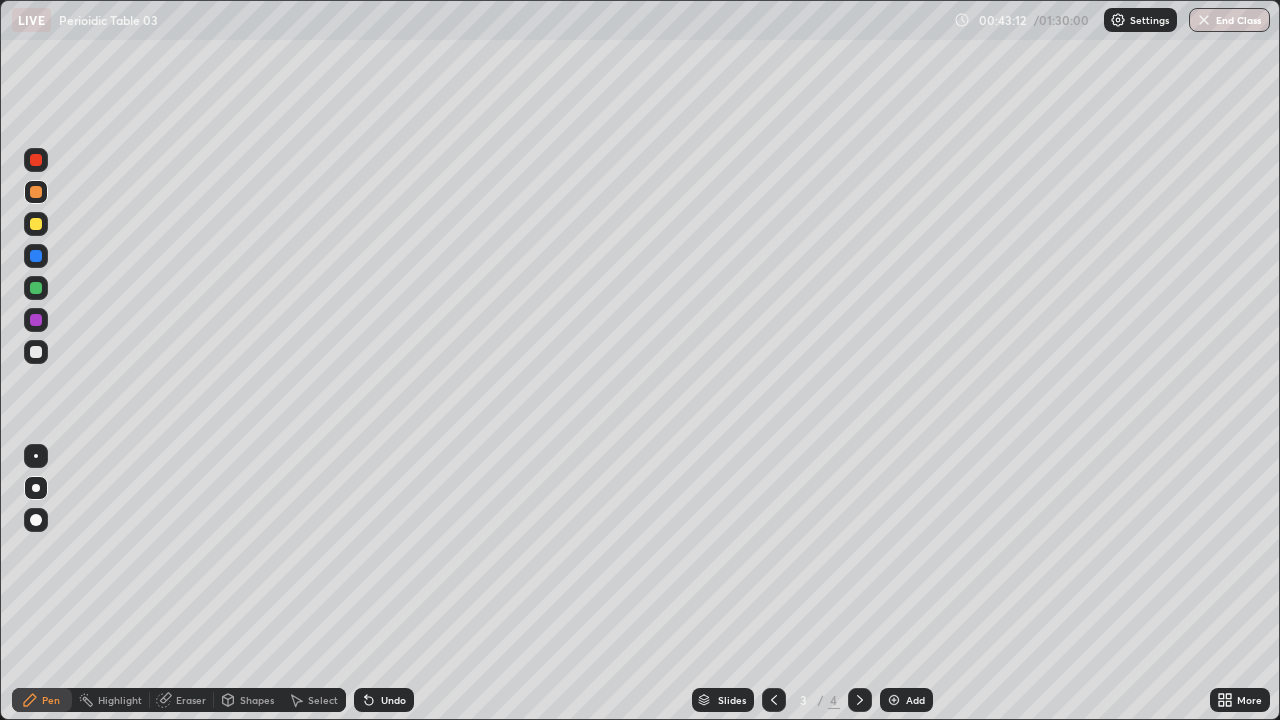 click at bounding box center [36, 352] 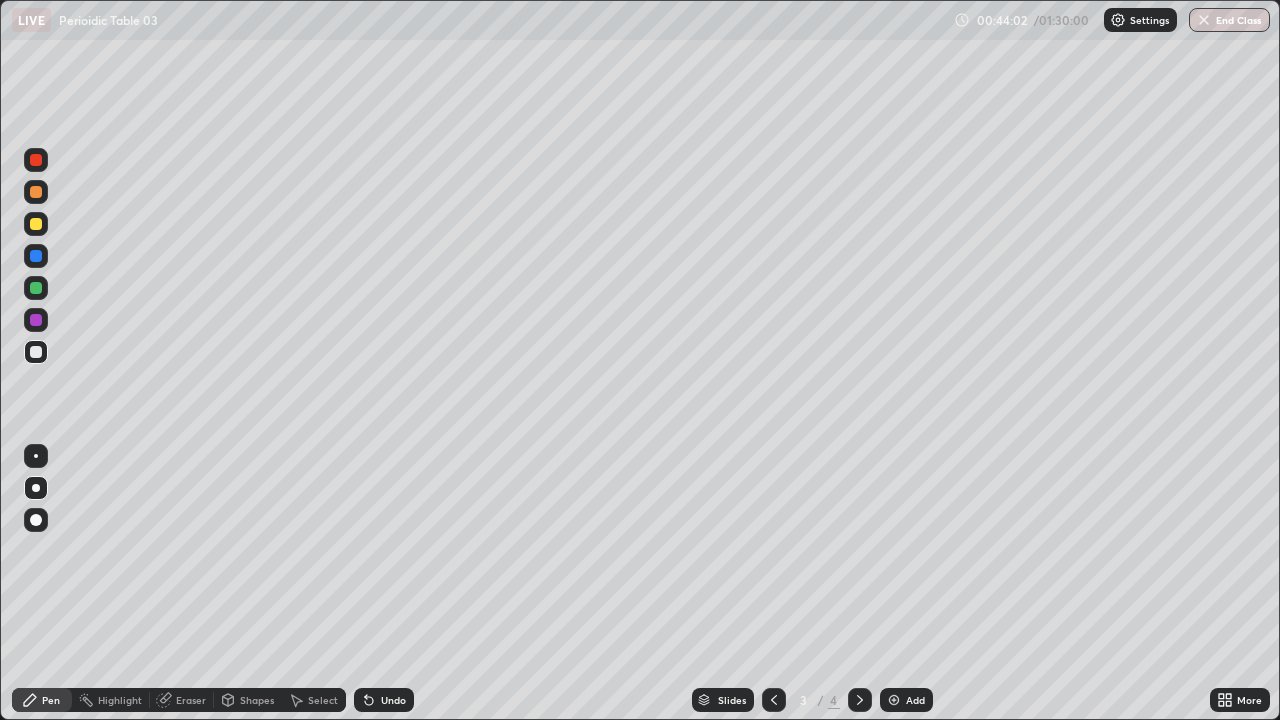 click 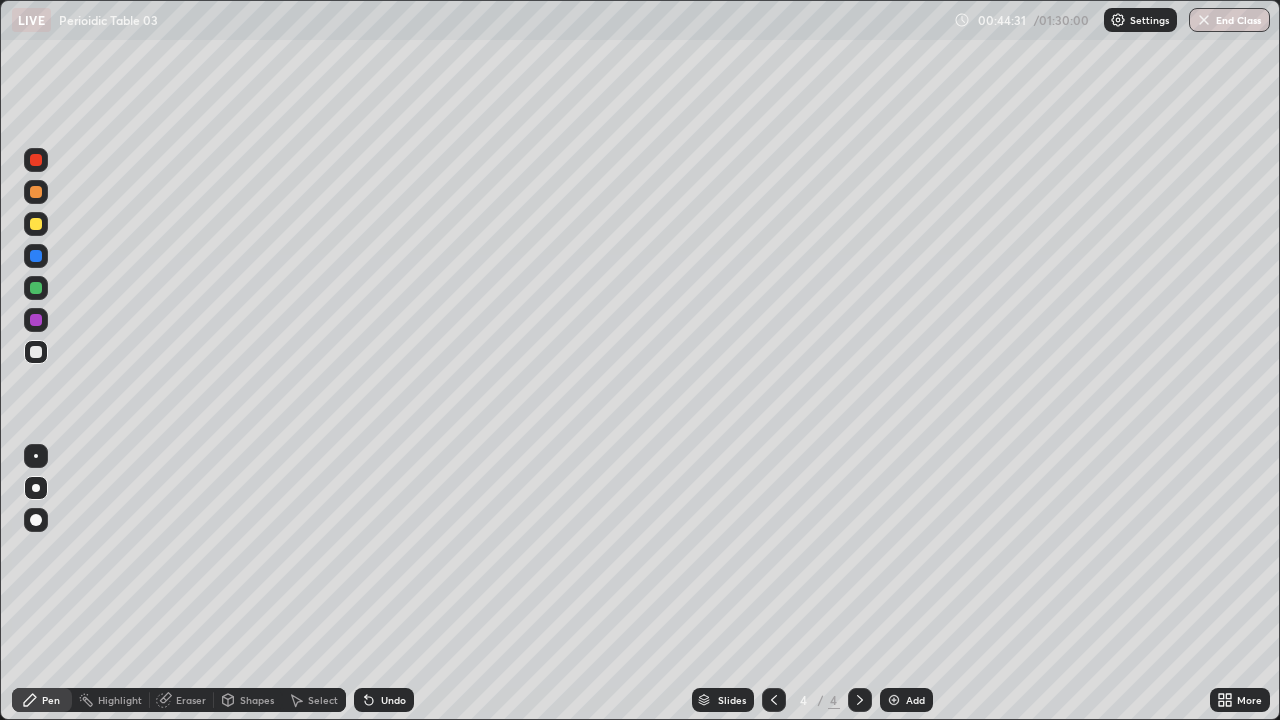 click at bounding box center [36, 320] 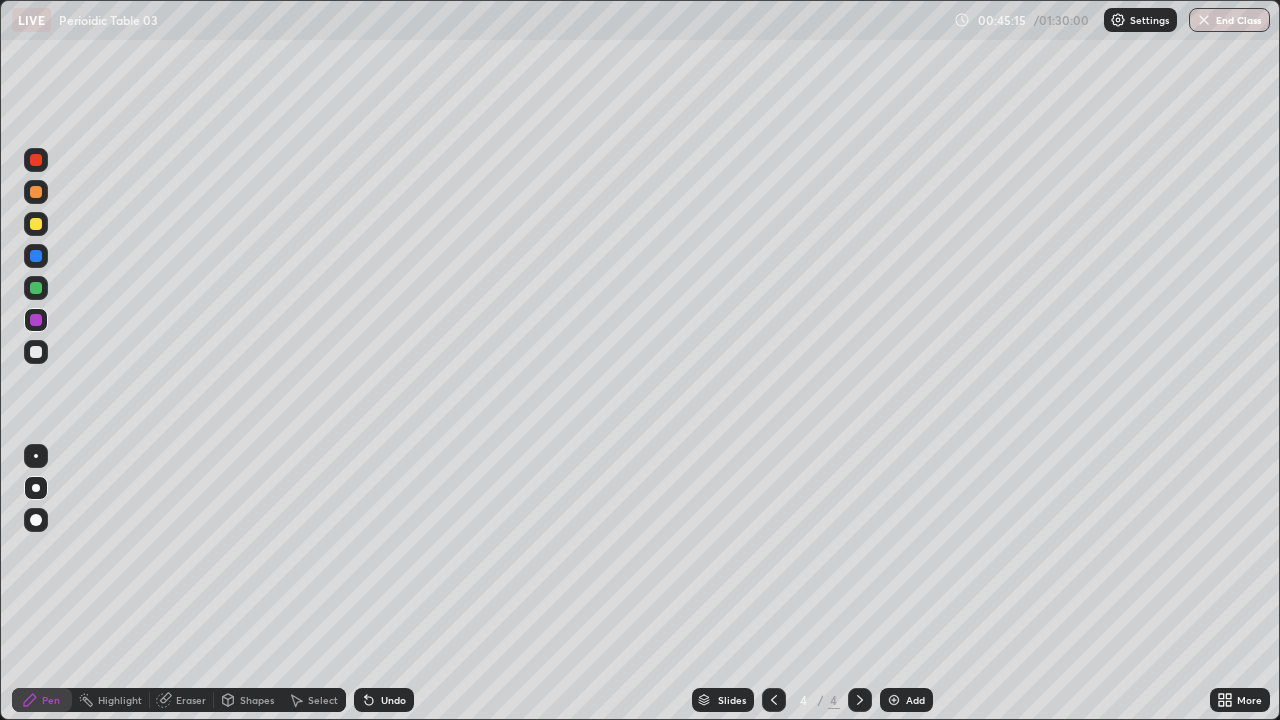 click at bounding box center (36, 224) 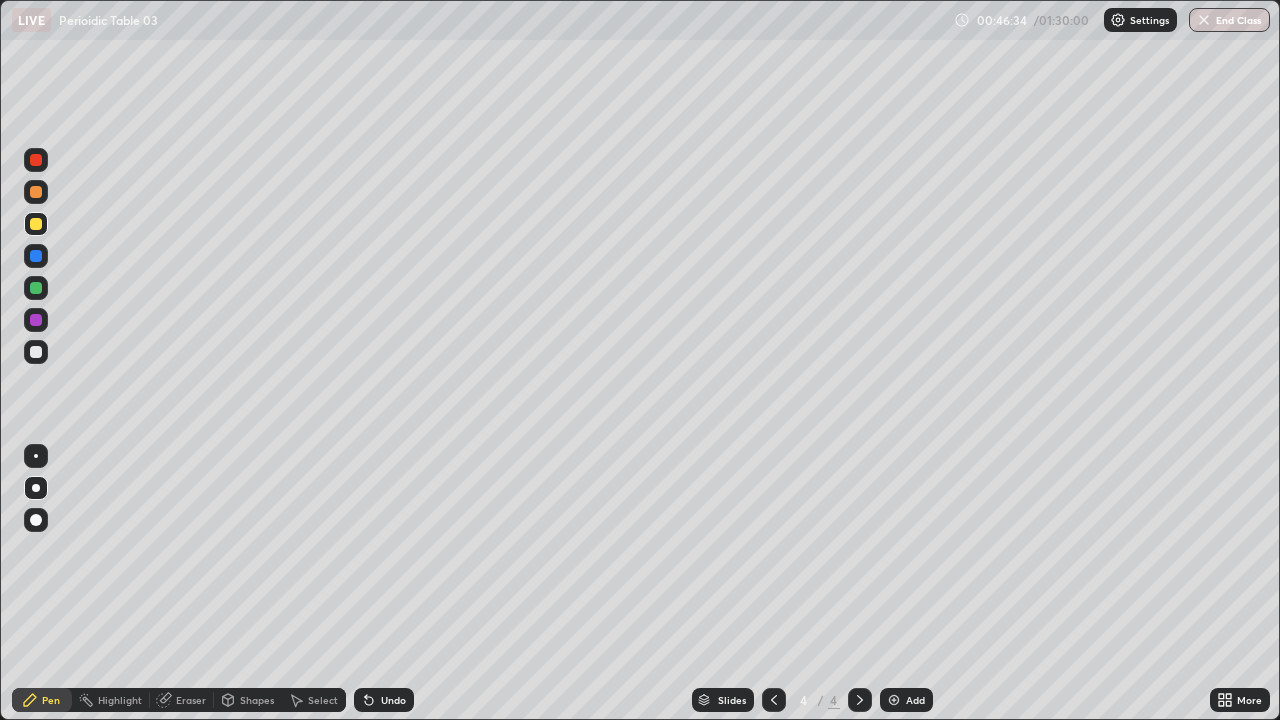 click at bounding box center (36, 352) 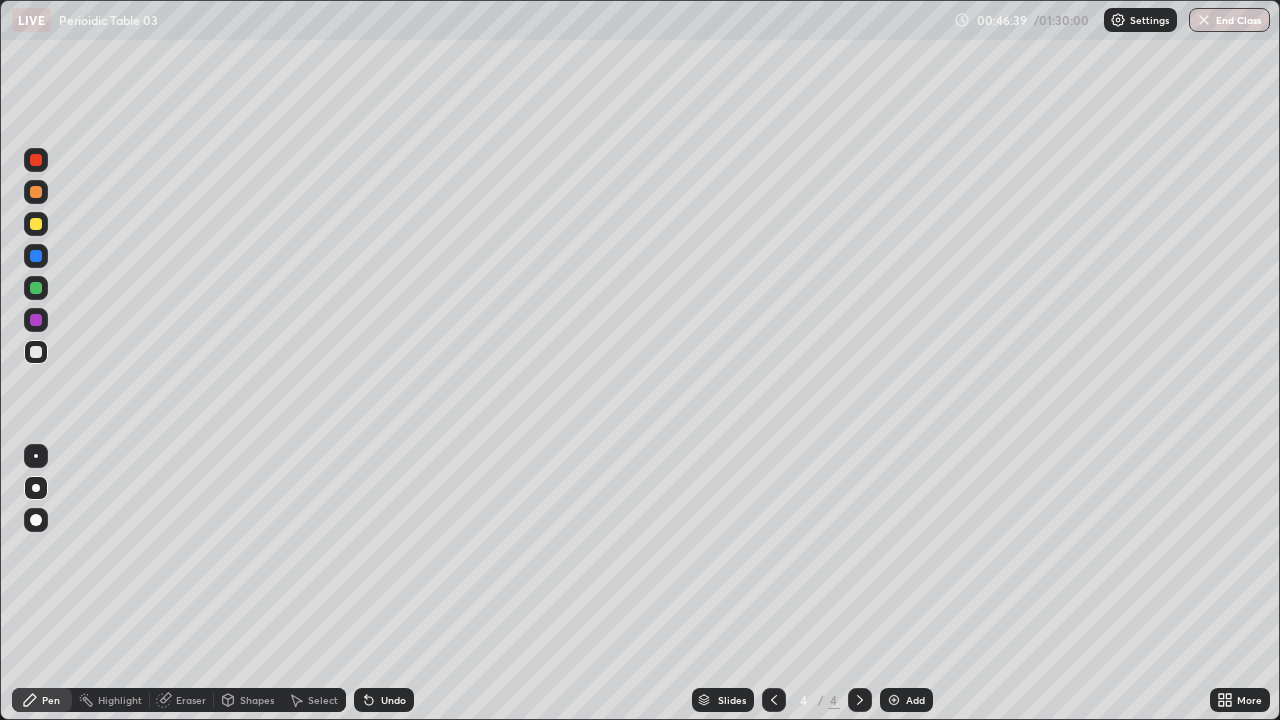 click on "Undo" at bounding box center [384, 700] 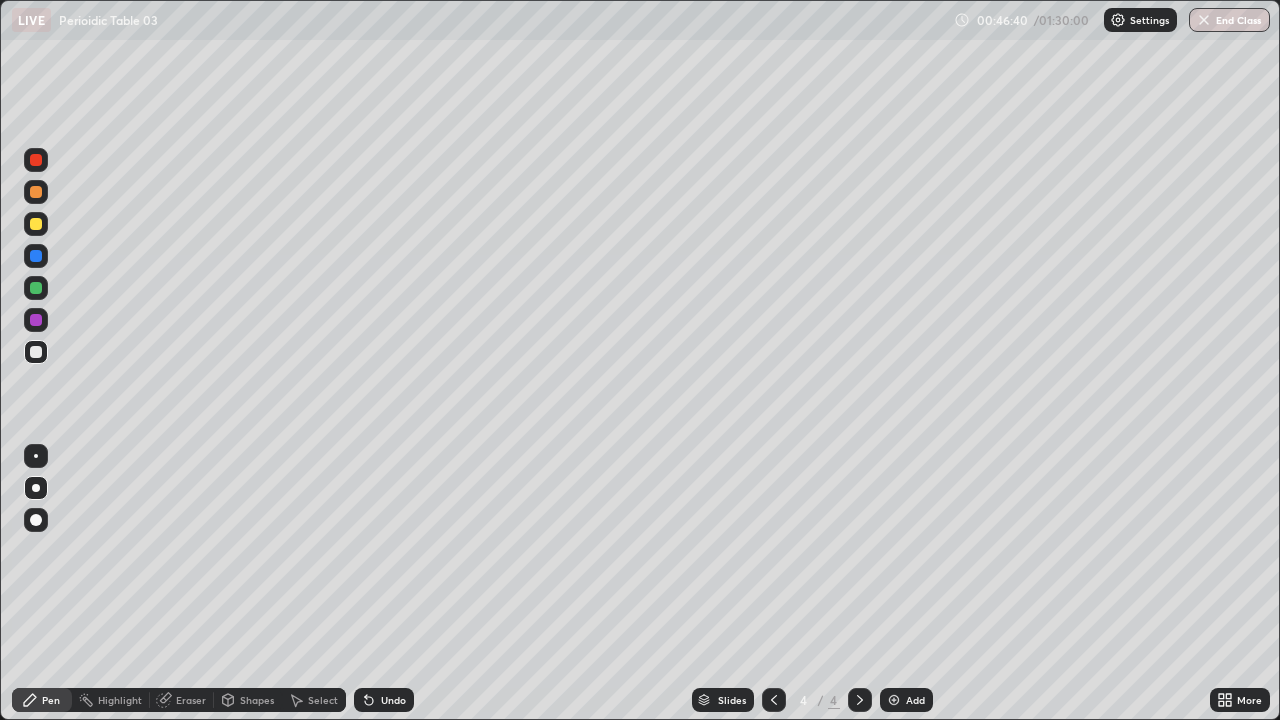 click on "Undo" at bounding box center [393, 700] 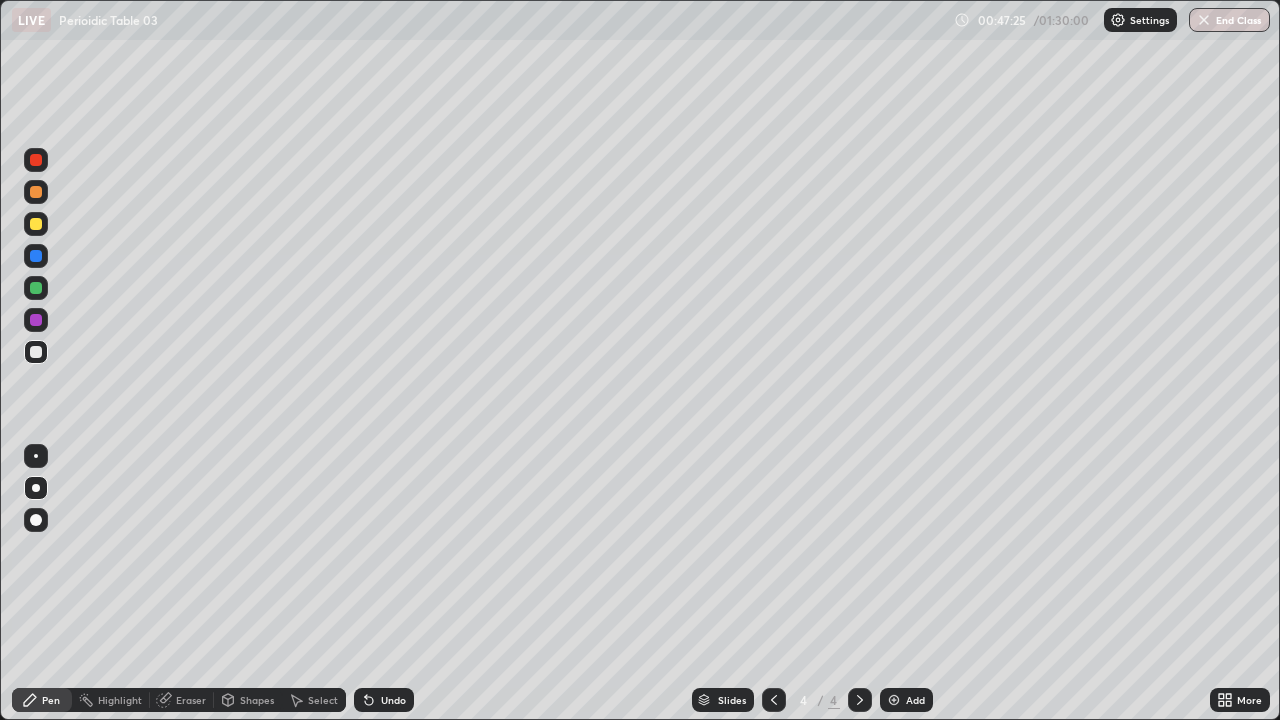 click at bounding box center [774, 700] 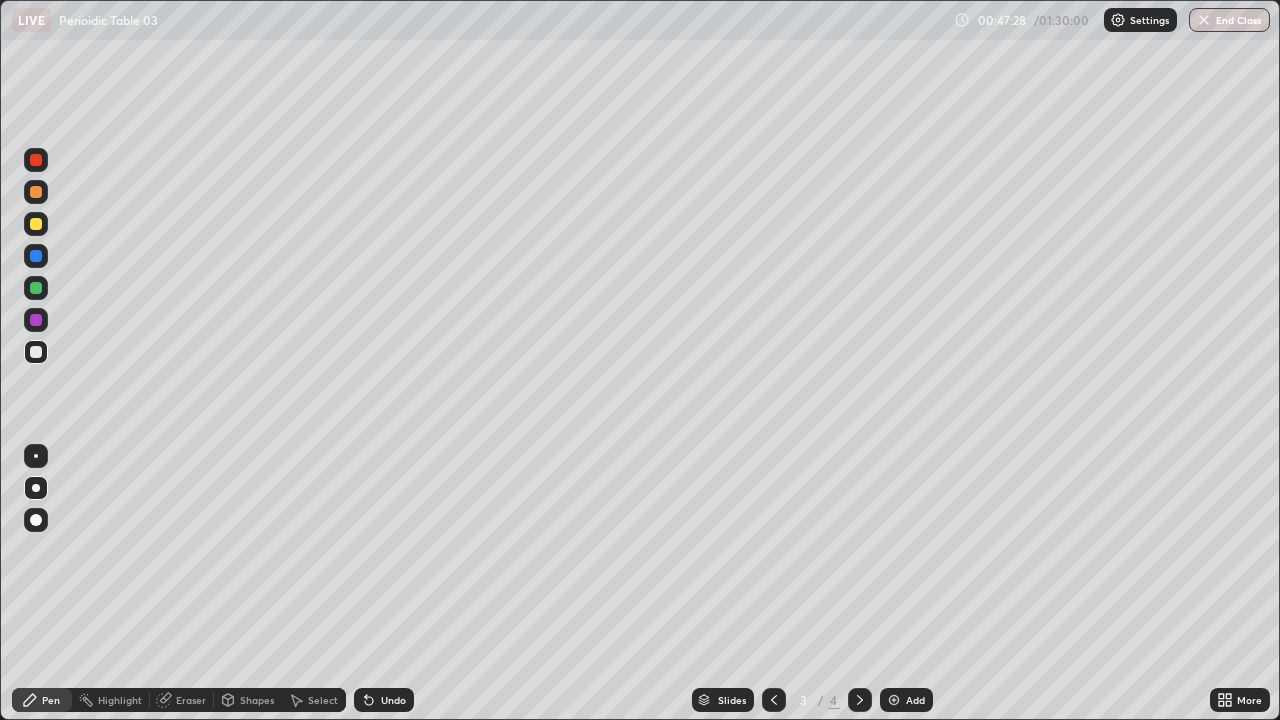 click at bounding box center [860, 700] 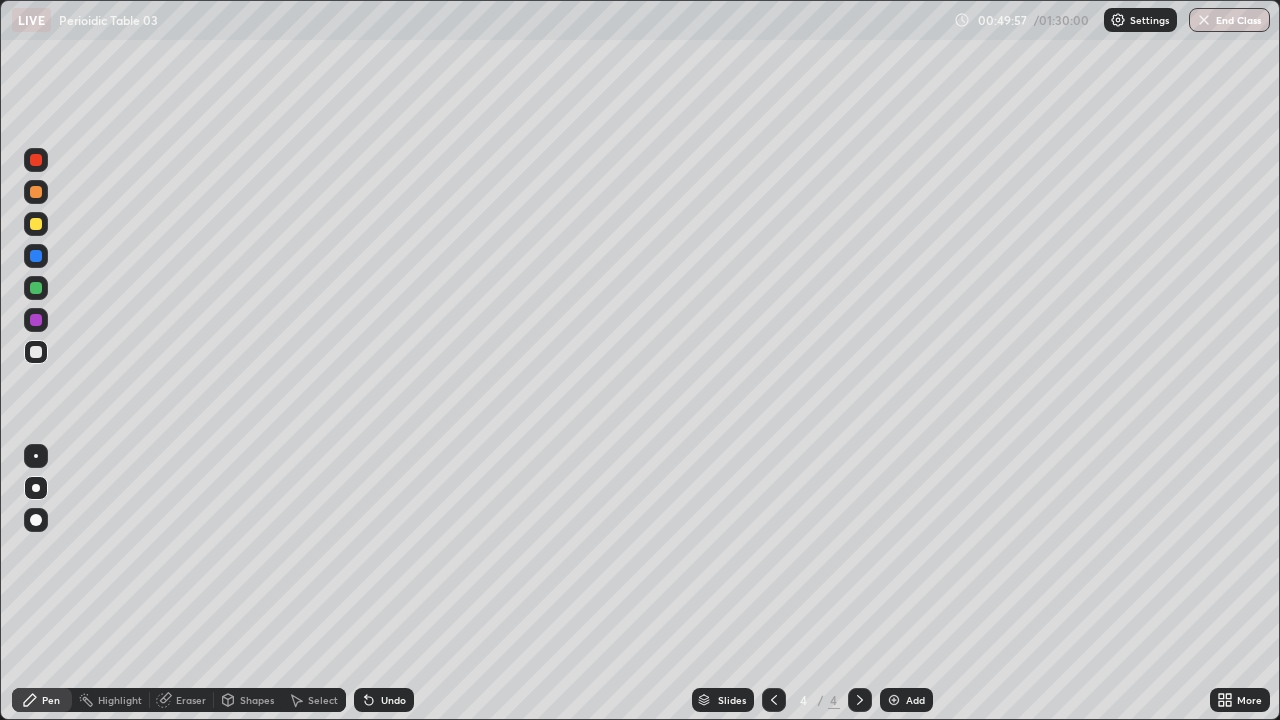 click on "Undo" at bounding box center [384, 700] 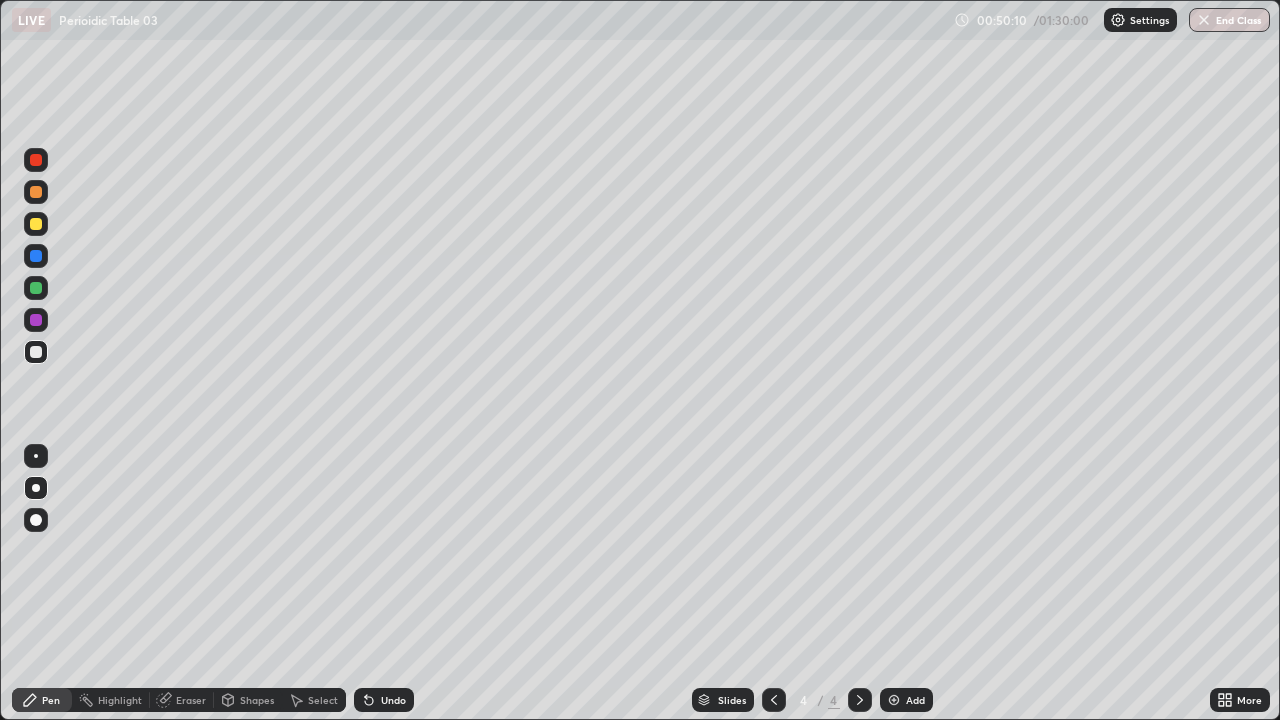 click on "Undo" at bounding box center [384, 700] 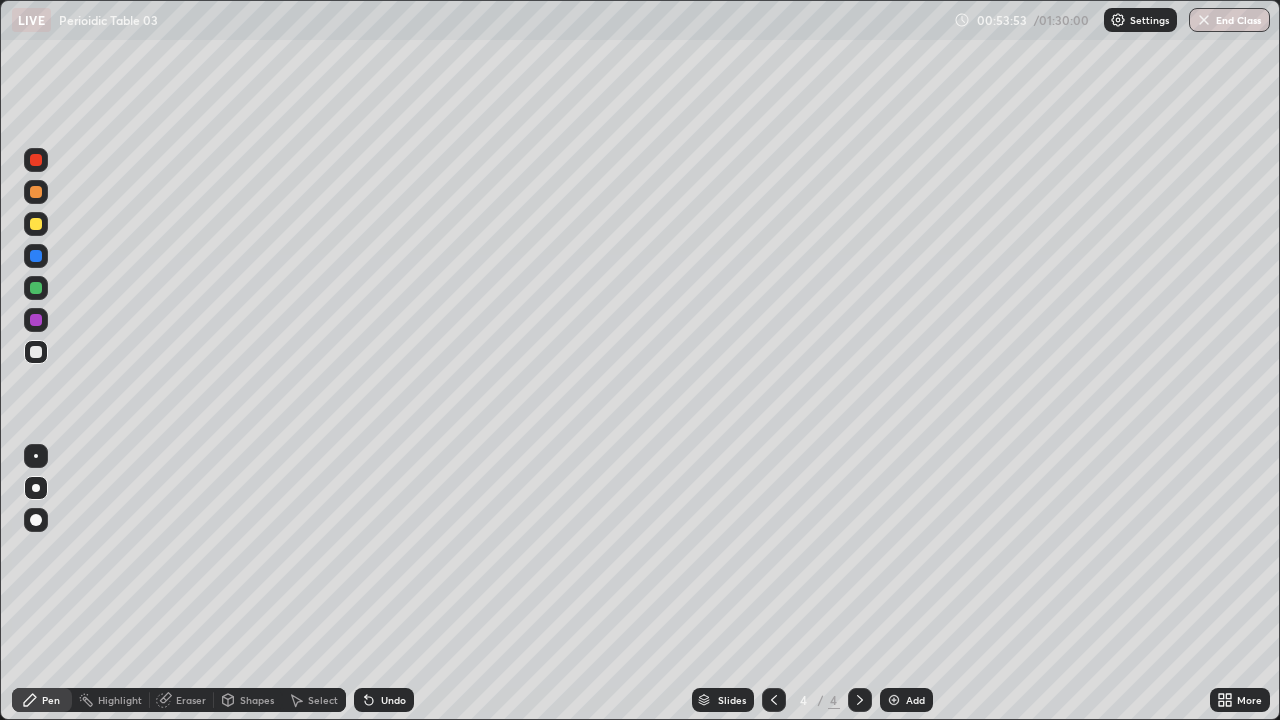 click on "Add" at bounding box center (915, 700) 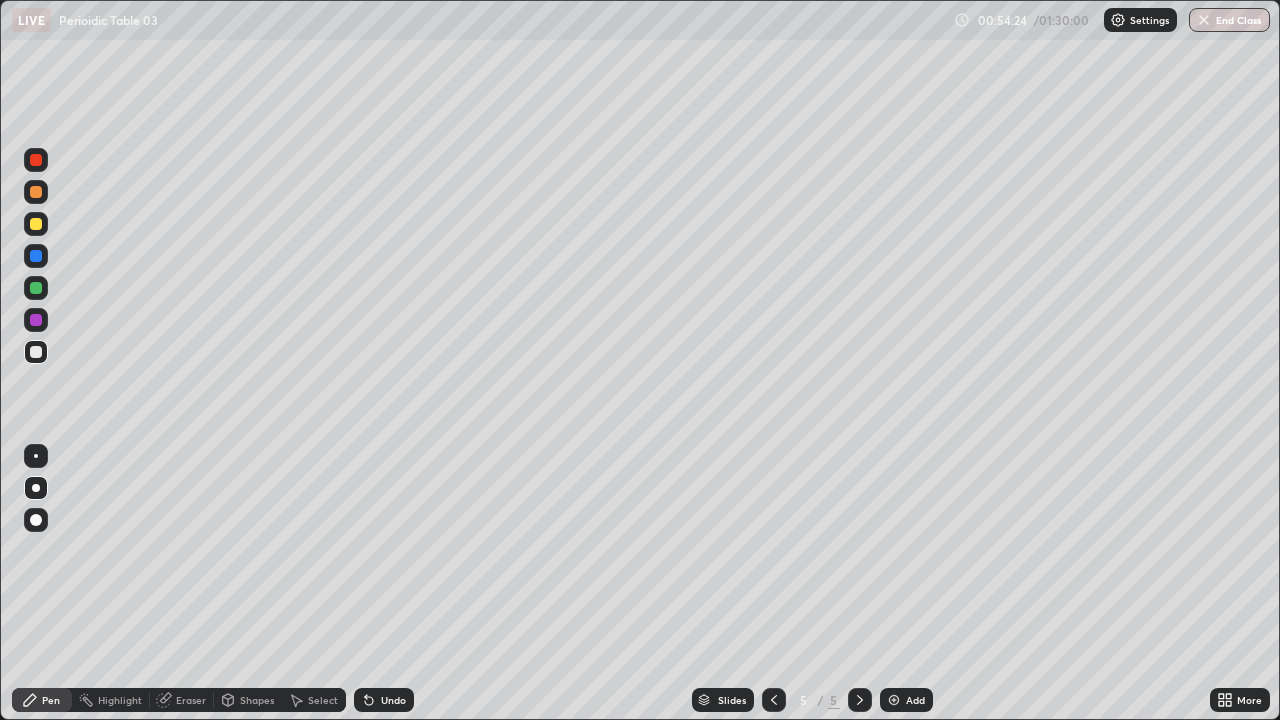 click at bounding box center [36, 288] 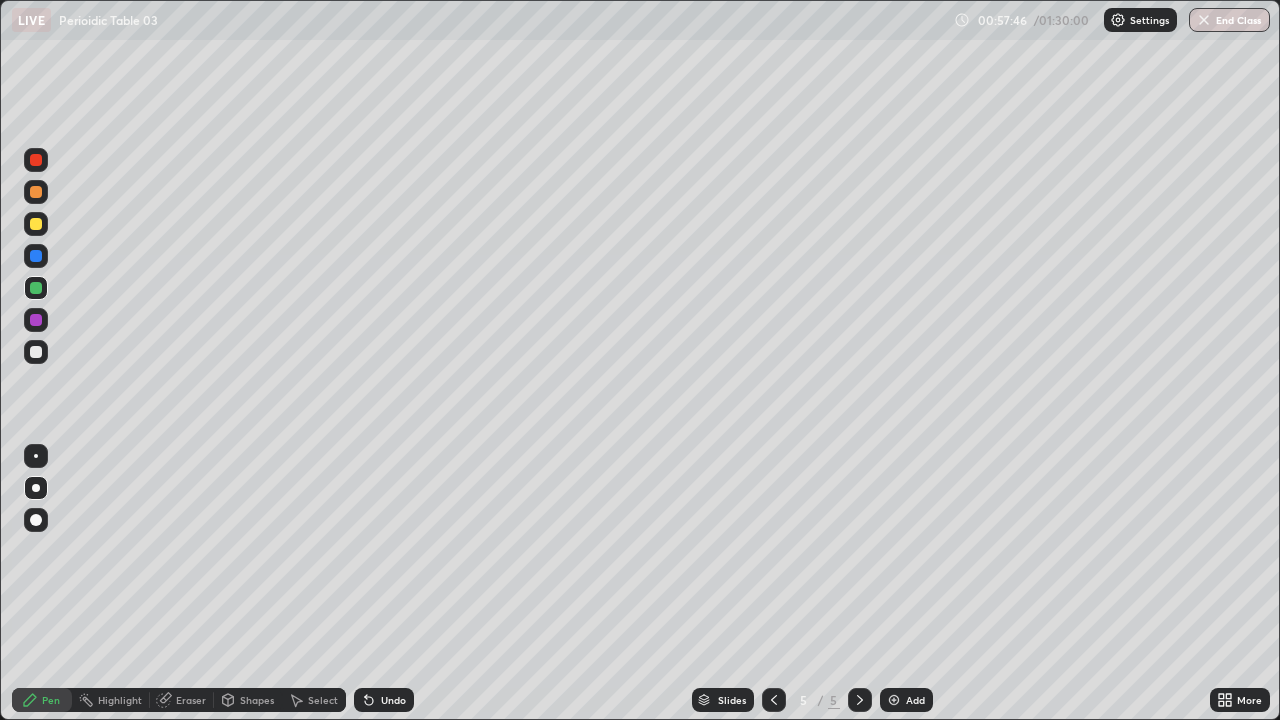 click on "Add" at bounding box center [906, 700] 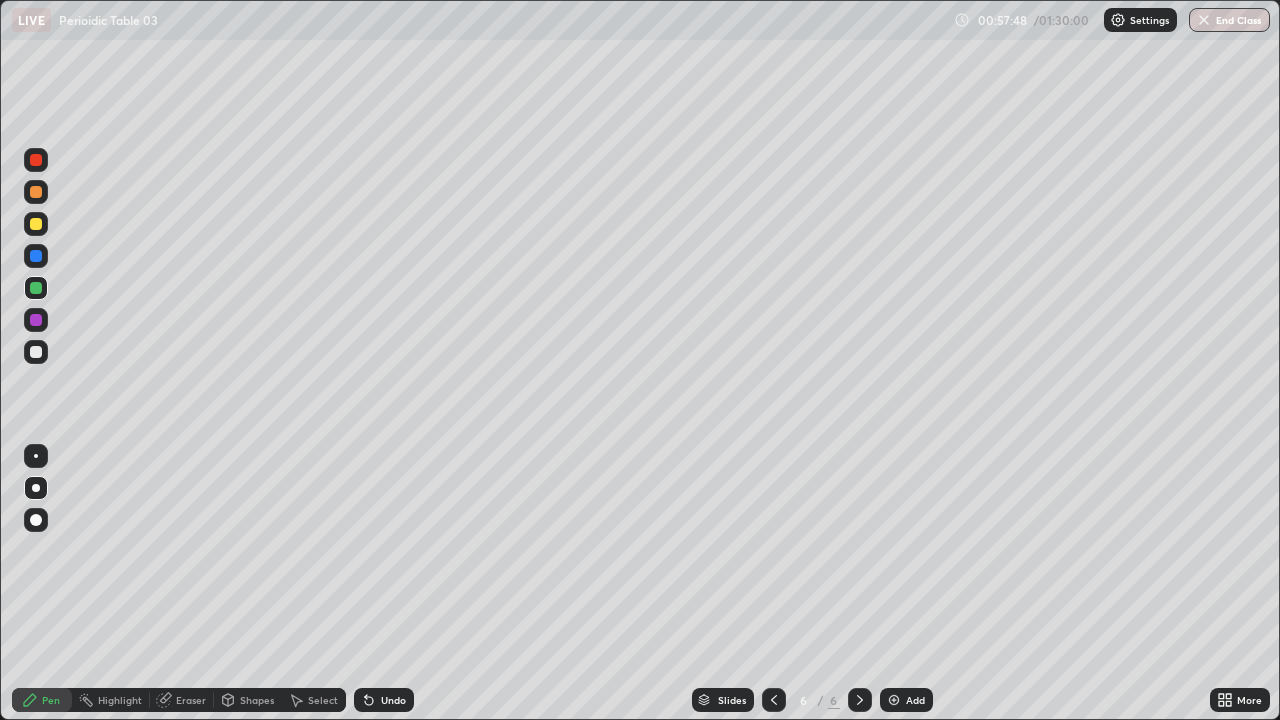 click 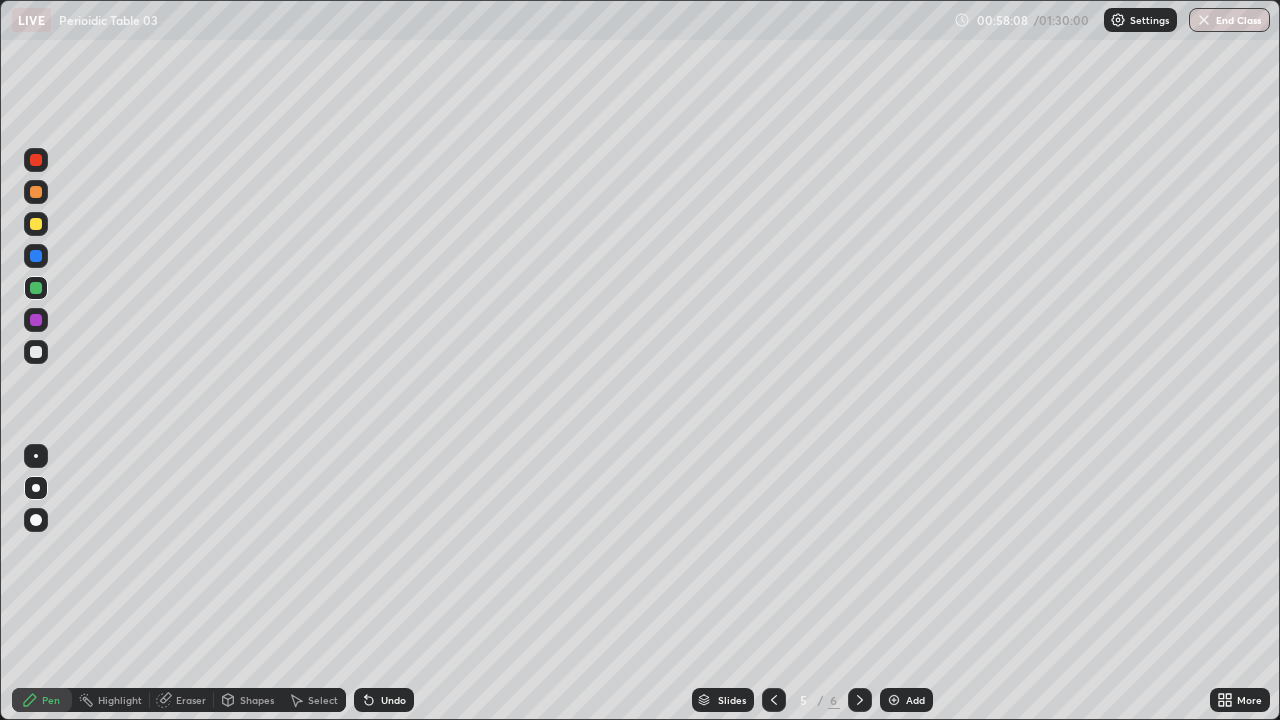 click on "Undo" at bounding box center (384, 700) 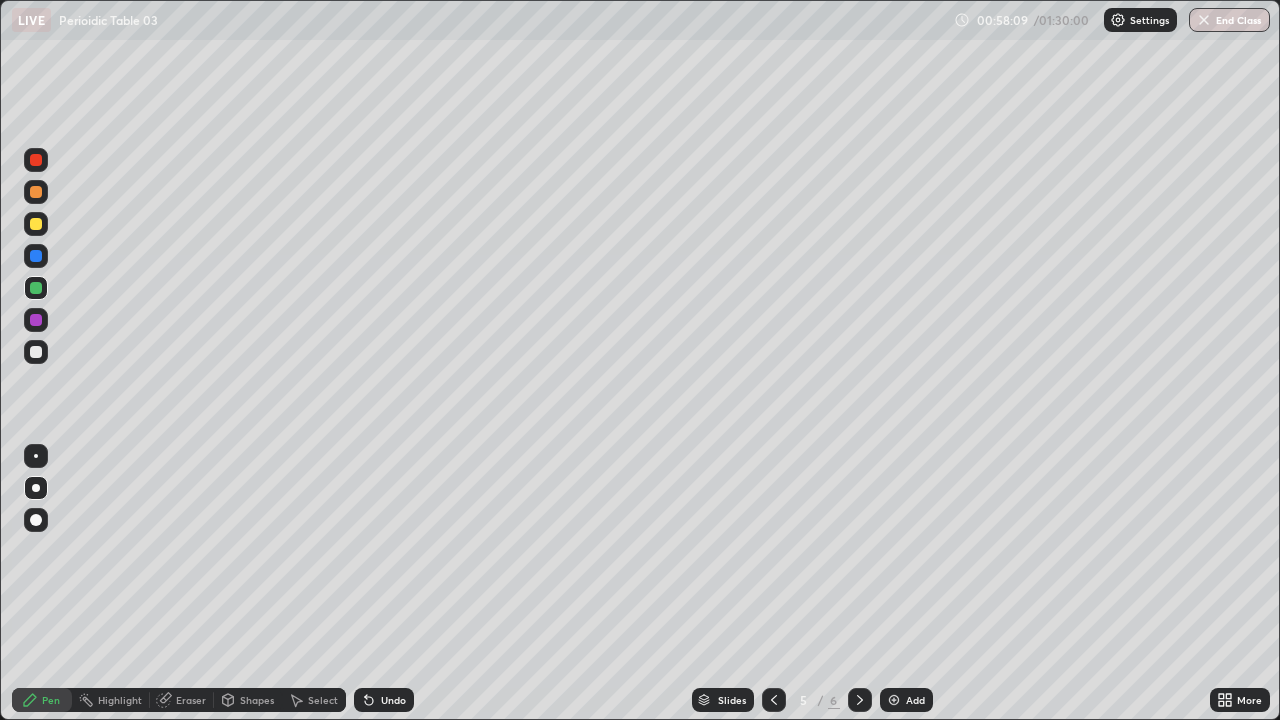 click on "Undo" at bounding box center (384, 700) 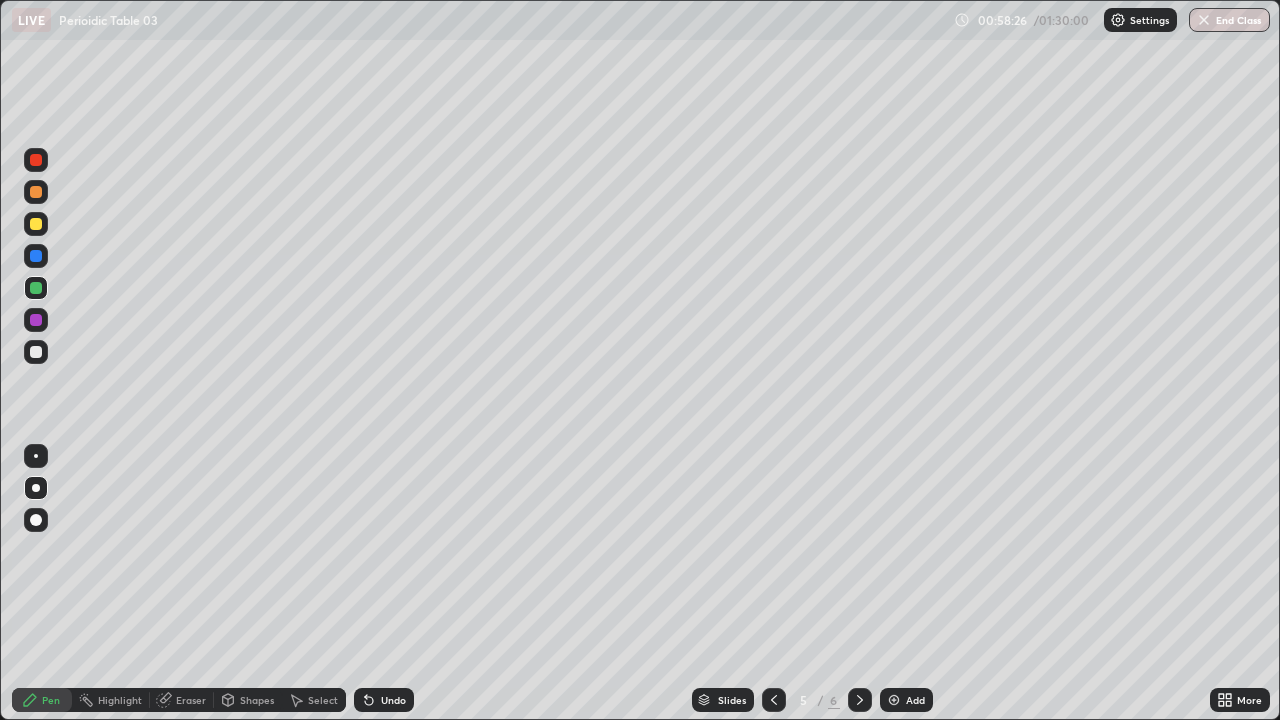 click at bounding box center [894, 700] 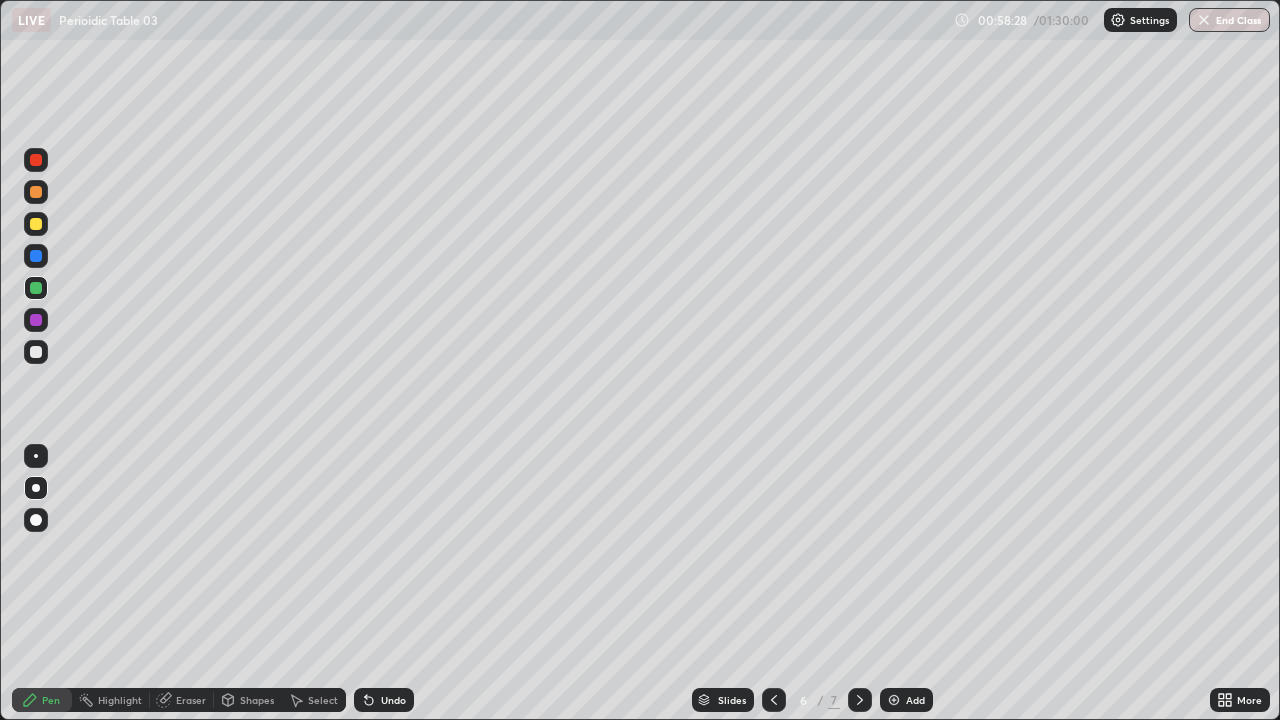 click at bounding box center (36, 224) 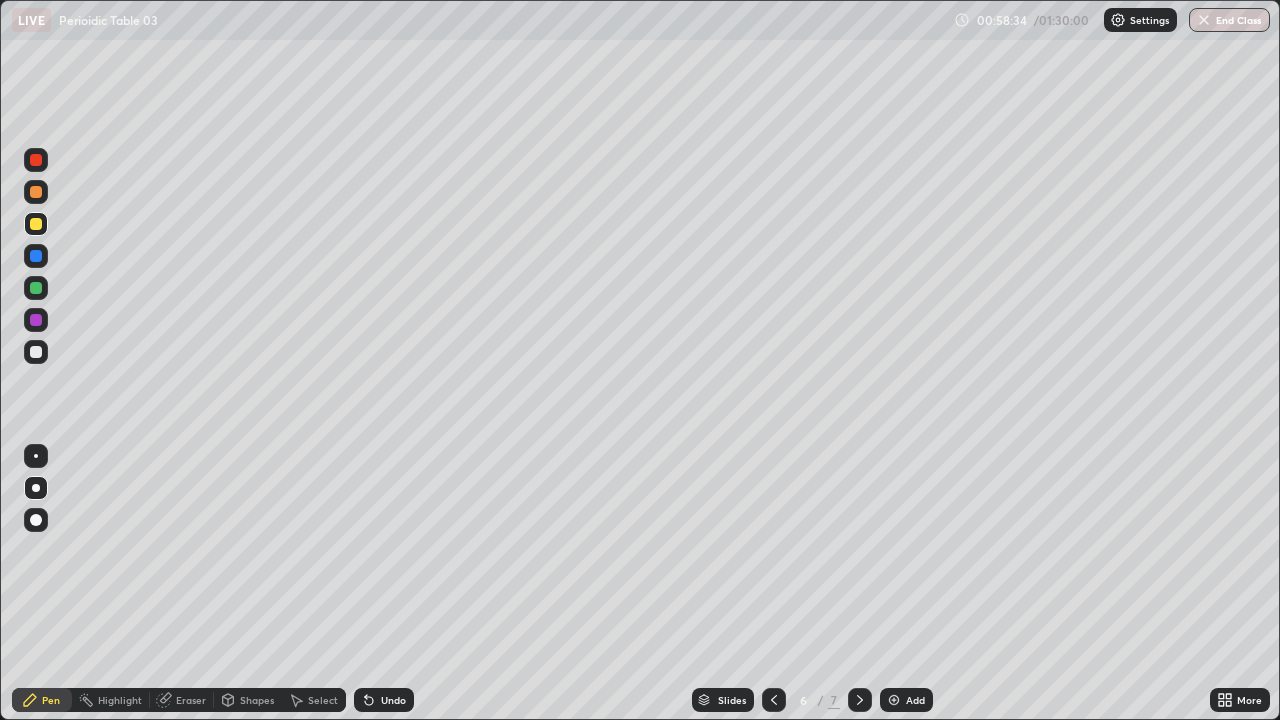 click on "Undo" at bounding box center [384, 700] 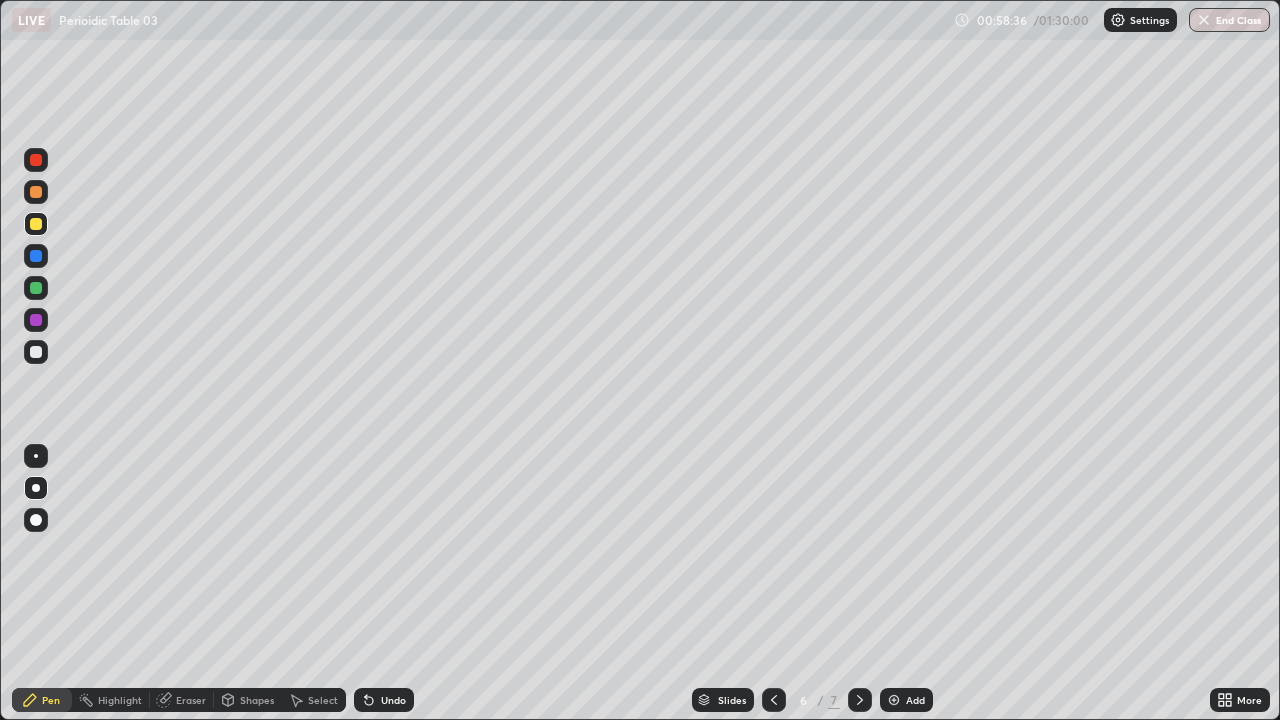 click on "Undo" at bounding box center [393, 700] 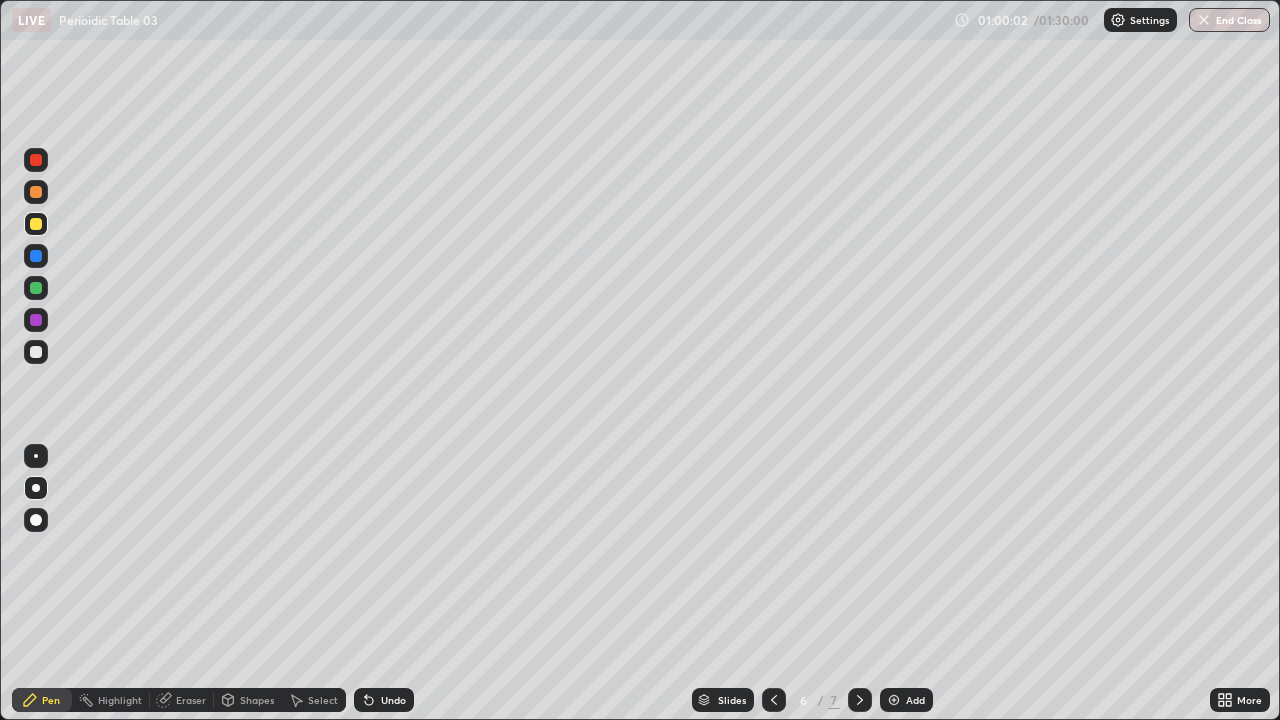 click on "Undo" at bounding box center [384, 700] 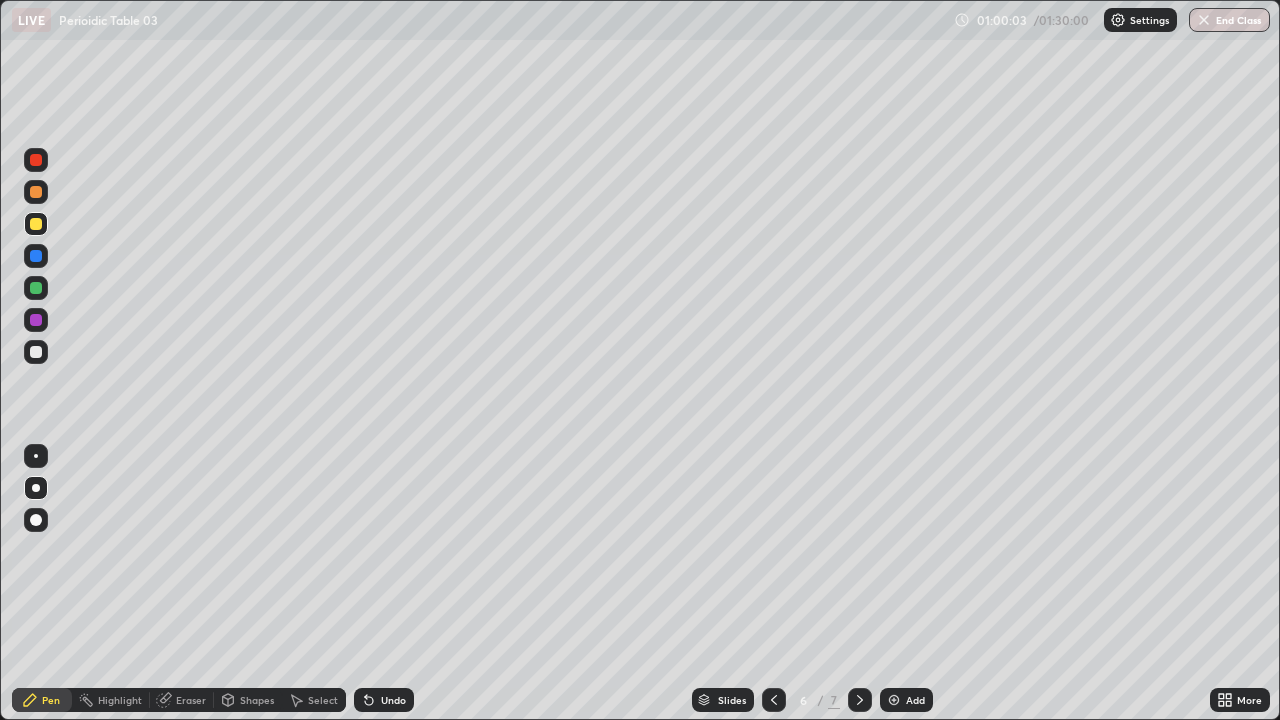 click on "Undo" at bounding box center (393, 700) 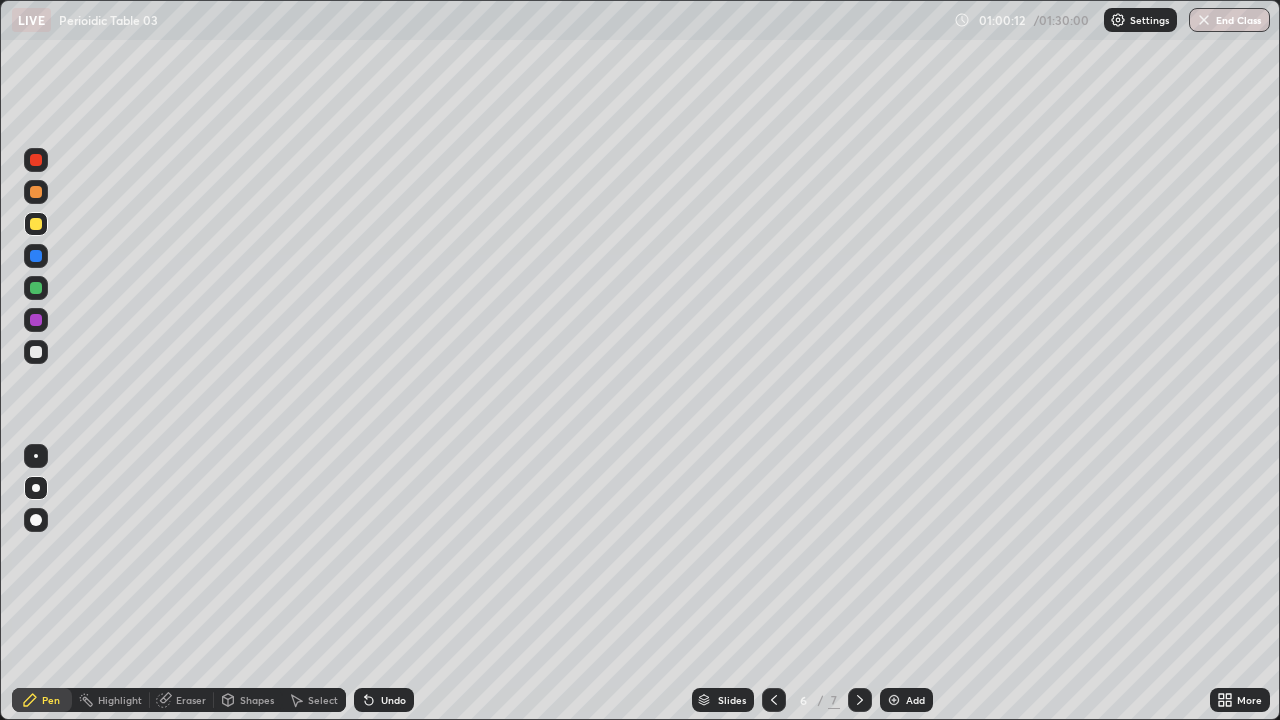 click 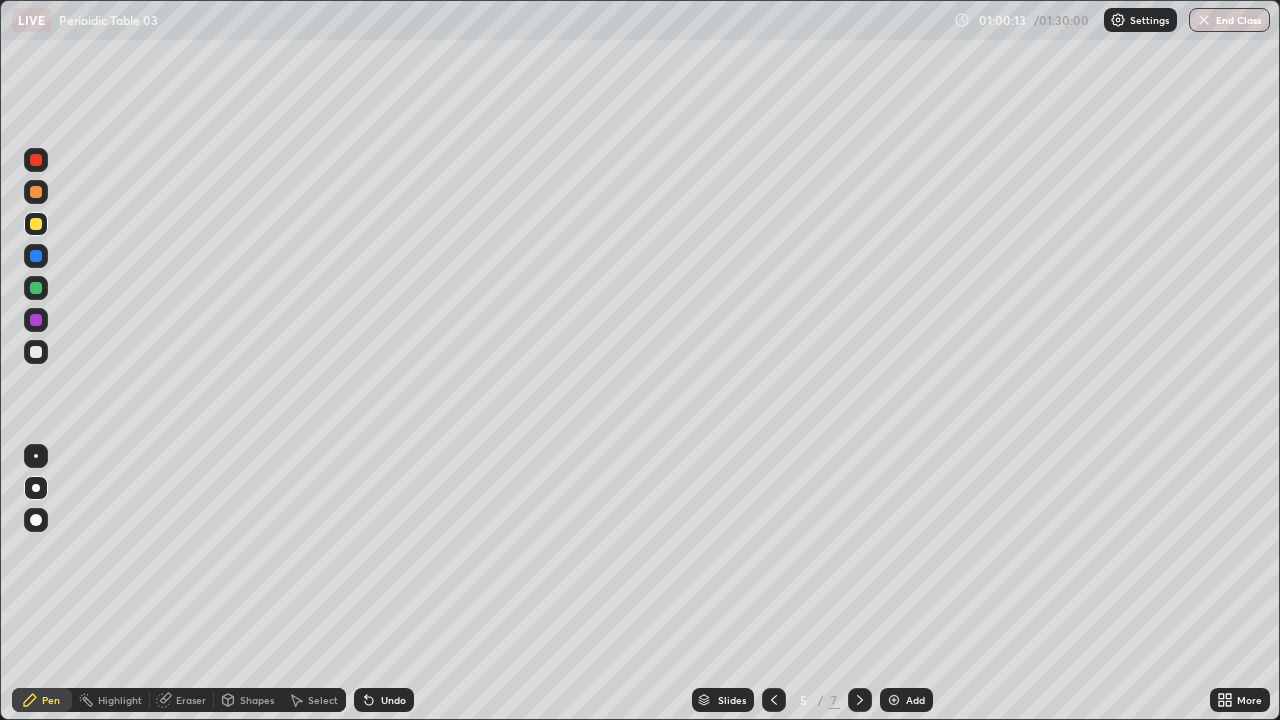 click 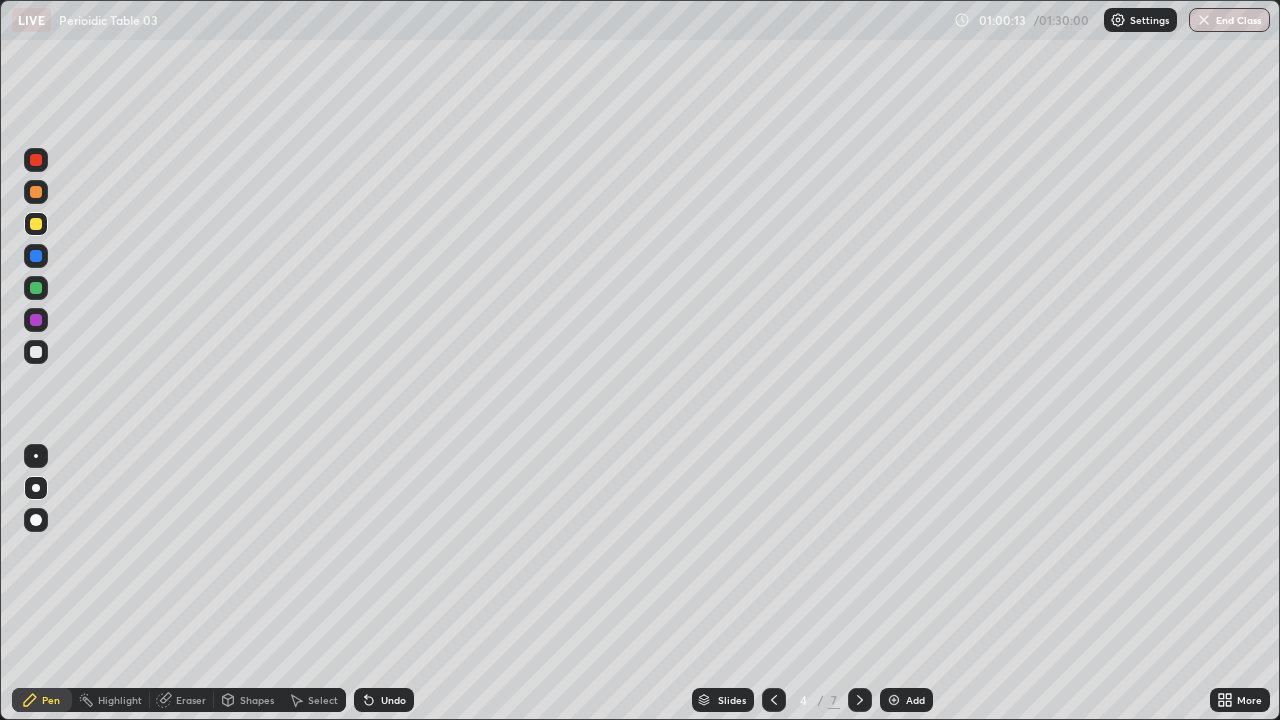 click 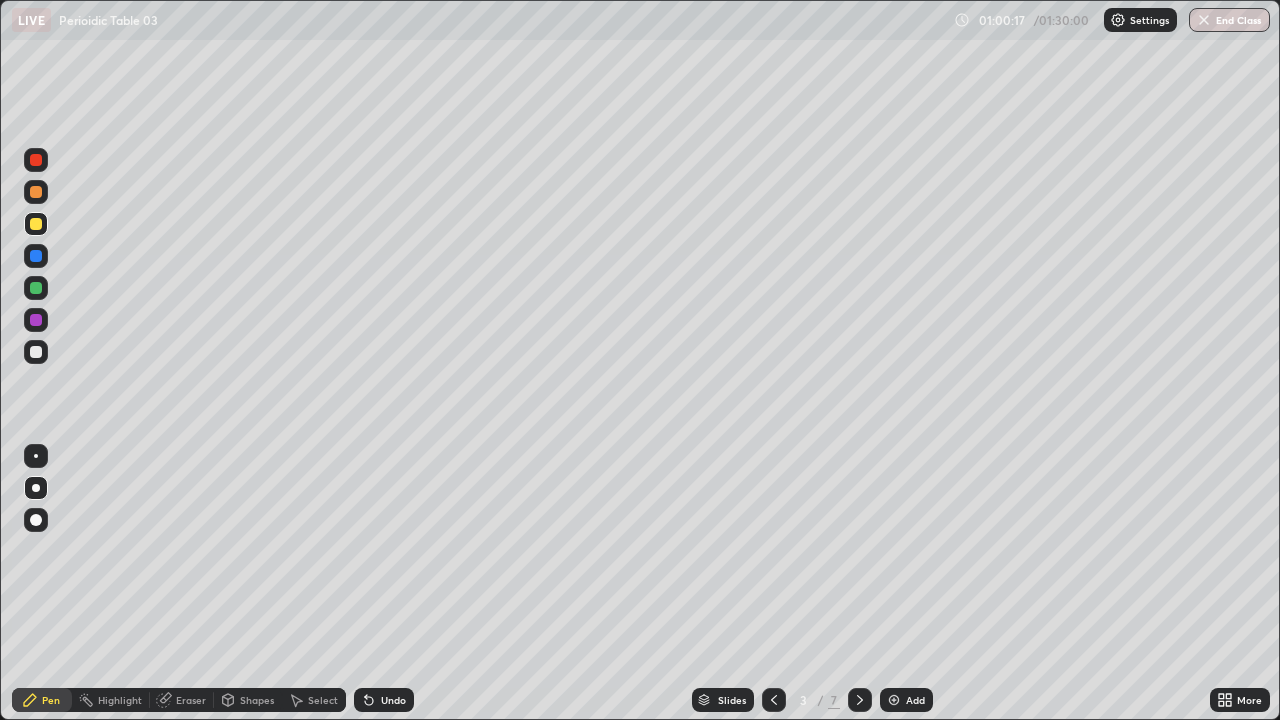 click 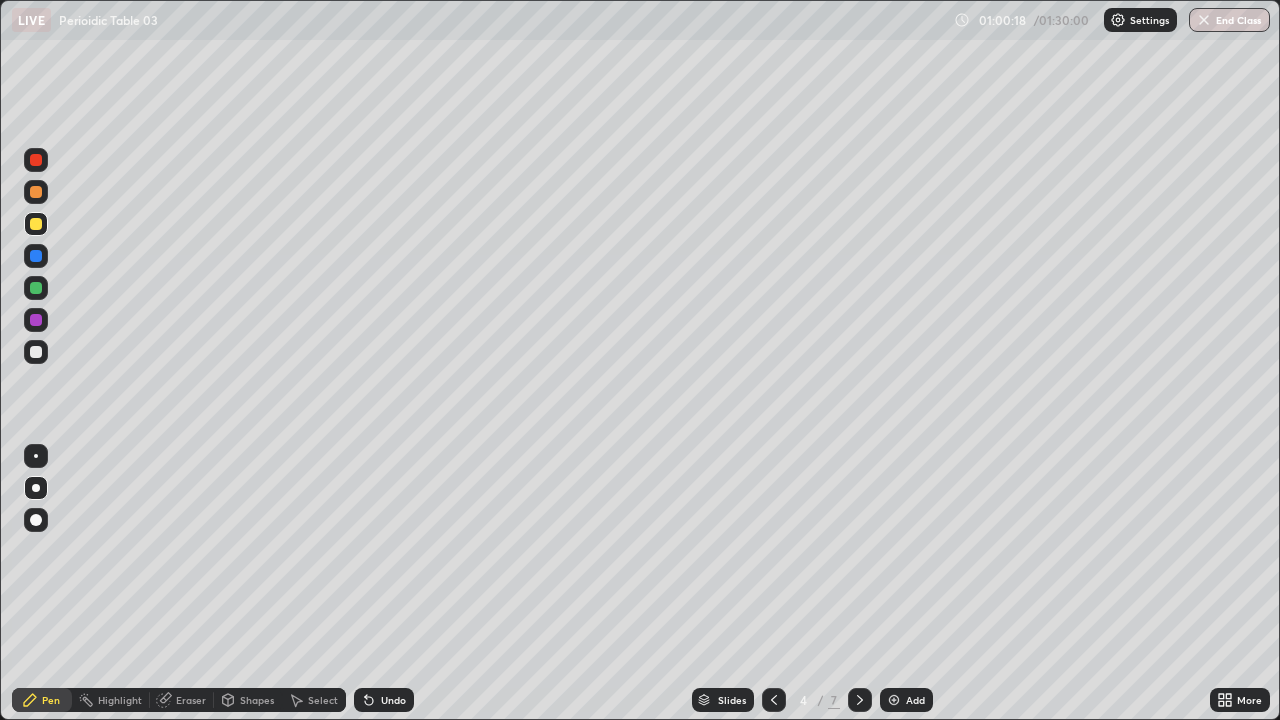 click 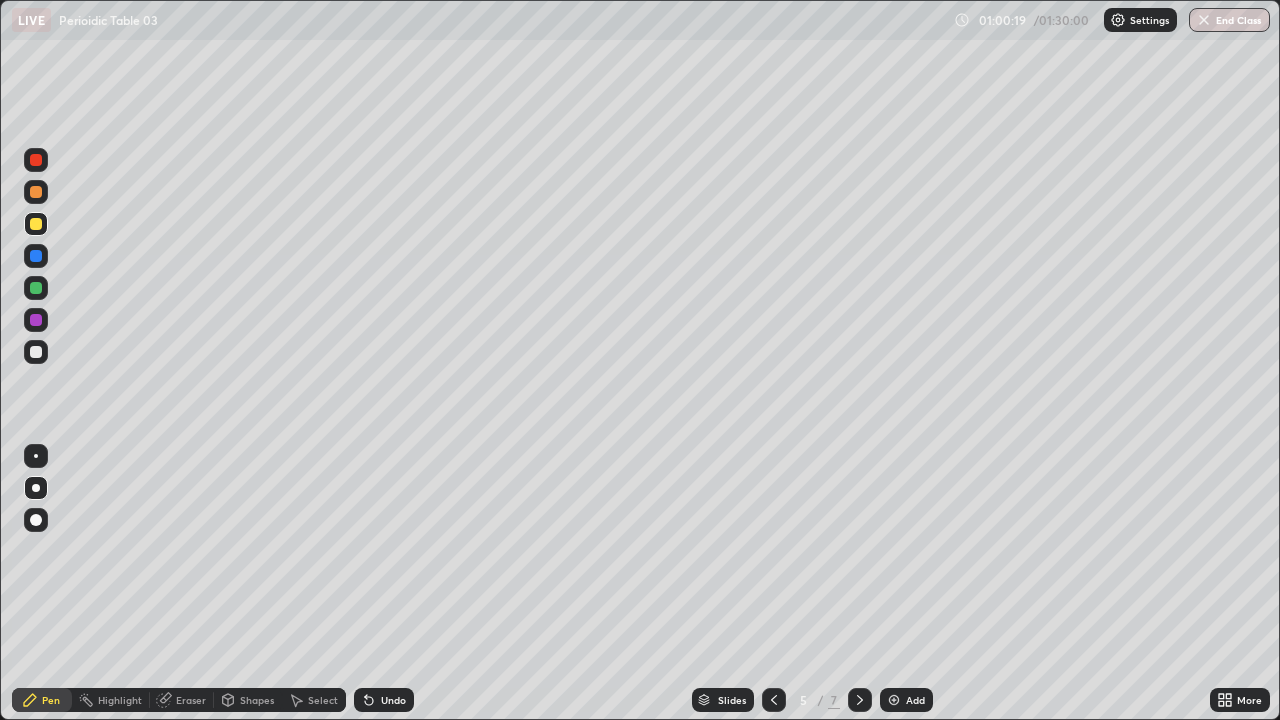 click 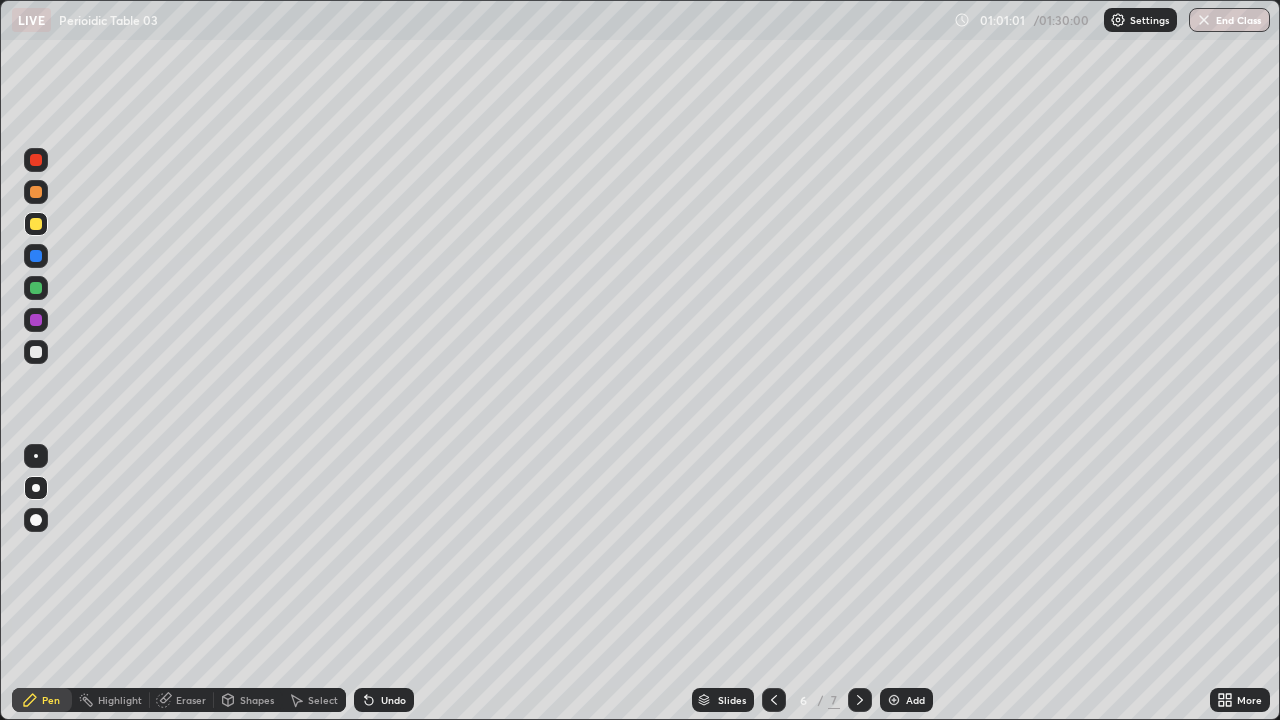 click at bounding box center (36, 352) 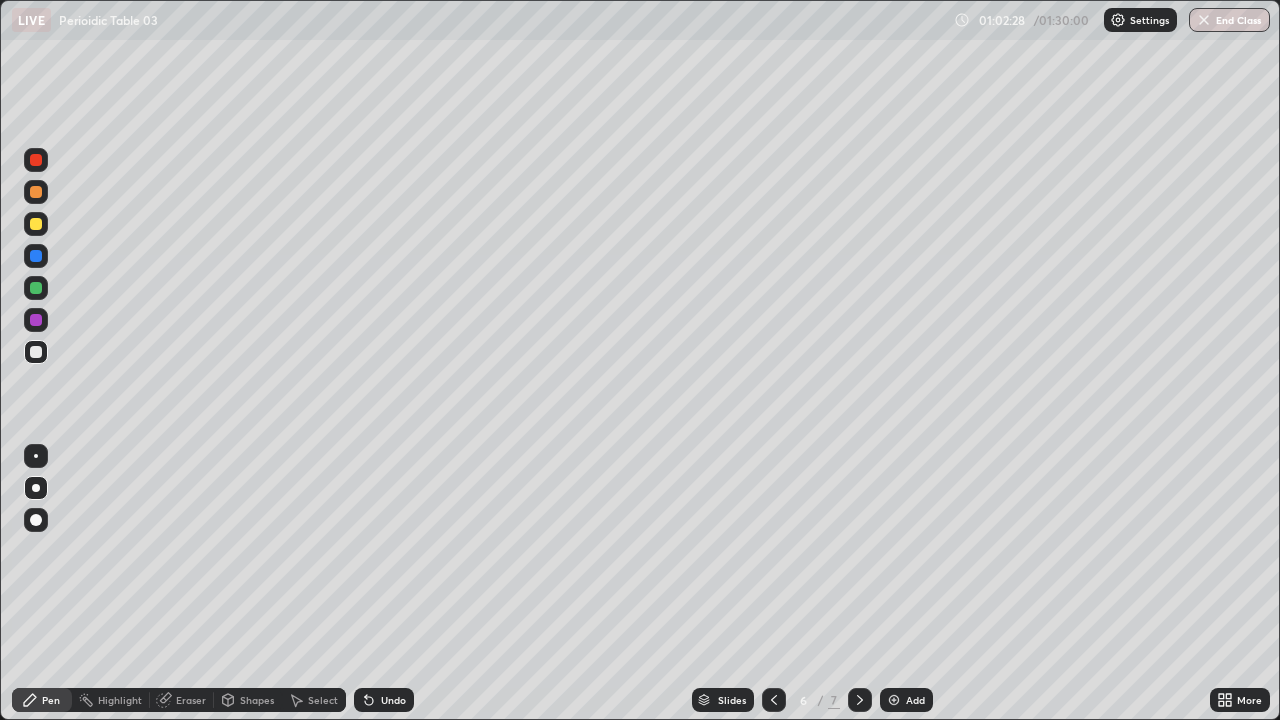 click on "Undo" at bounding box center [384, 700] 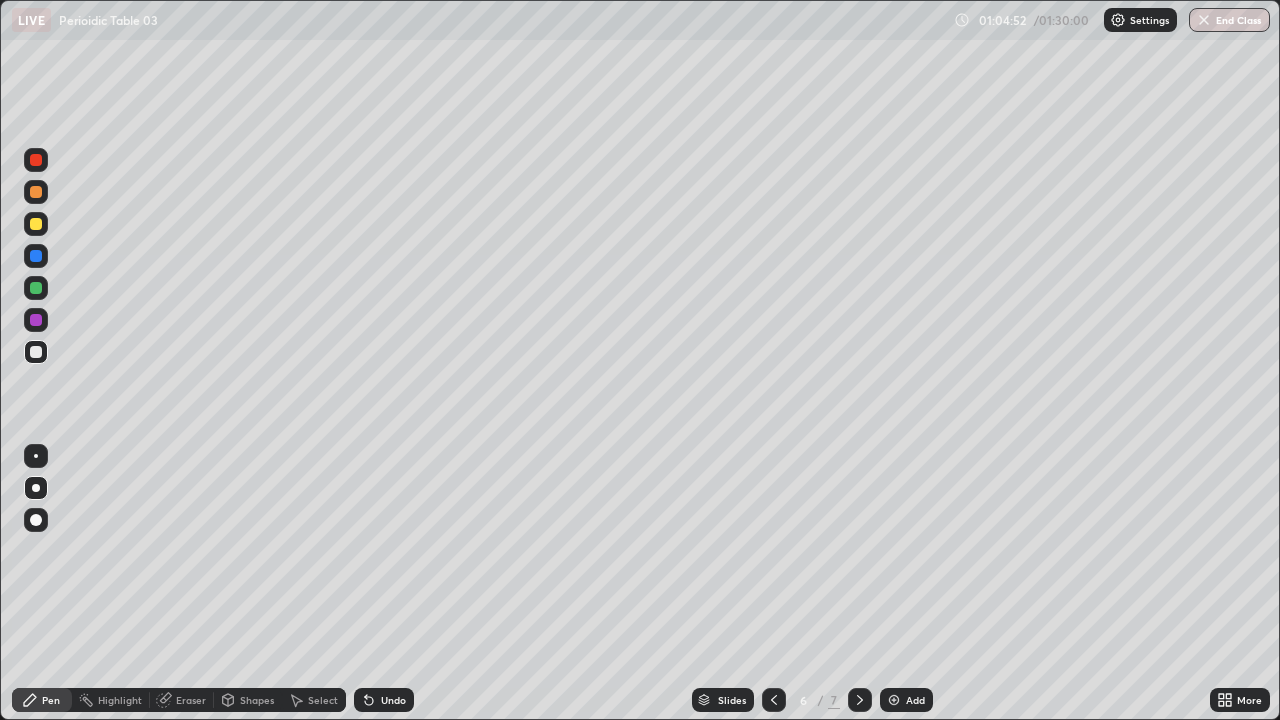 click on "Add" at bounding box center [915, 700] 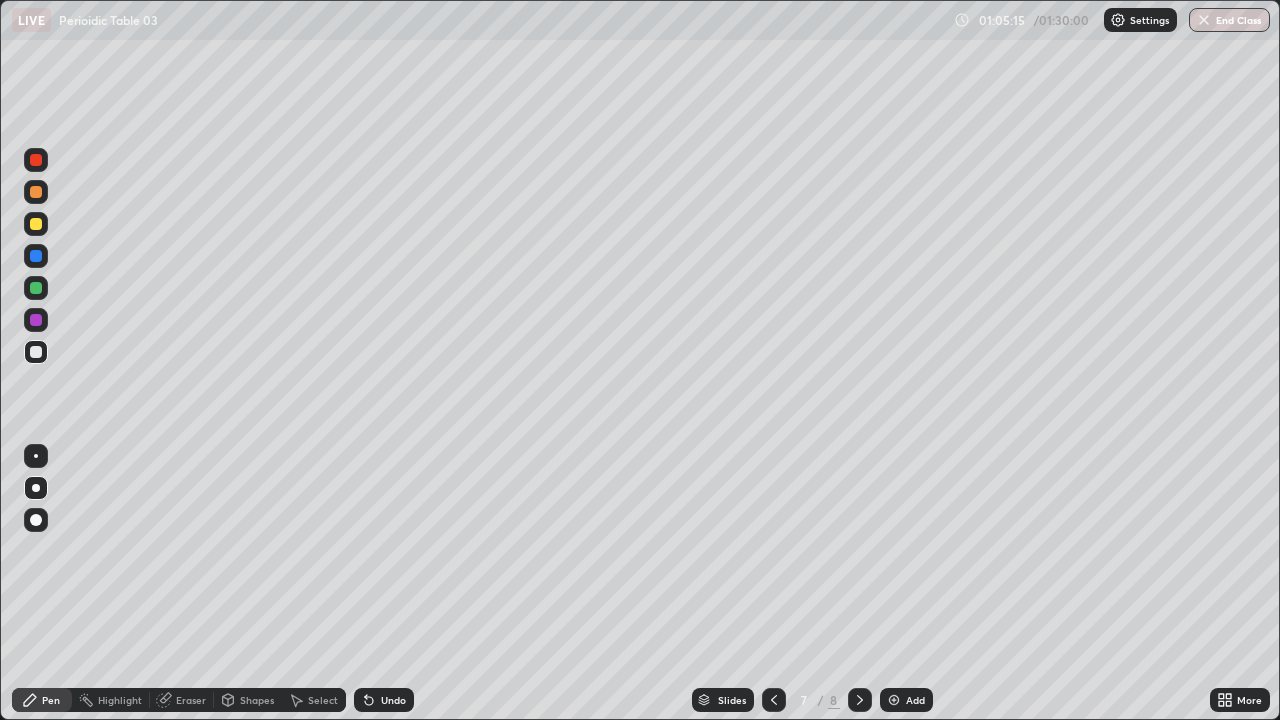 click 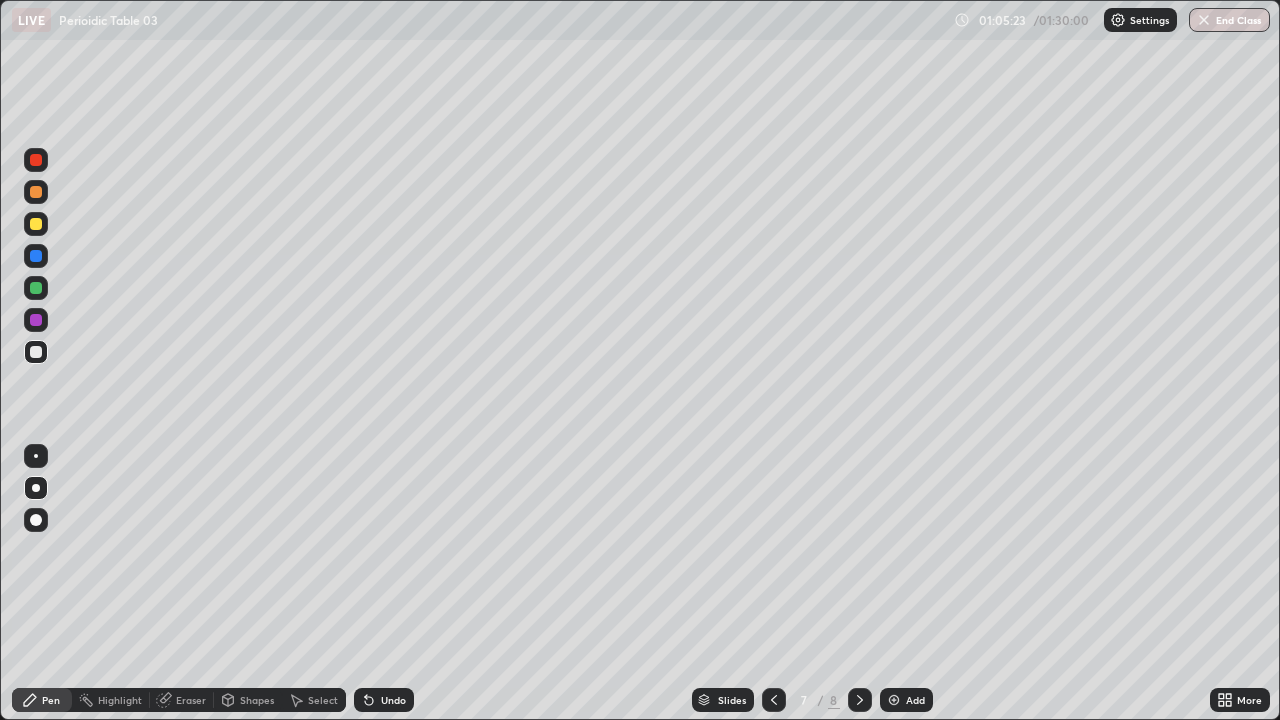 click on "Undo" at bounding box center (393, 700) 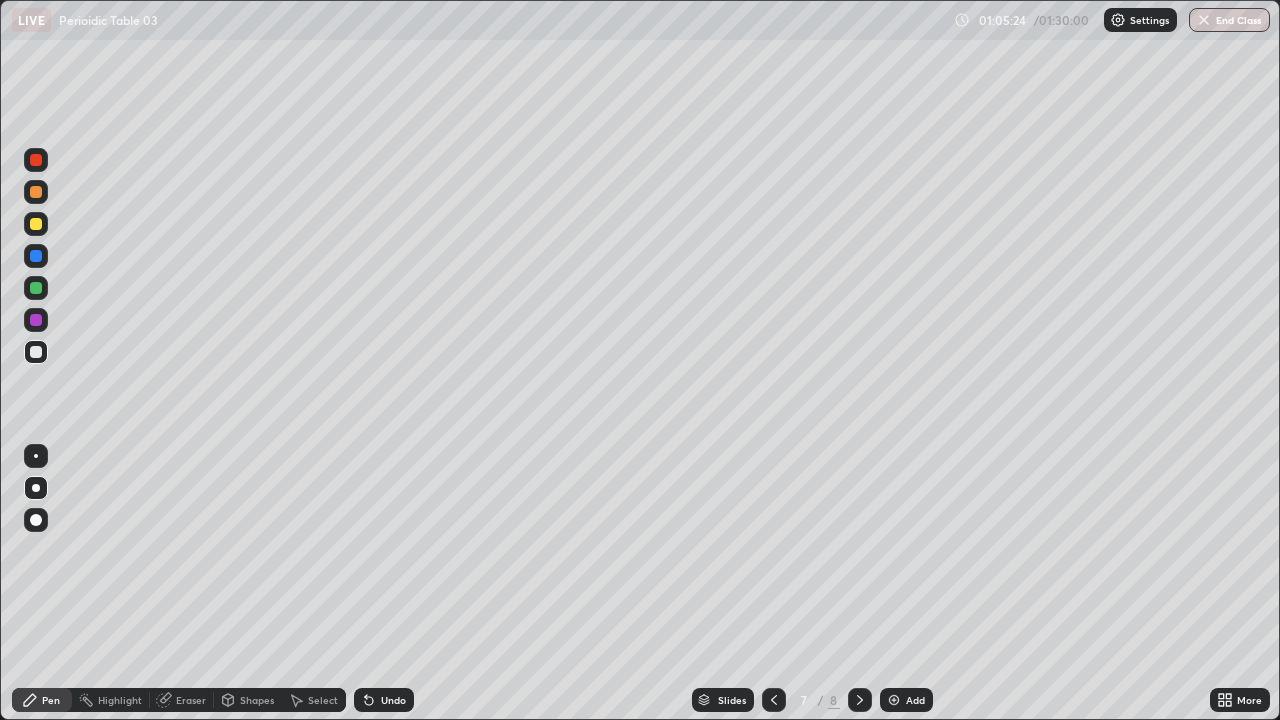 click on "Undo" at bounding box center (384, 700) 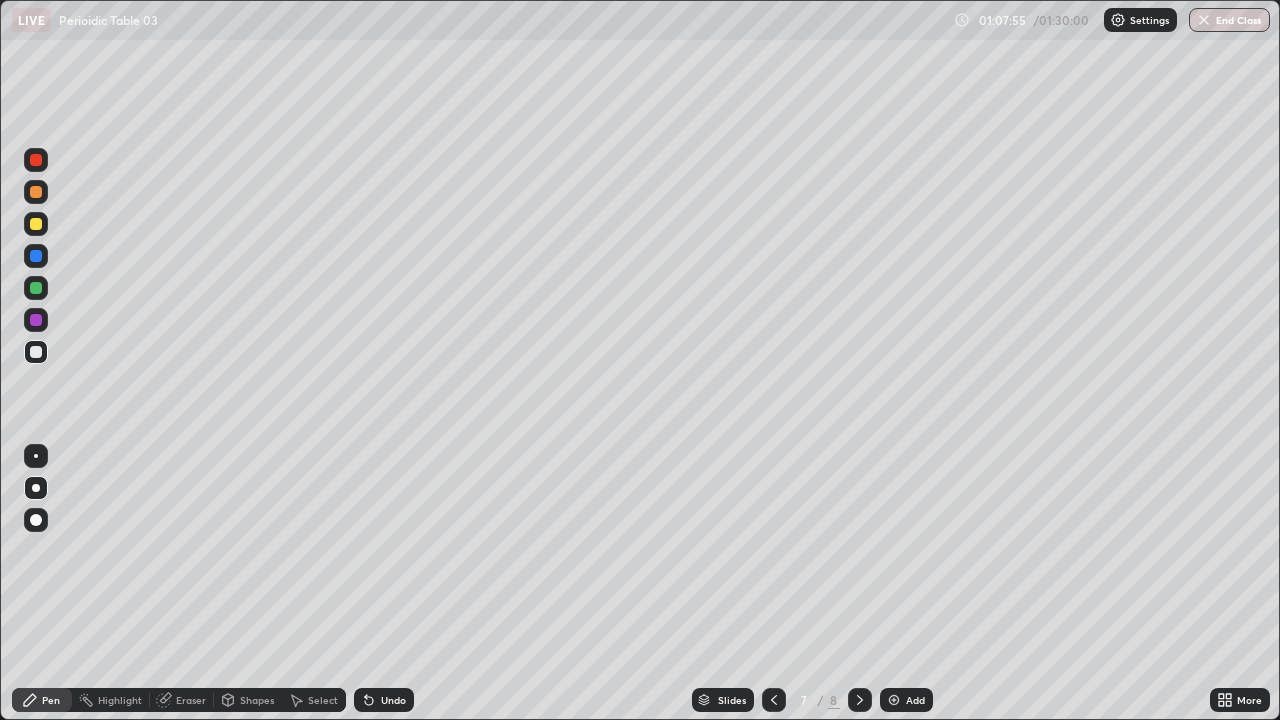 click at bounding box center (36, 288) 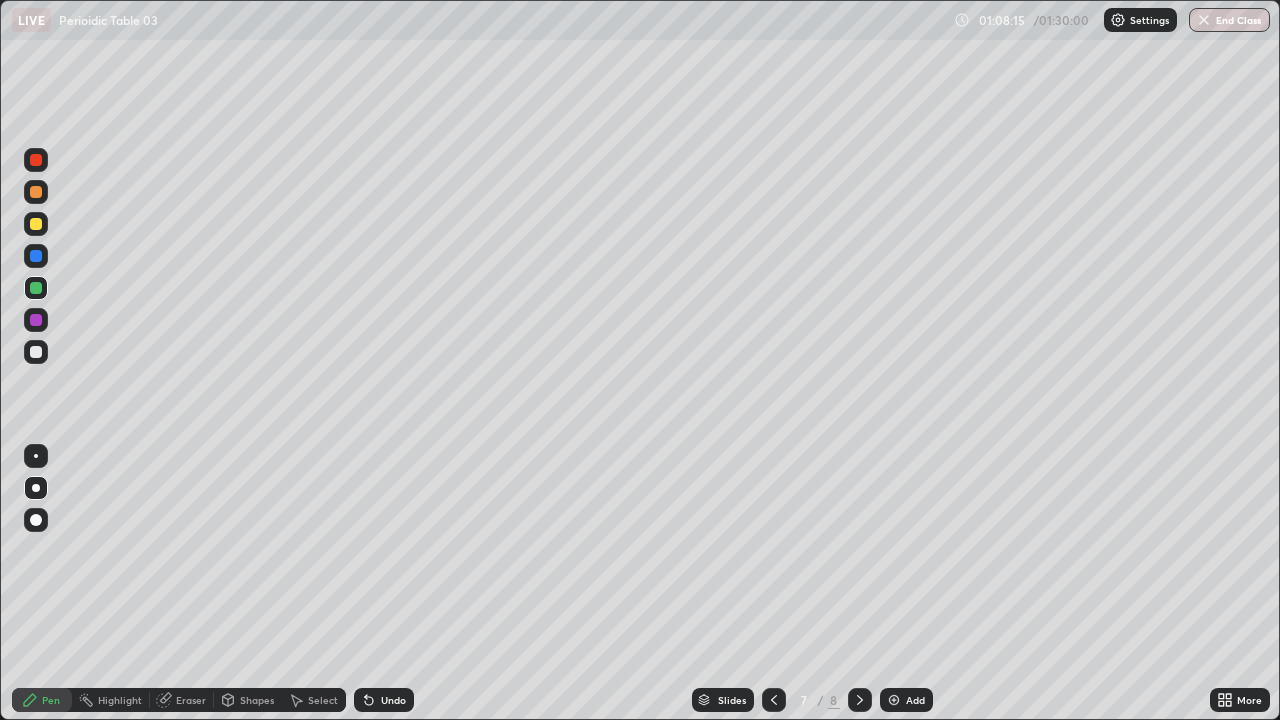 click on "Undo" at bounding box center [384, 700] 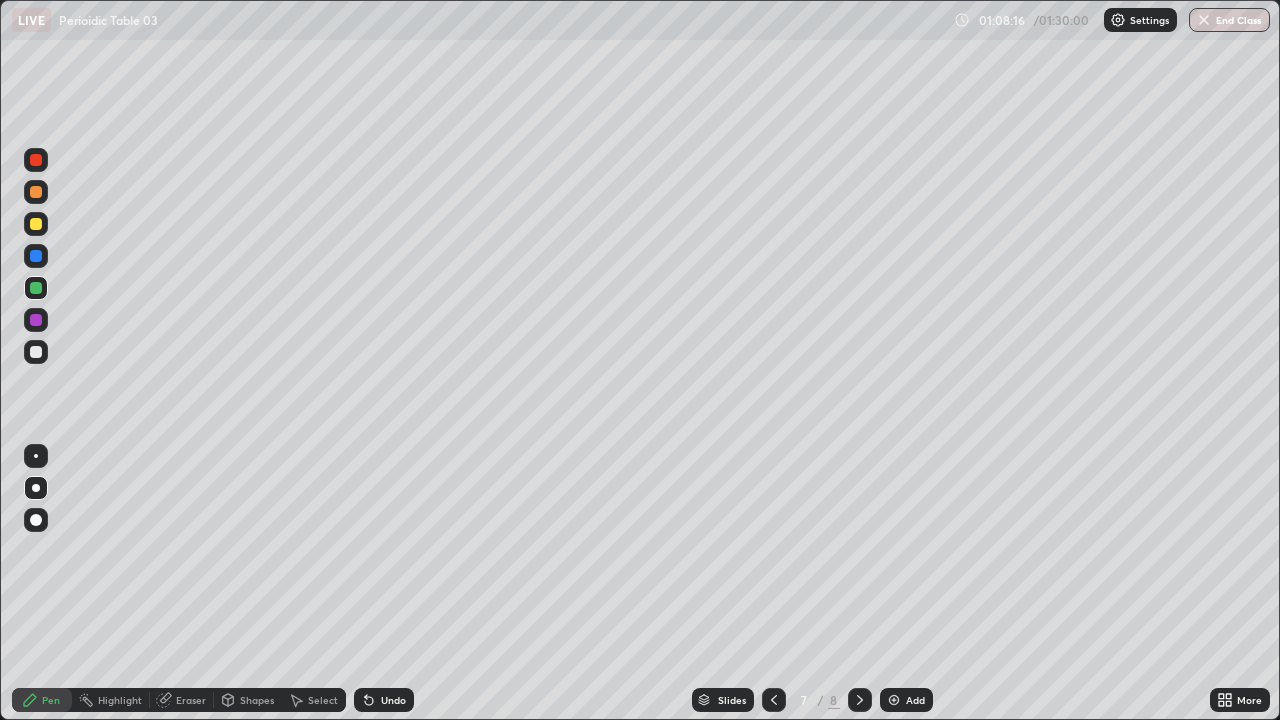 click 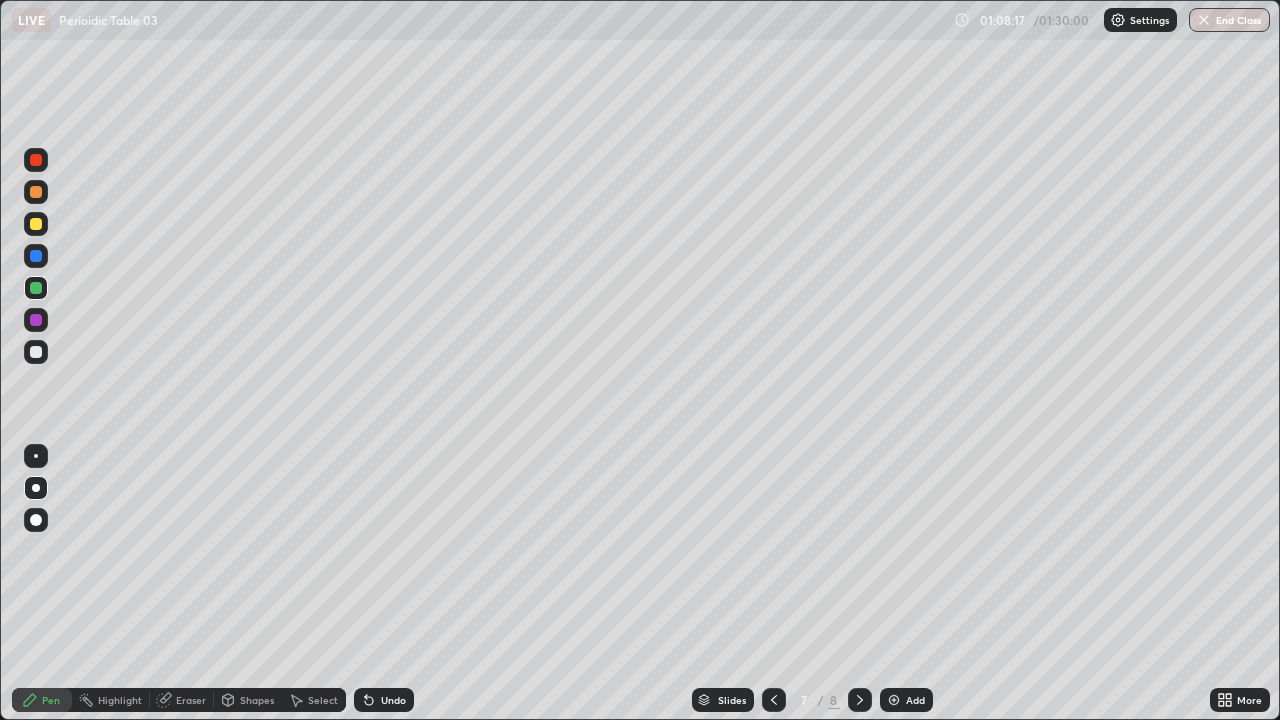 click 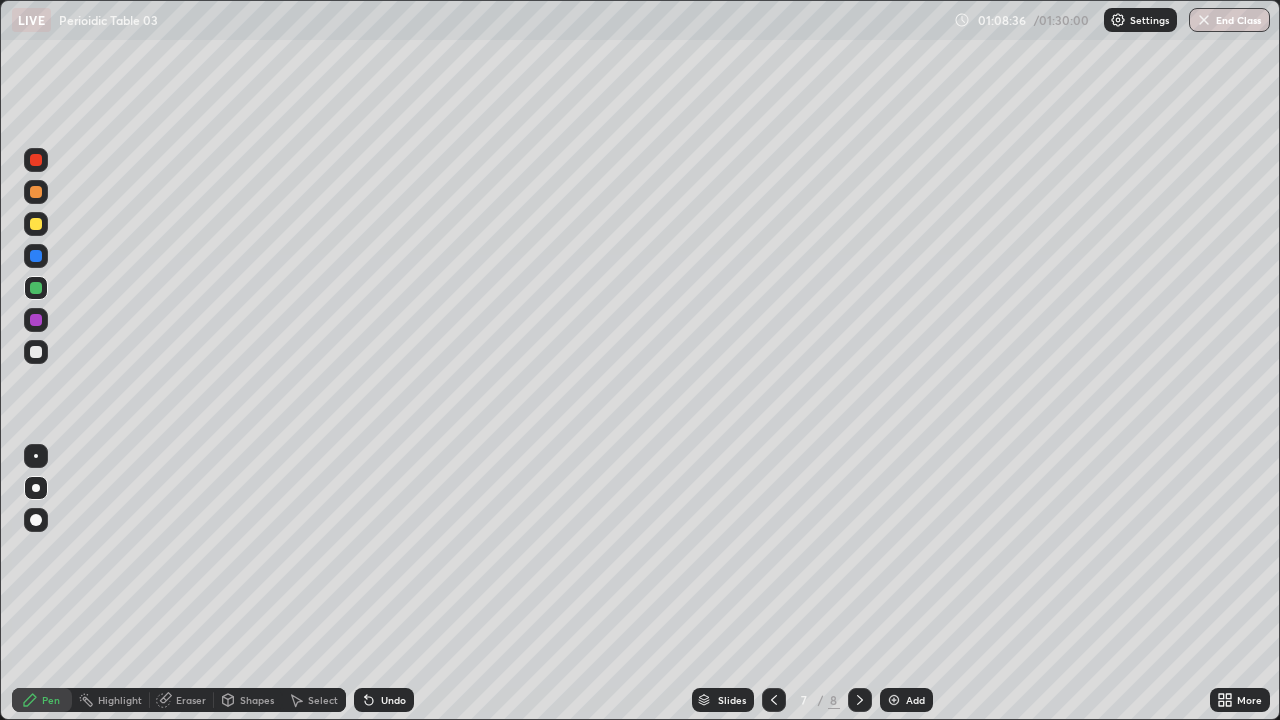 click 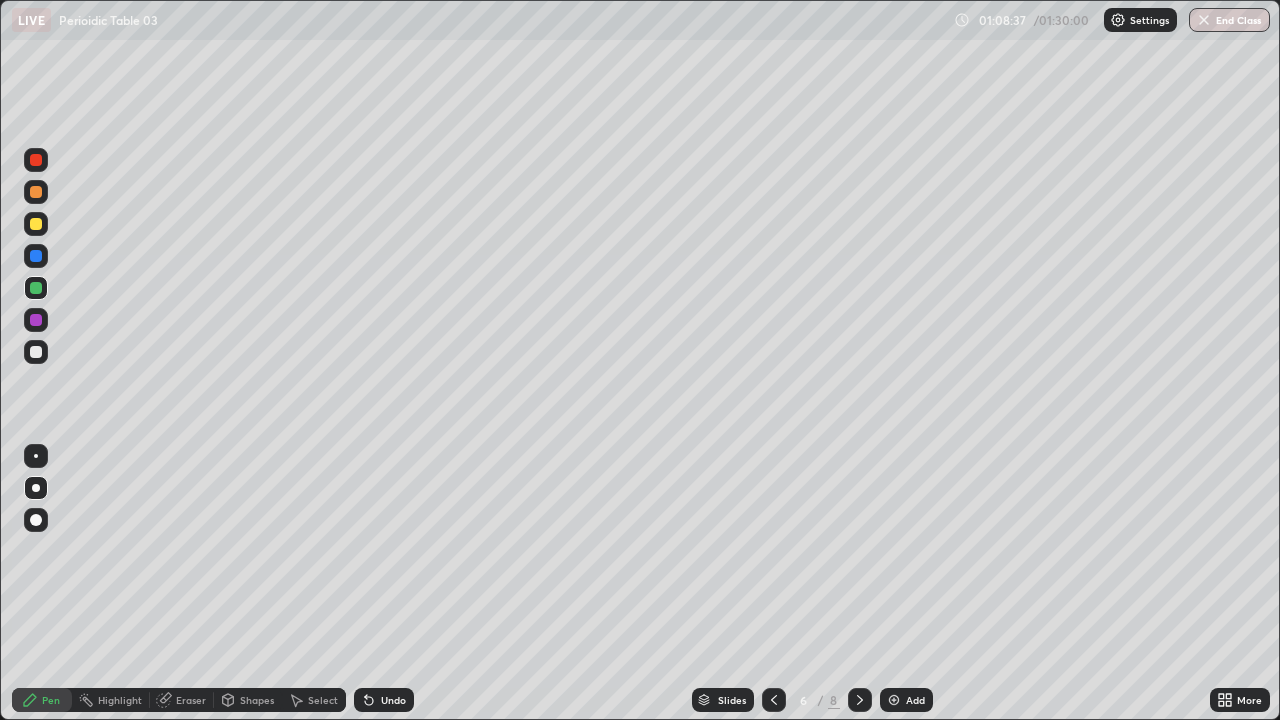 click at bounding box center [774, 700] 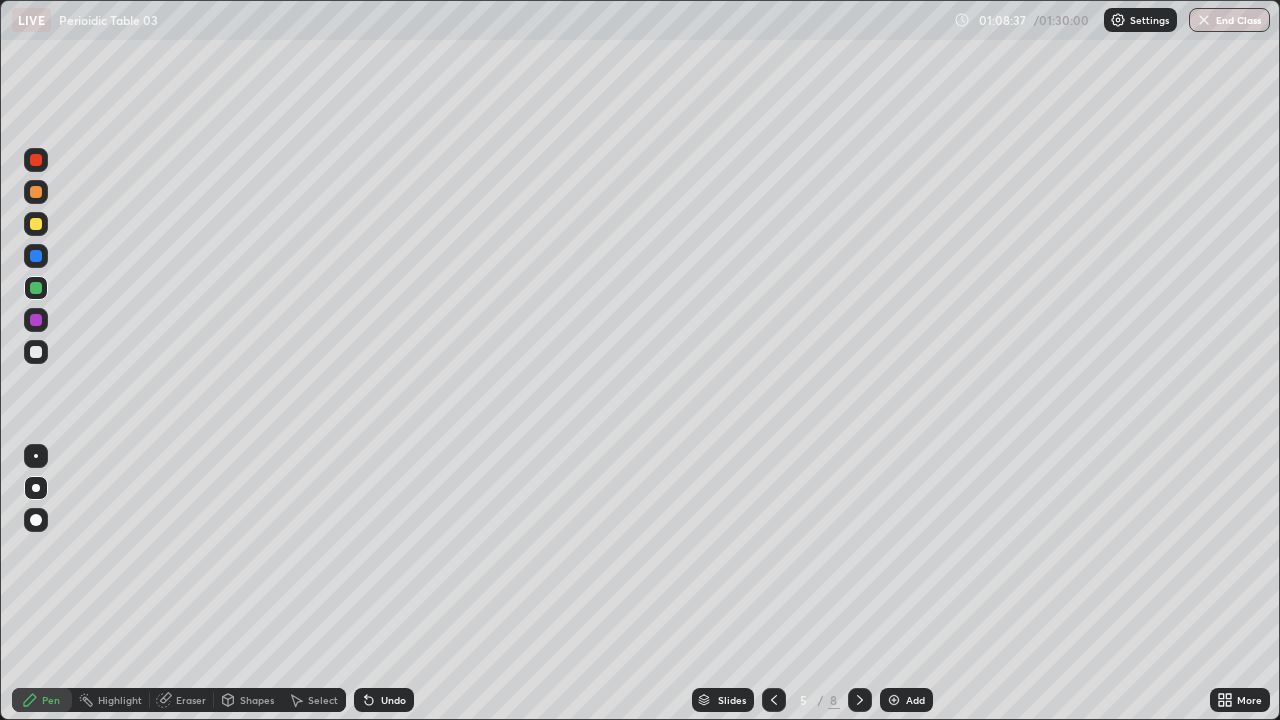 click 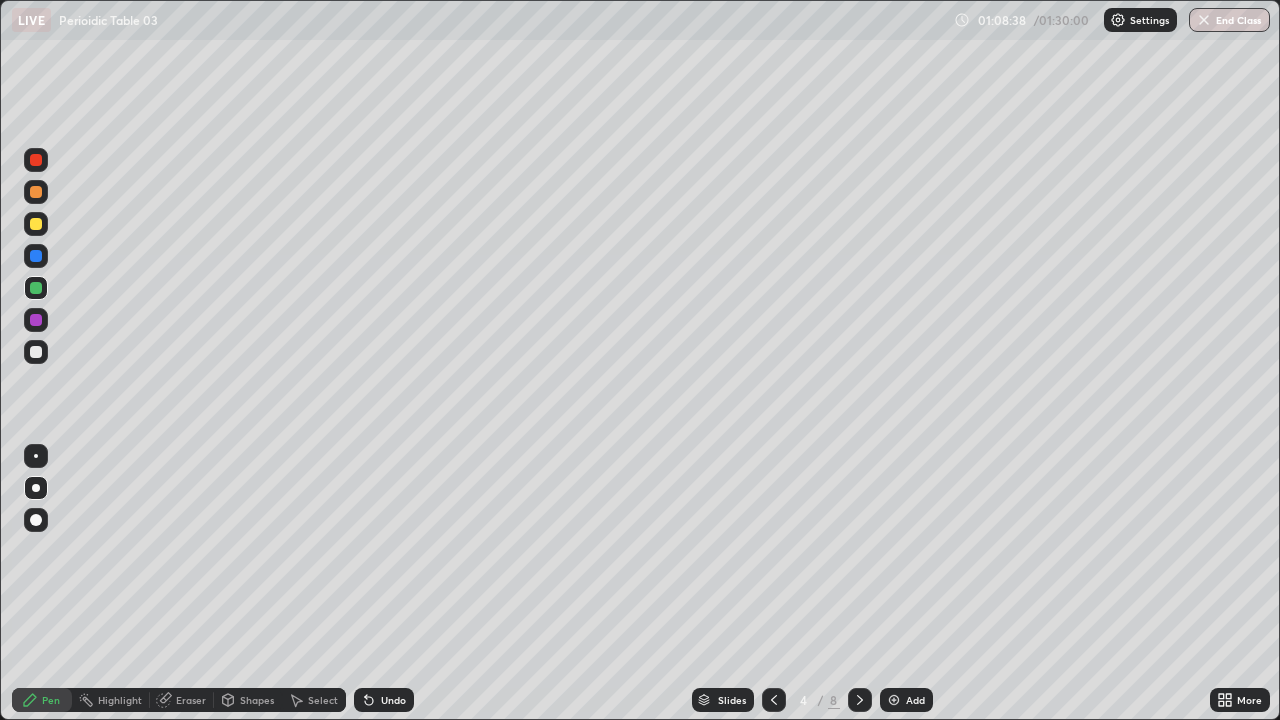 click at bounding box center [774, 700] 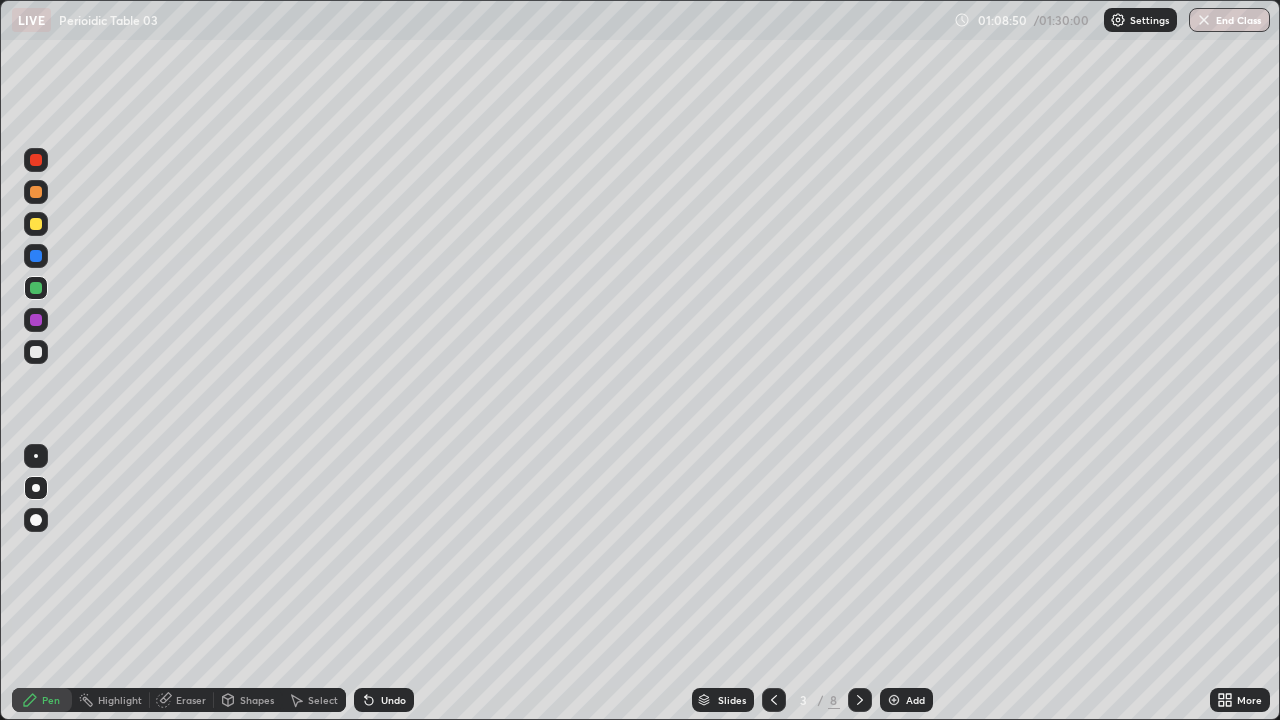 click 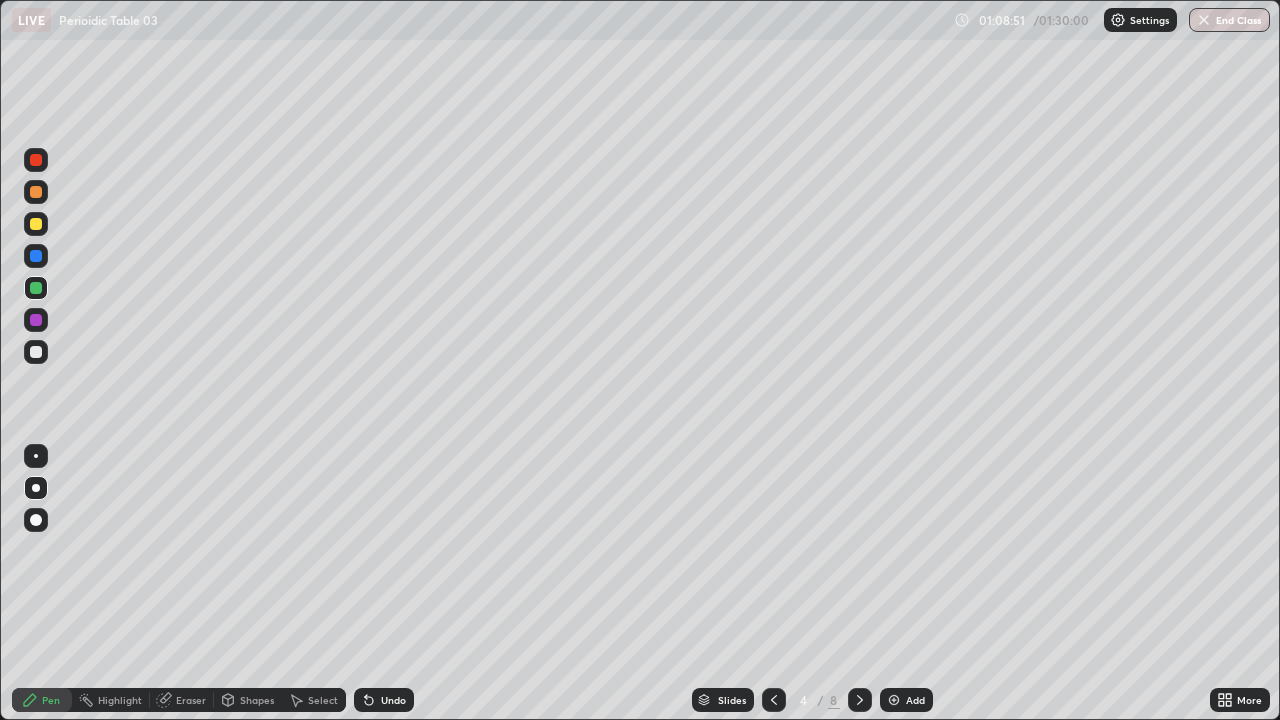 click 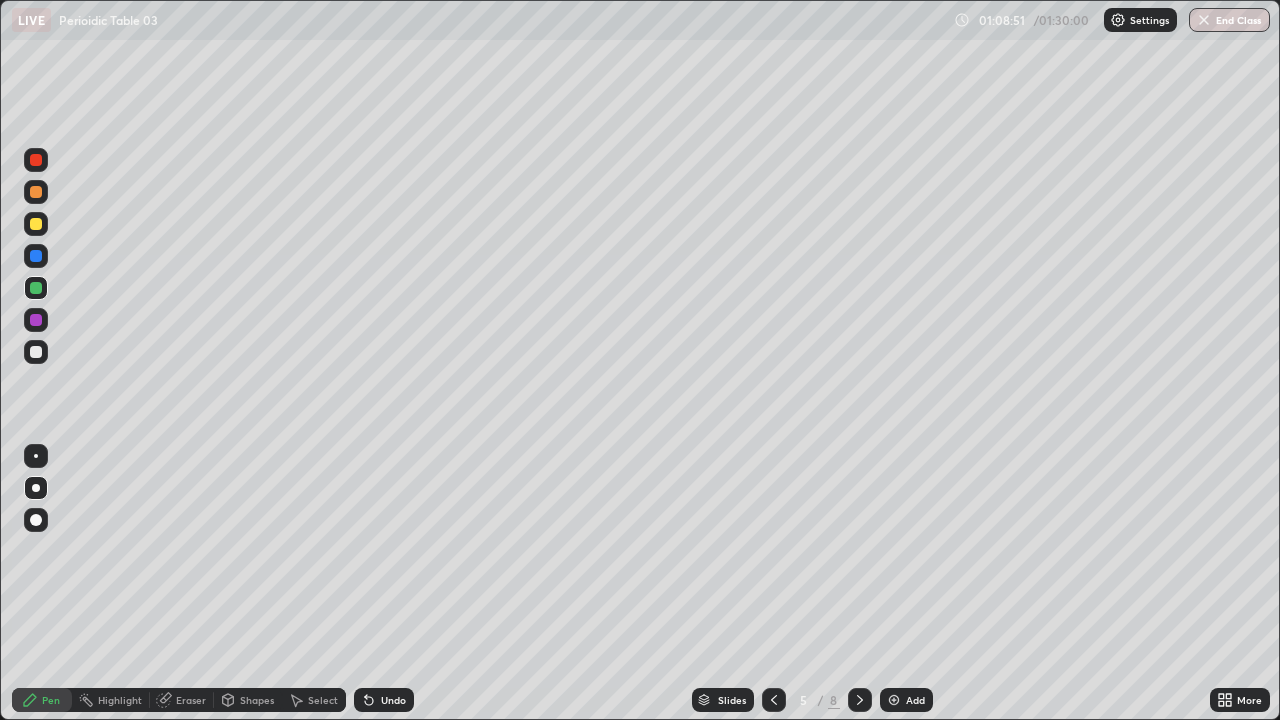 click 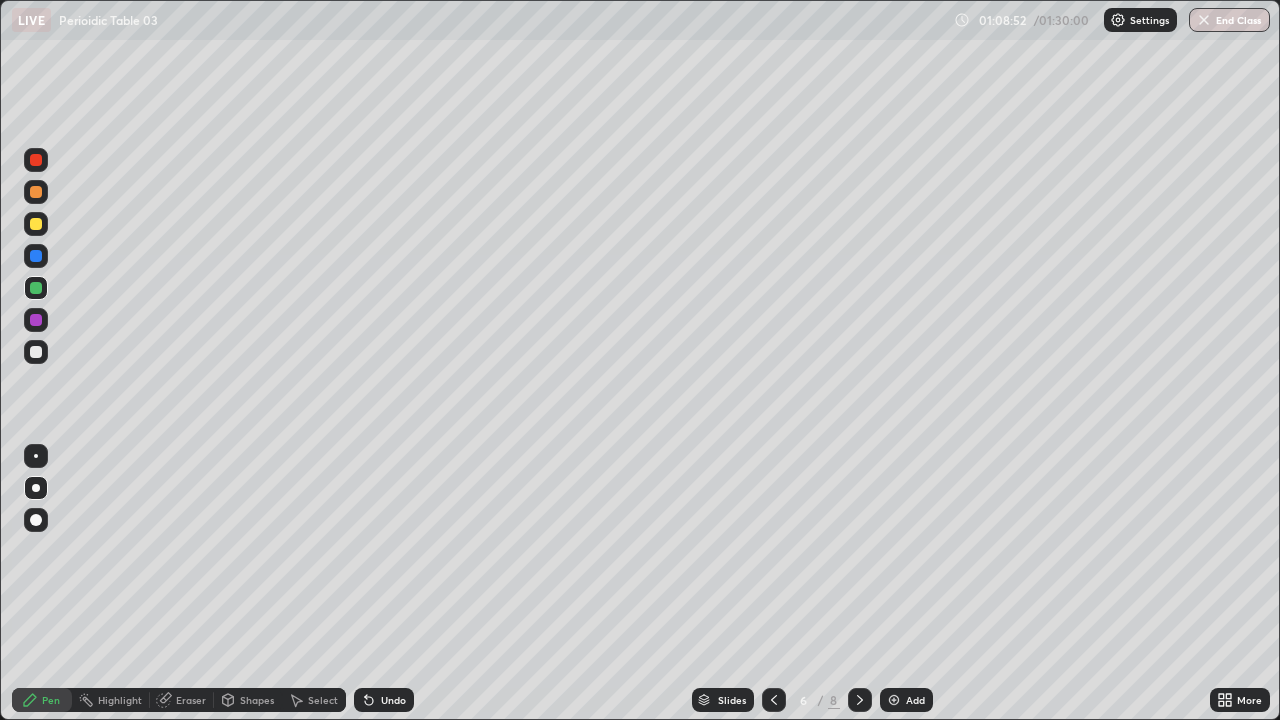 click 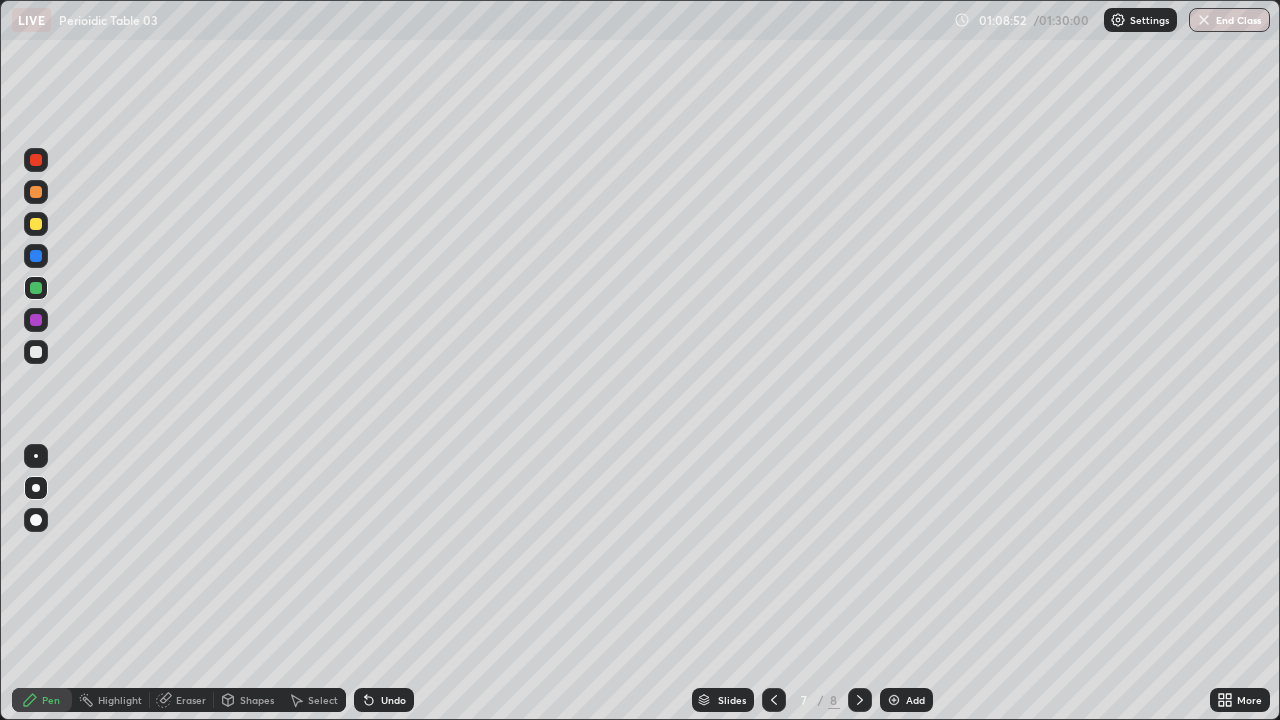 click at bounding box center [860, 700] 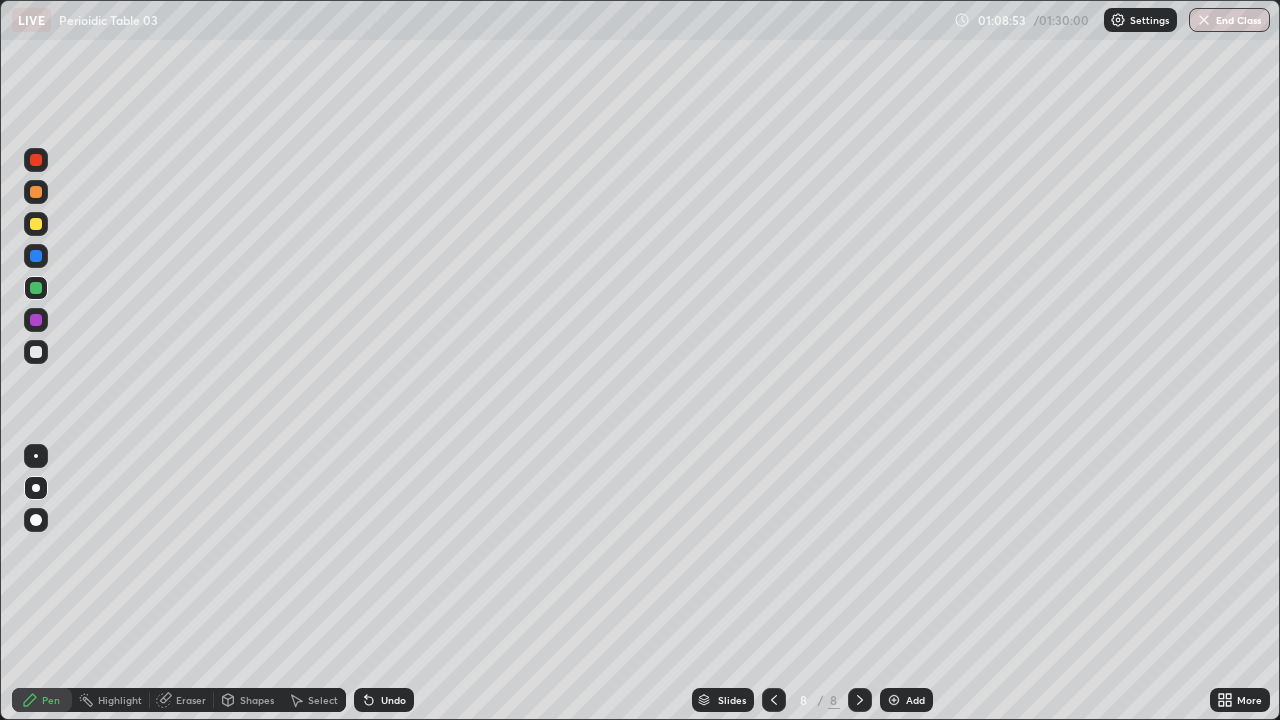 click at bounding box center [774, 700] 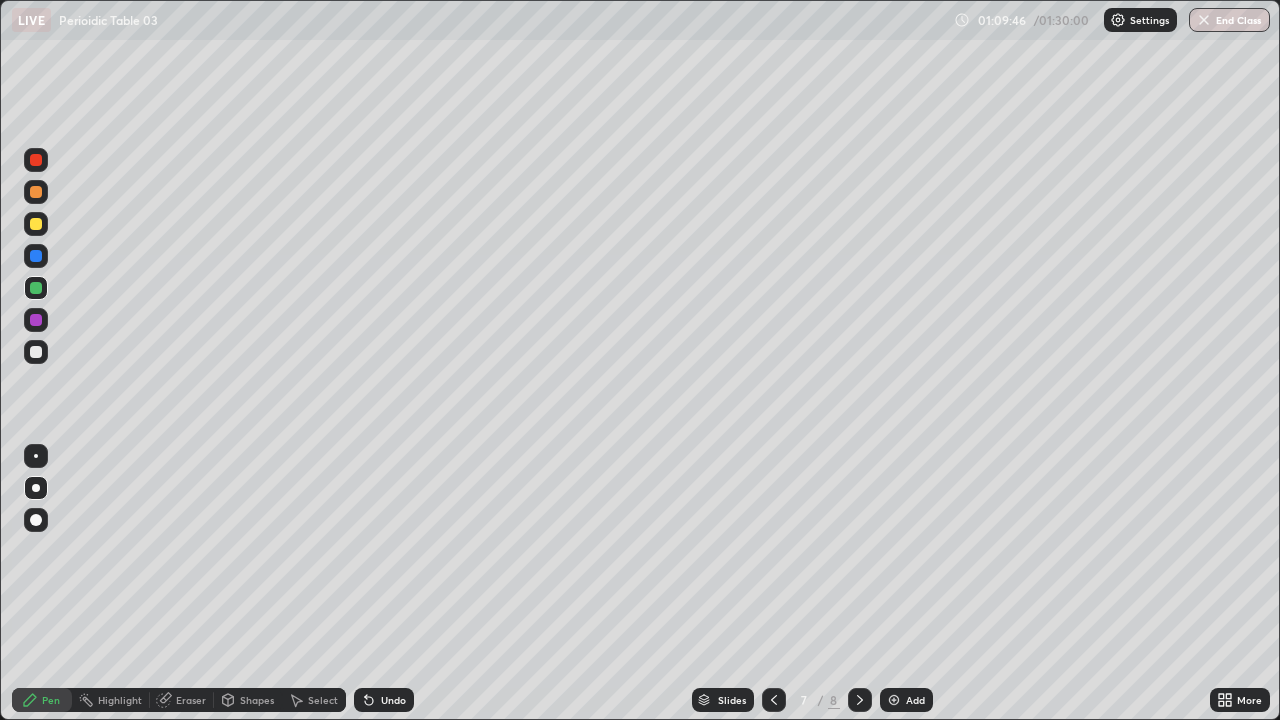 click at bounding box center (774, 700) 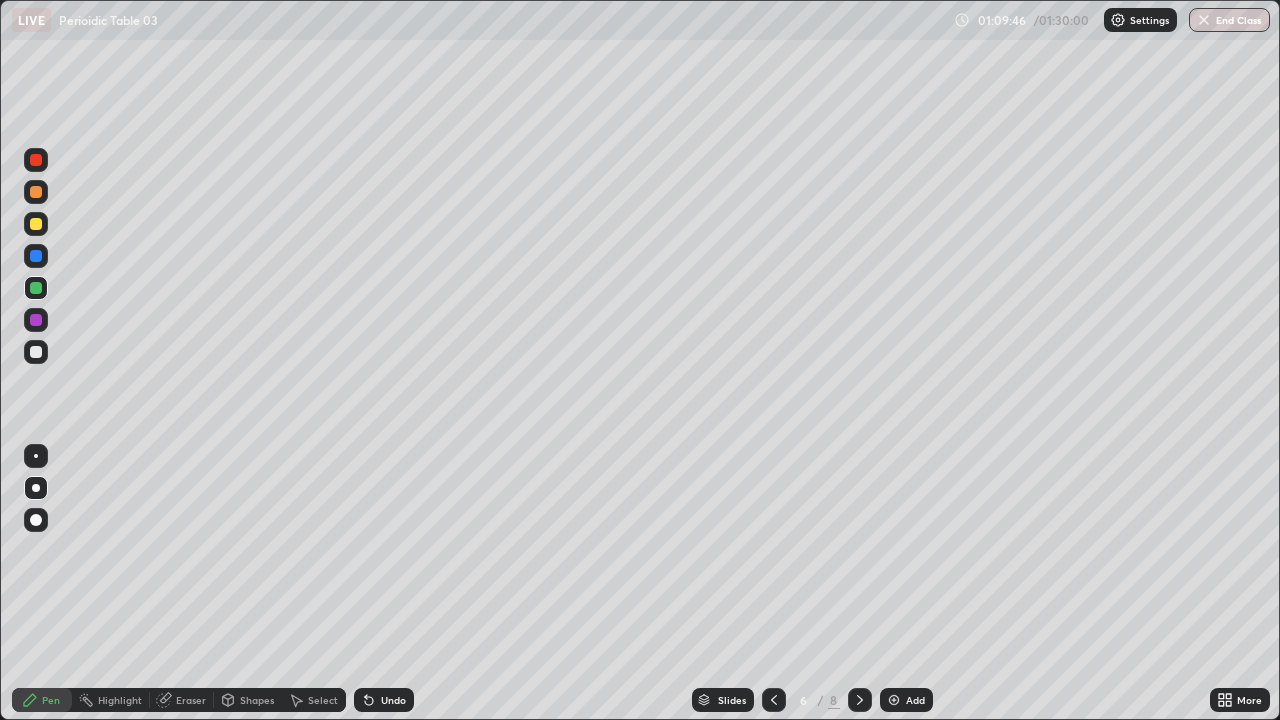 click 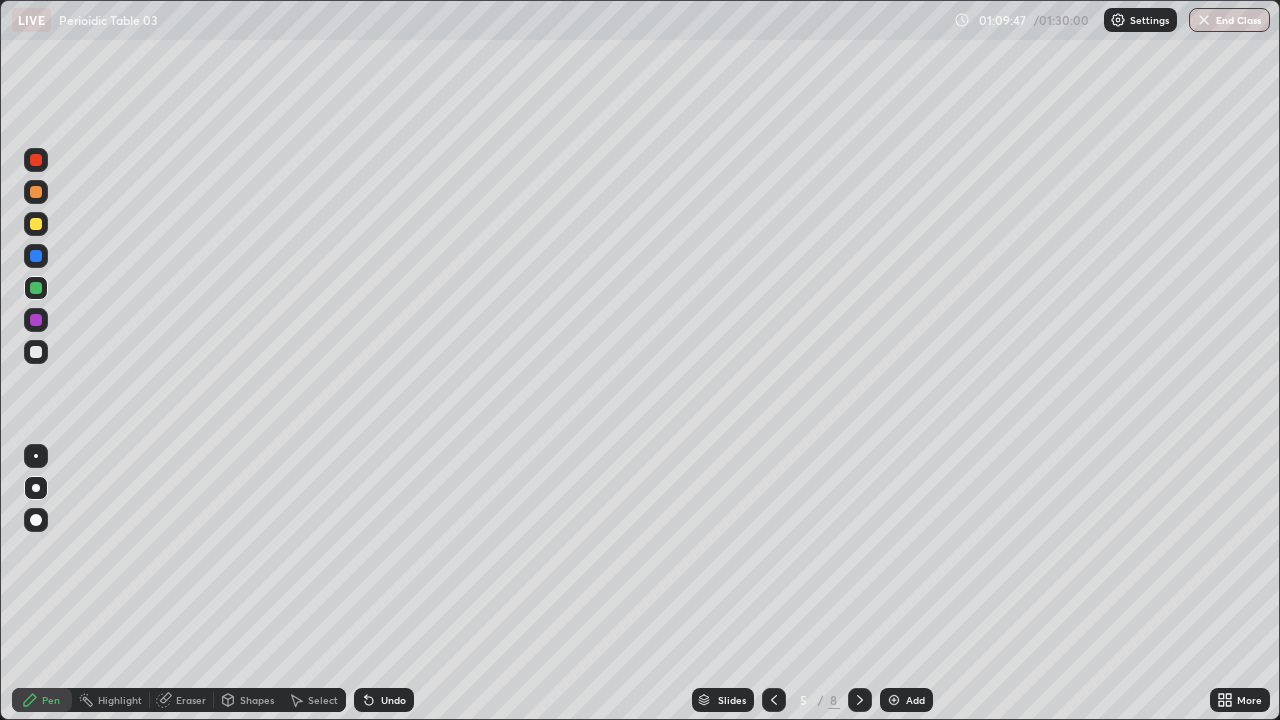 click at bounding box center [774, 700] 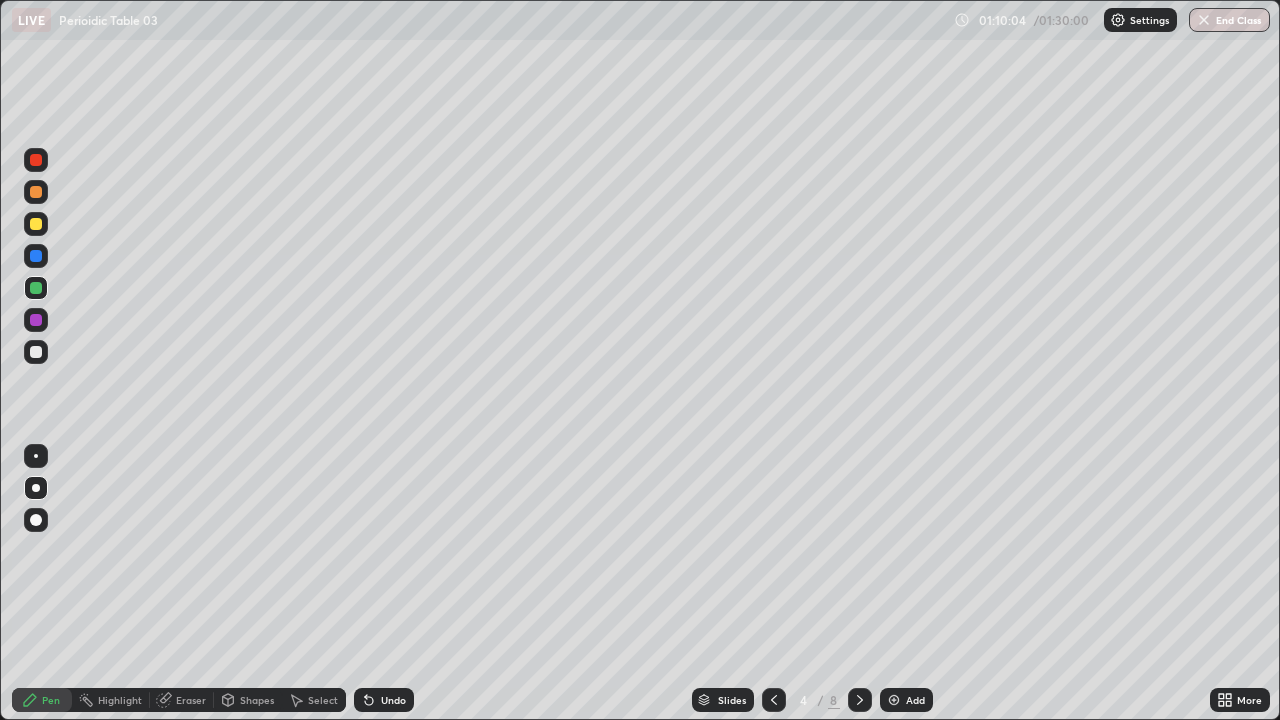 click 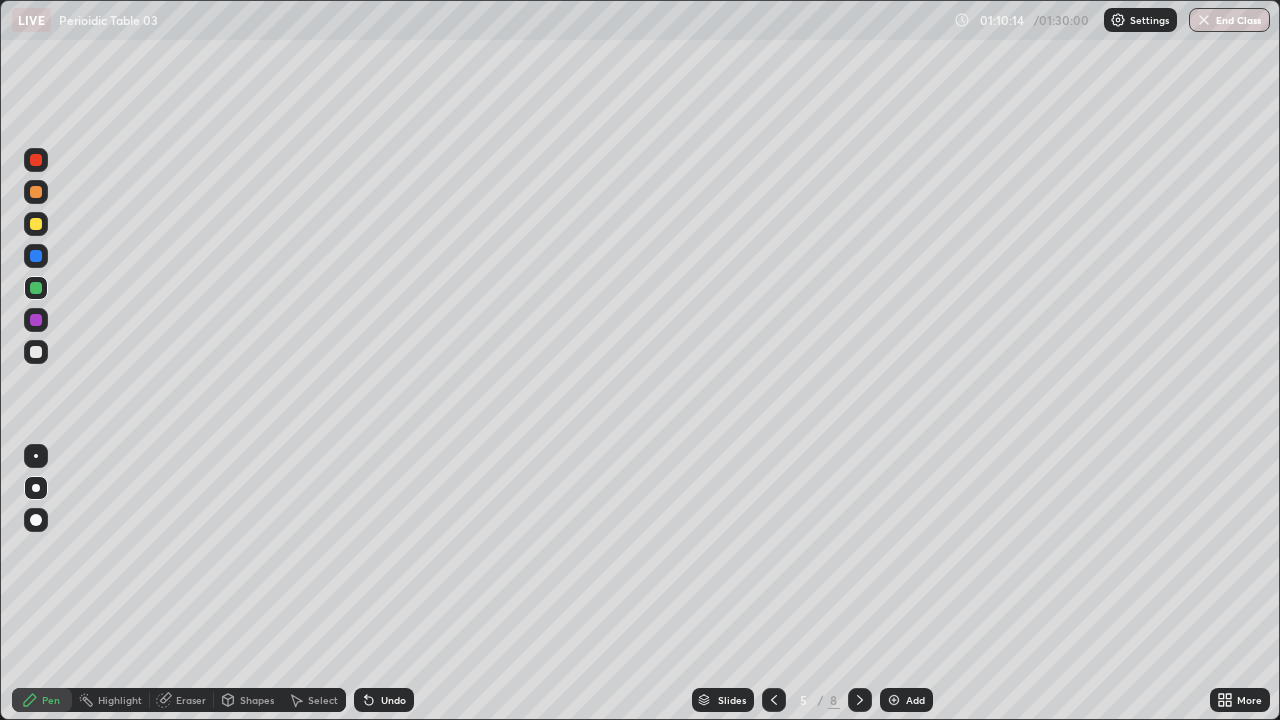 click 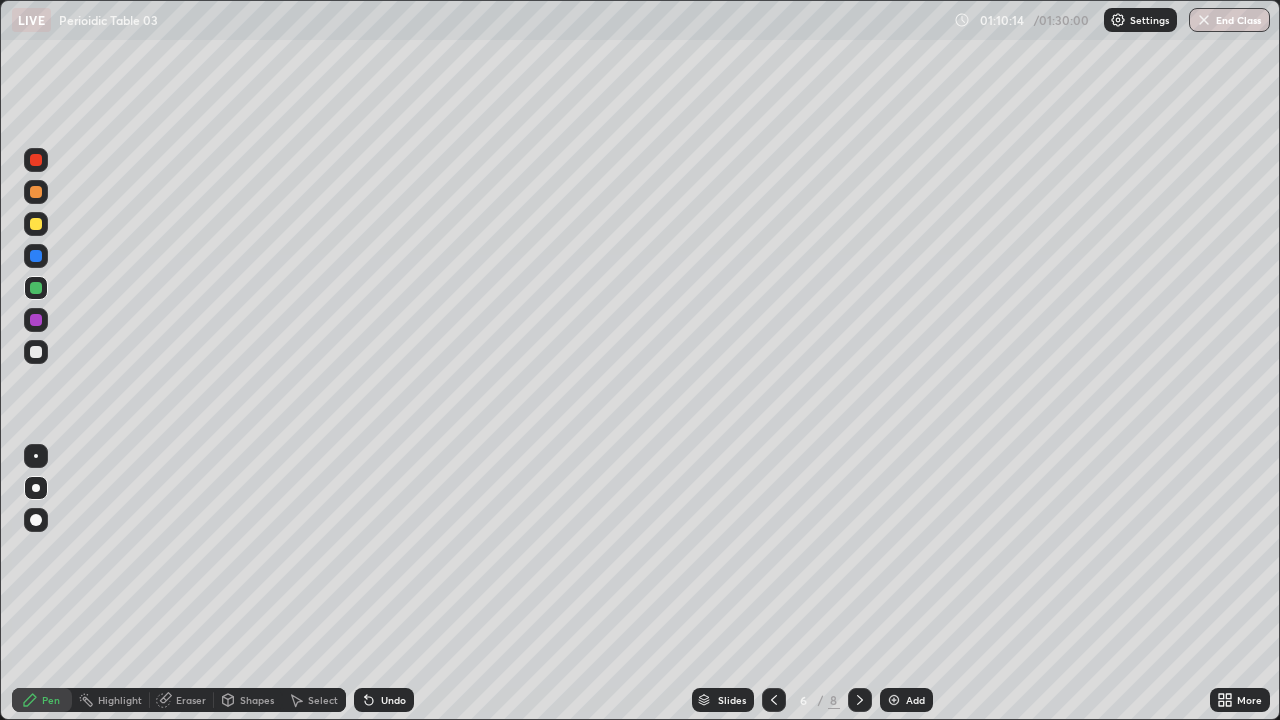 click at bounding box center (860, 700) 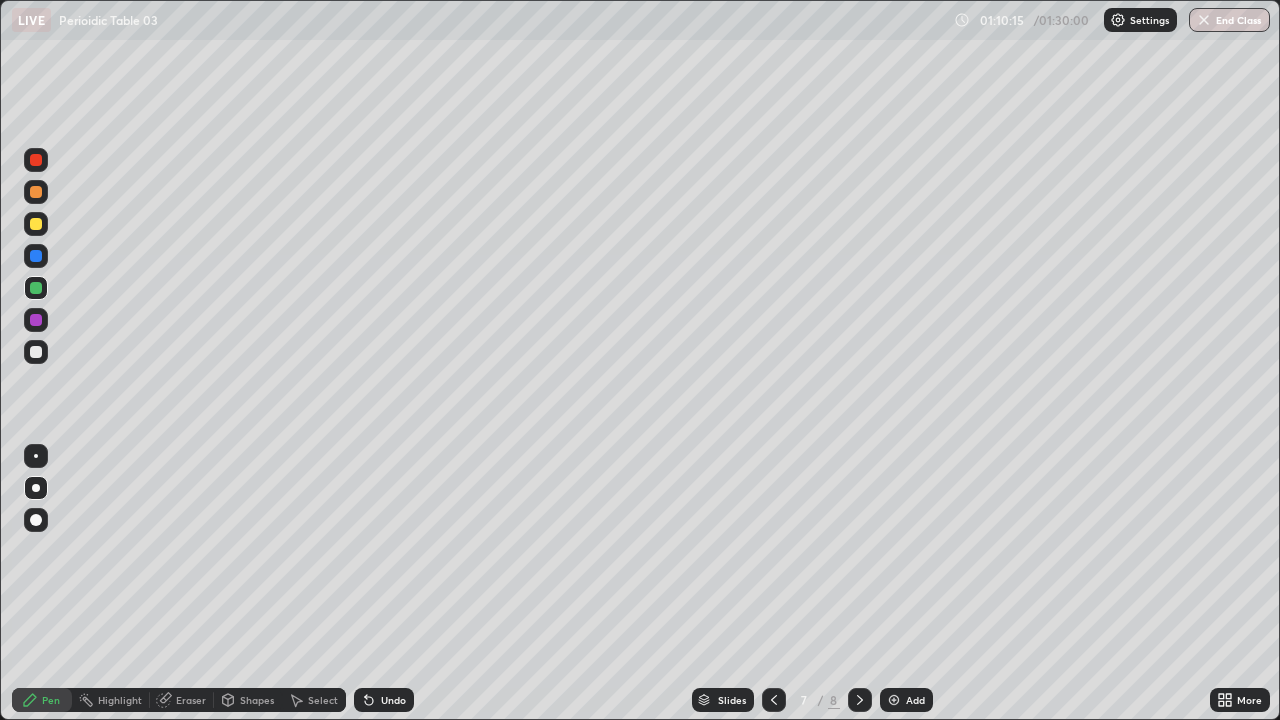 click 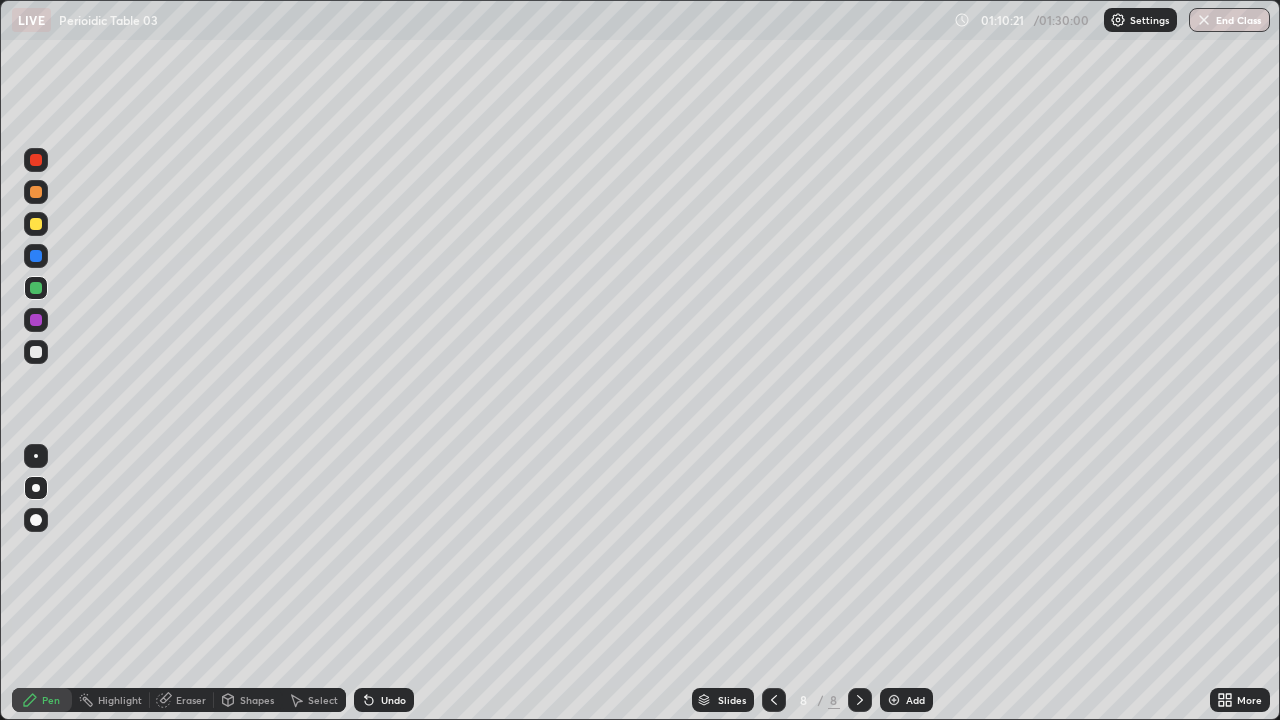 click at bounding box center [36, 224] 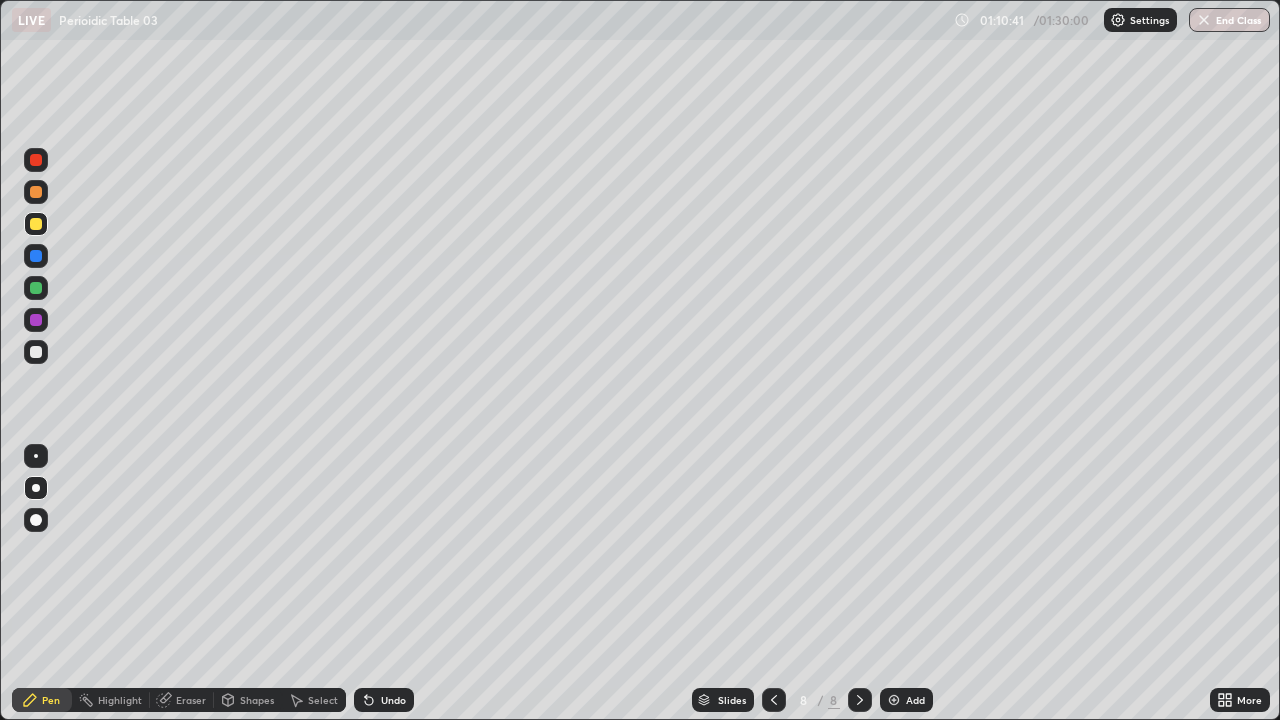 click 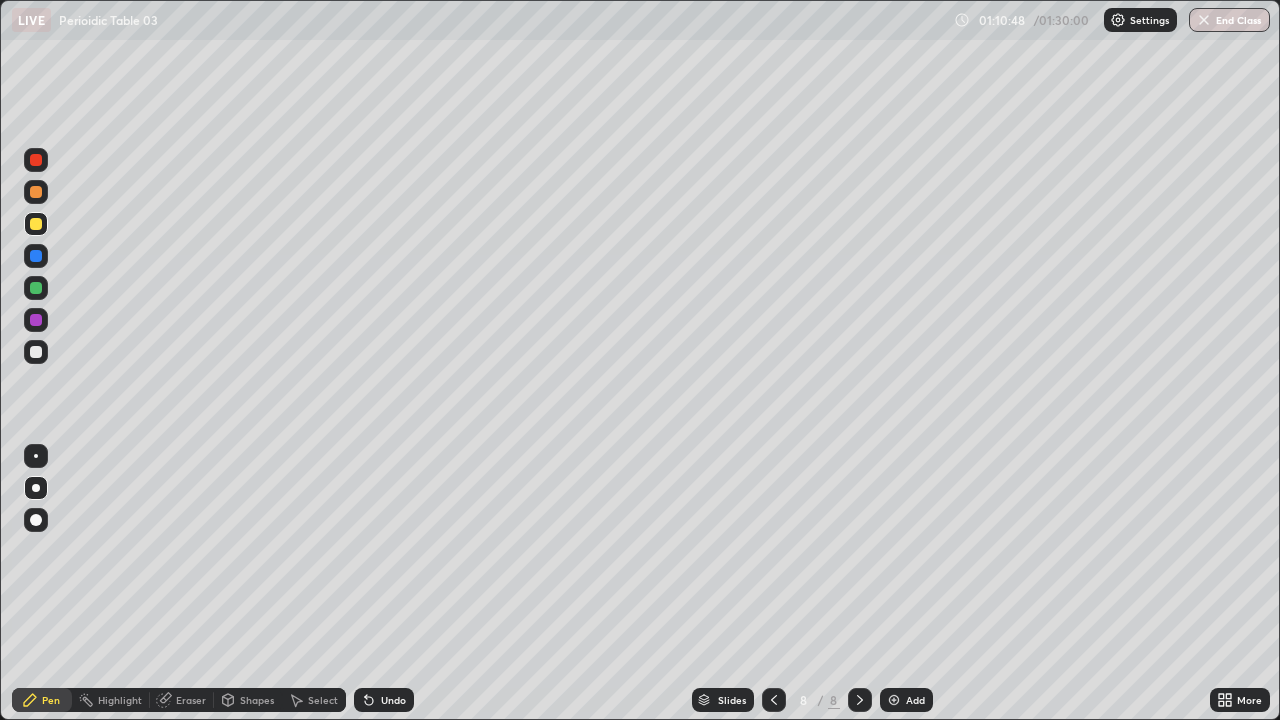 click at bounding box center (36, 256) 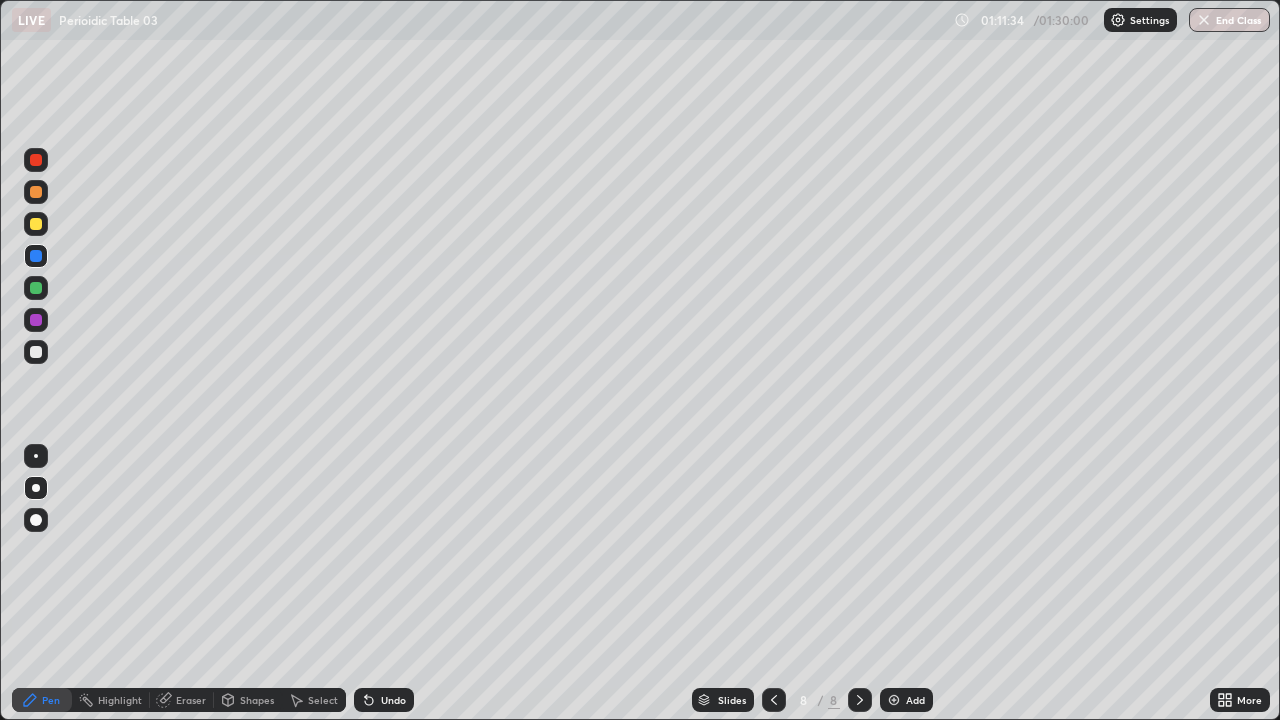 click 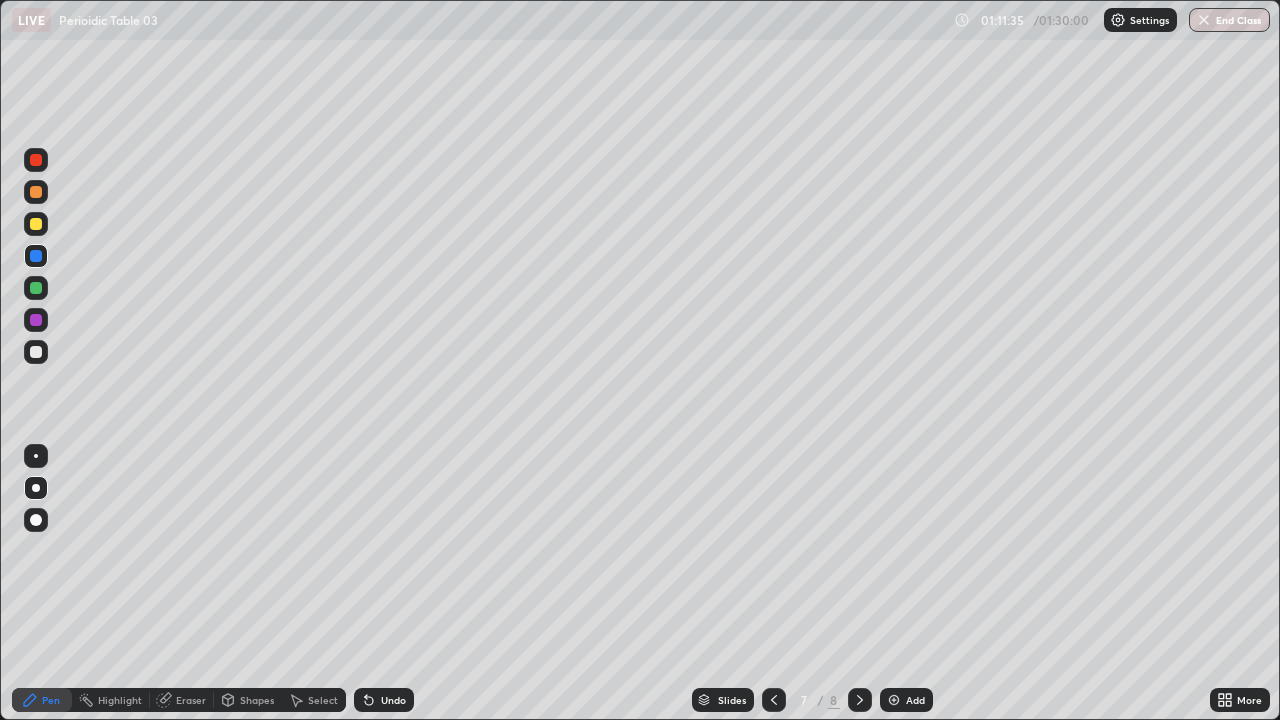click 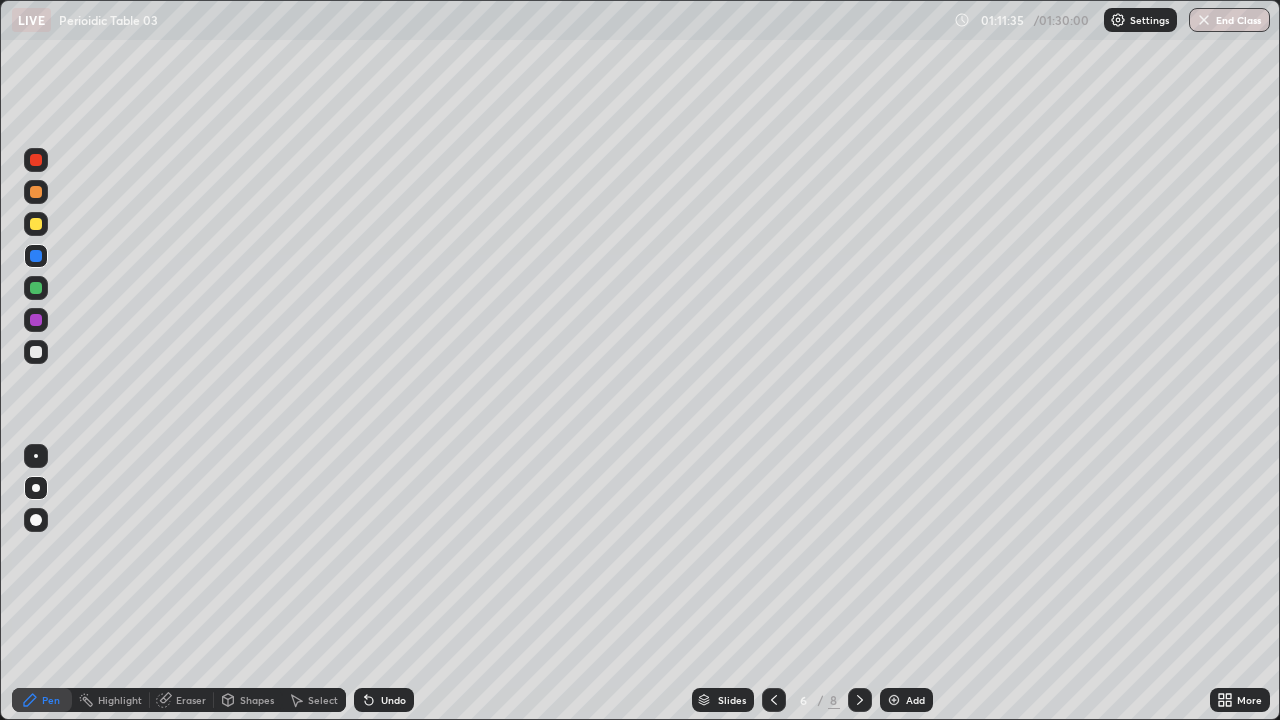click 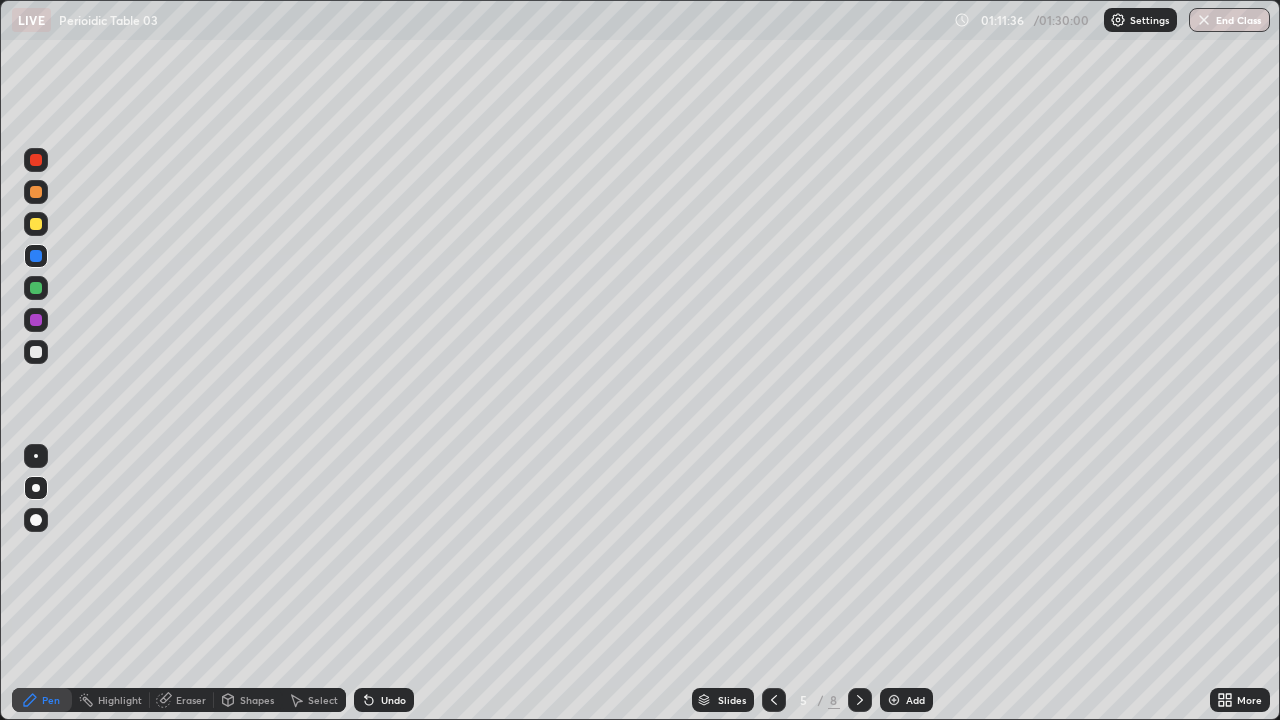 click 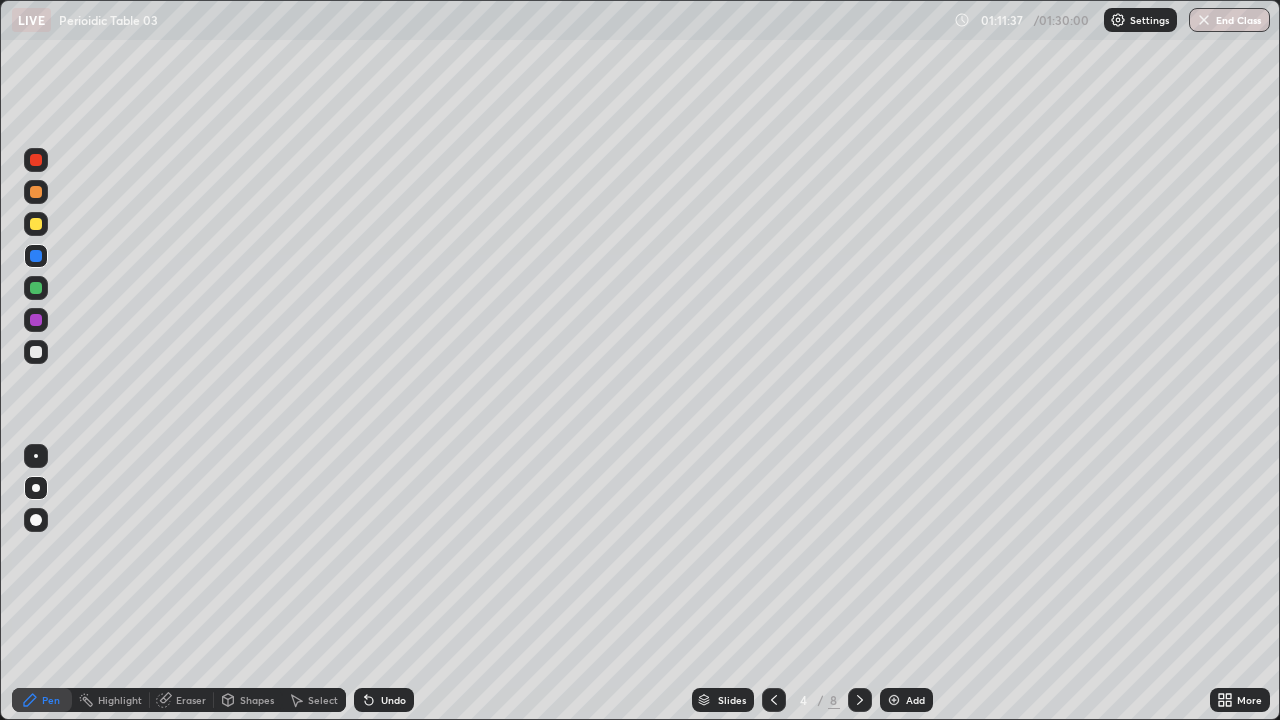 click 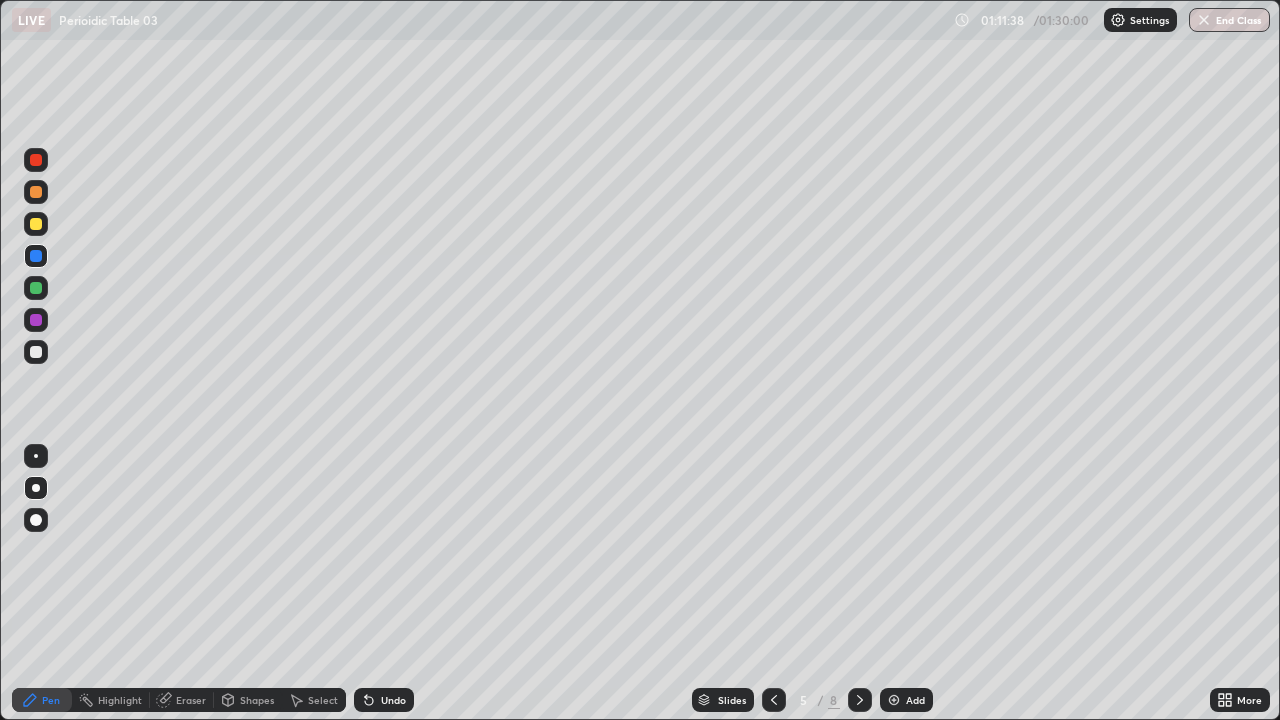 click 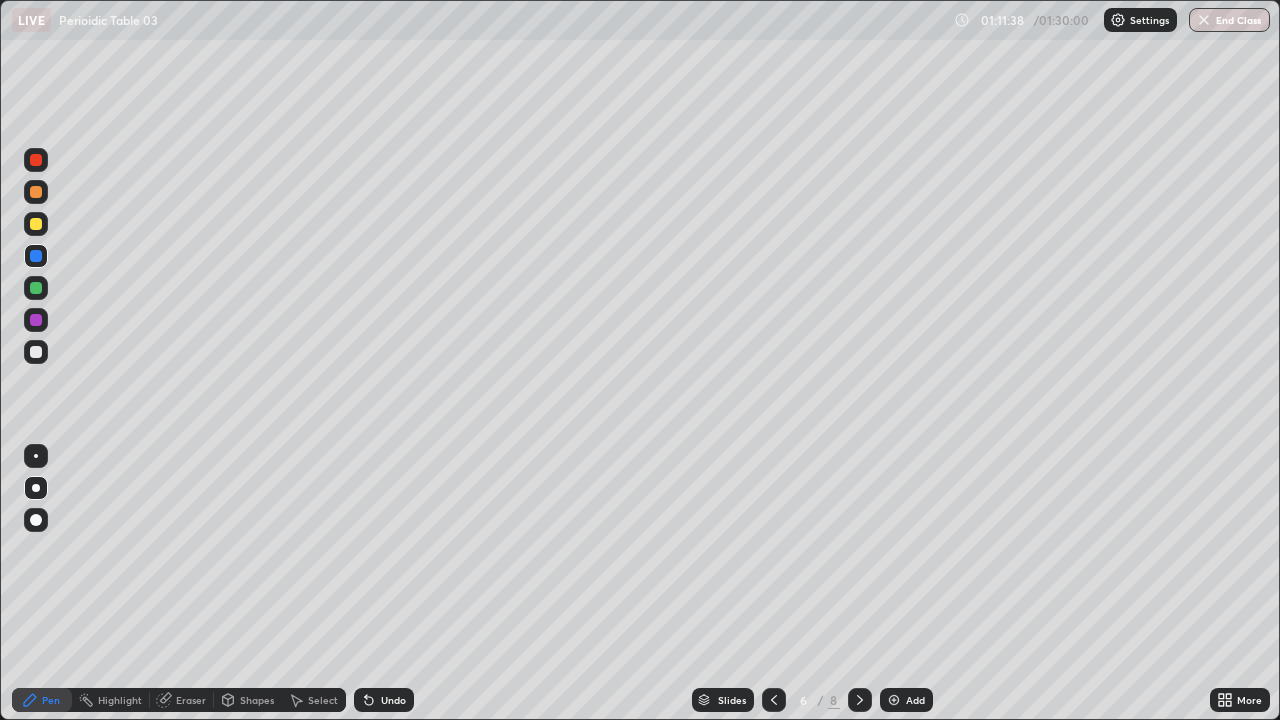 click at bounding box center [860, 700] 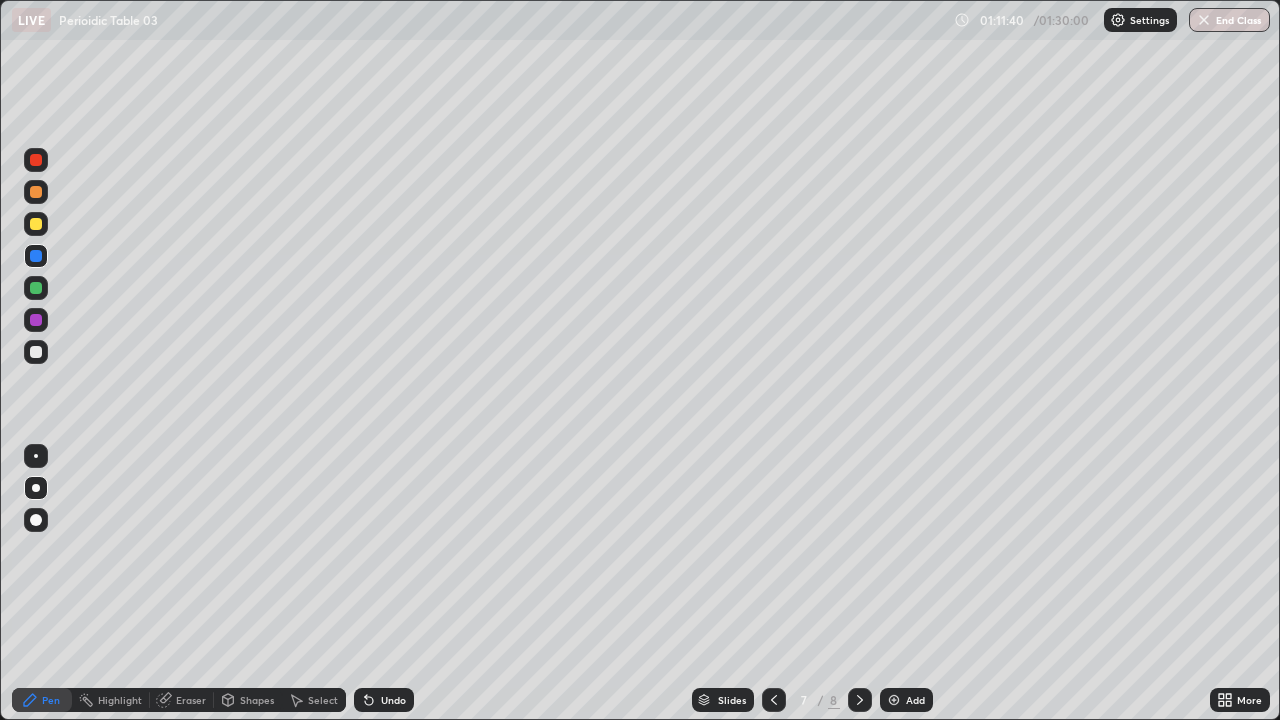 click at bounding box center (860, 700) 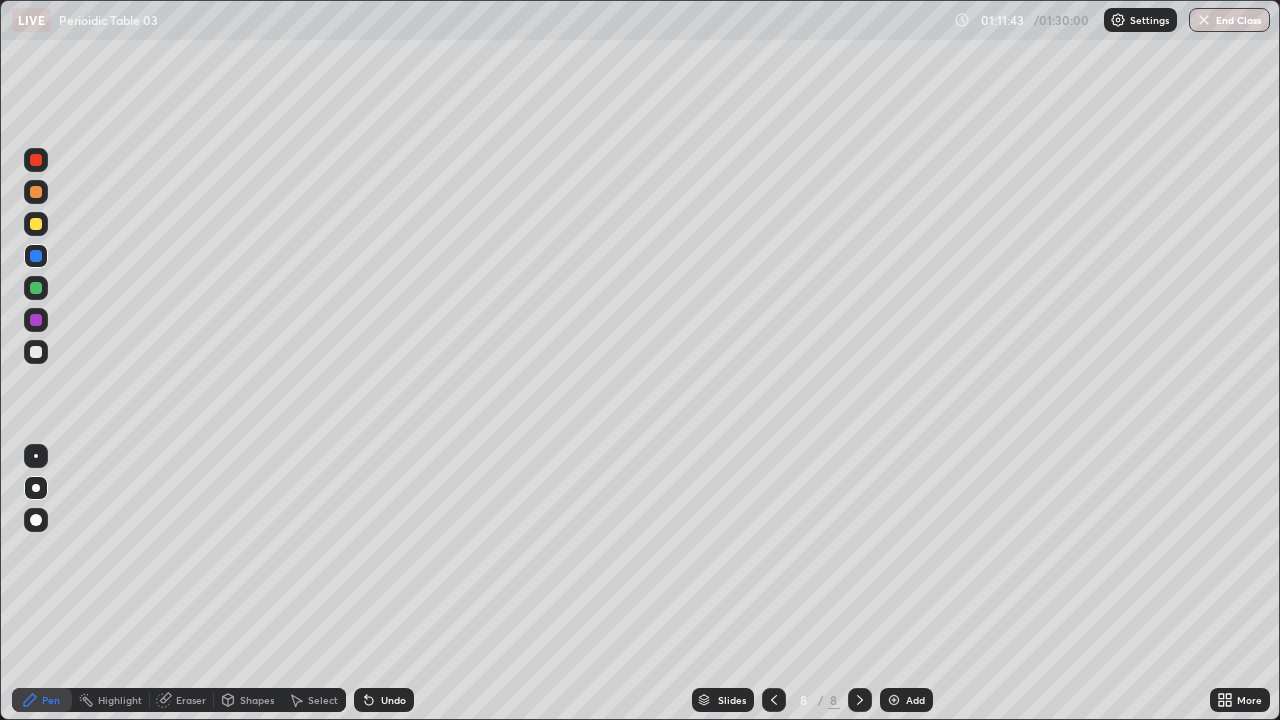 click on "Eraser" at bounding box center (191, 700) 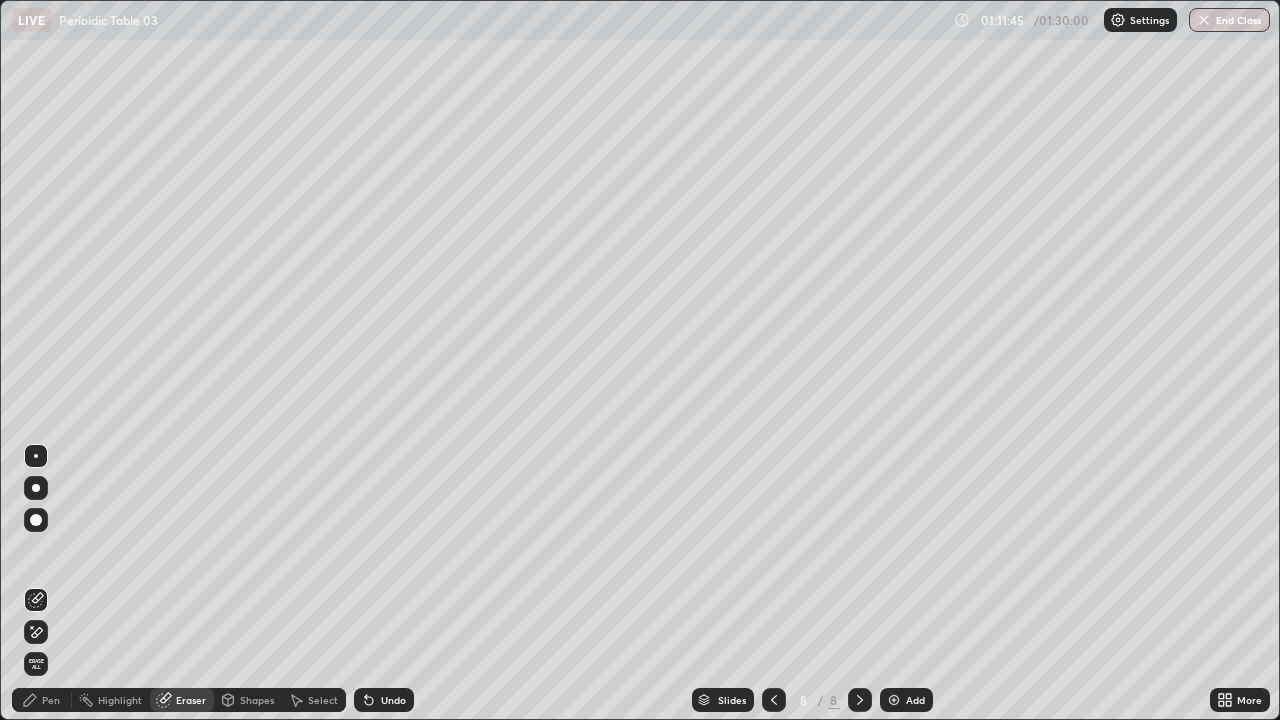 click on "Pen" at bounding box center (51, 700) 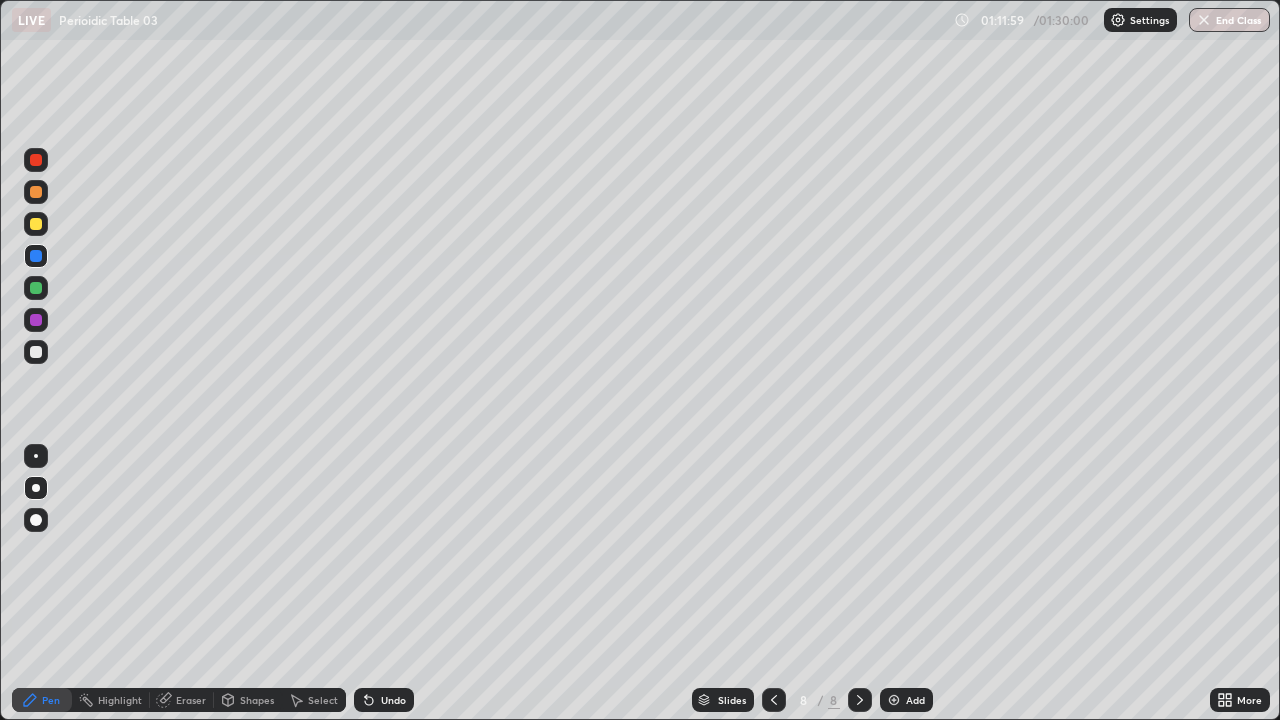 click 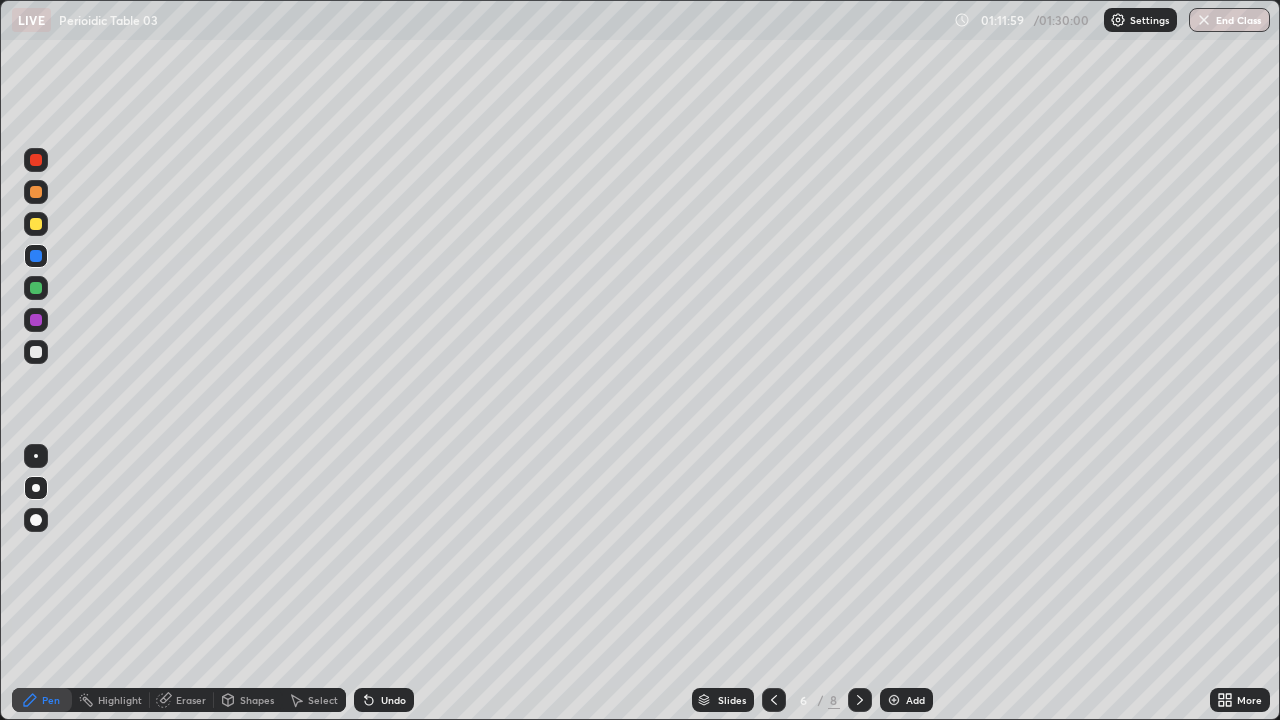 click at bounding box center [774, 700] 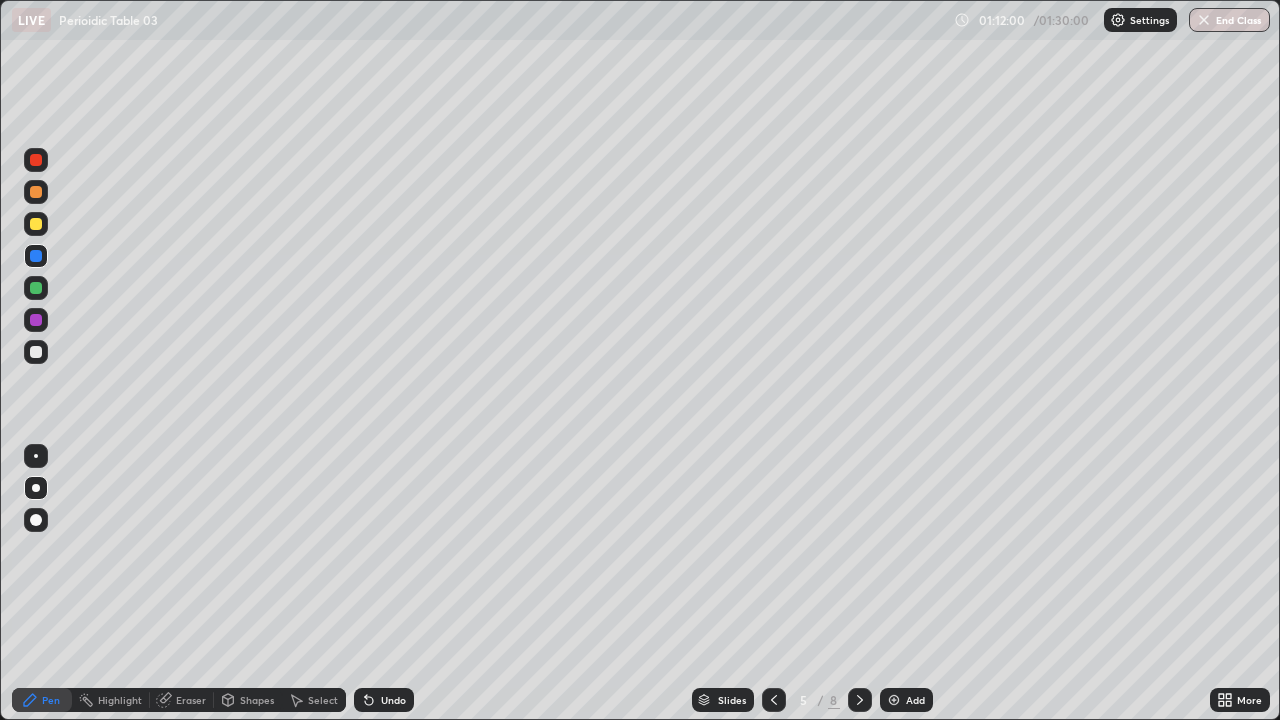 click 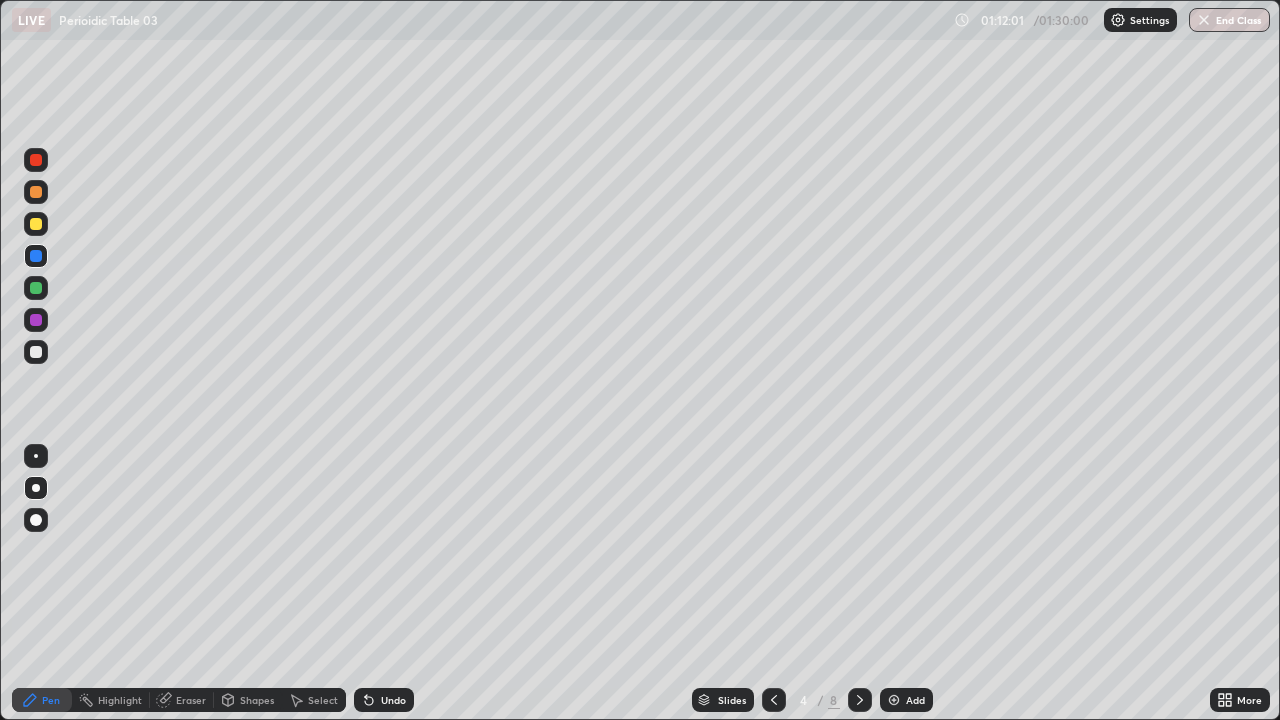 click at bounding box center (774, 700) 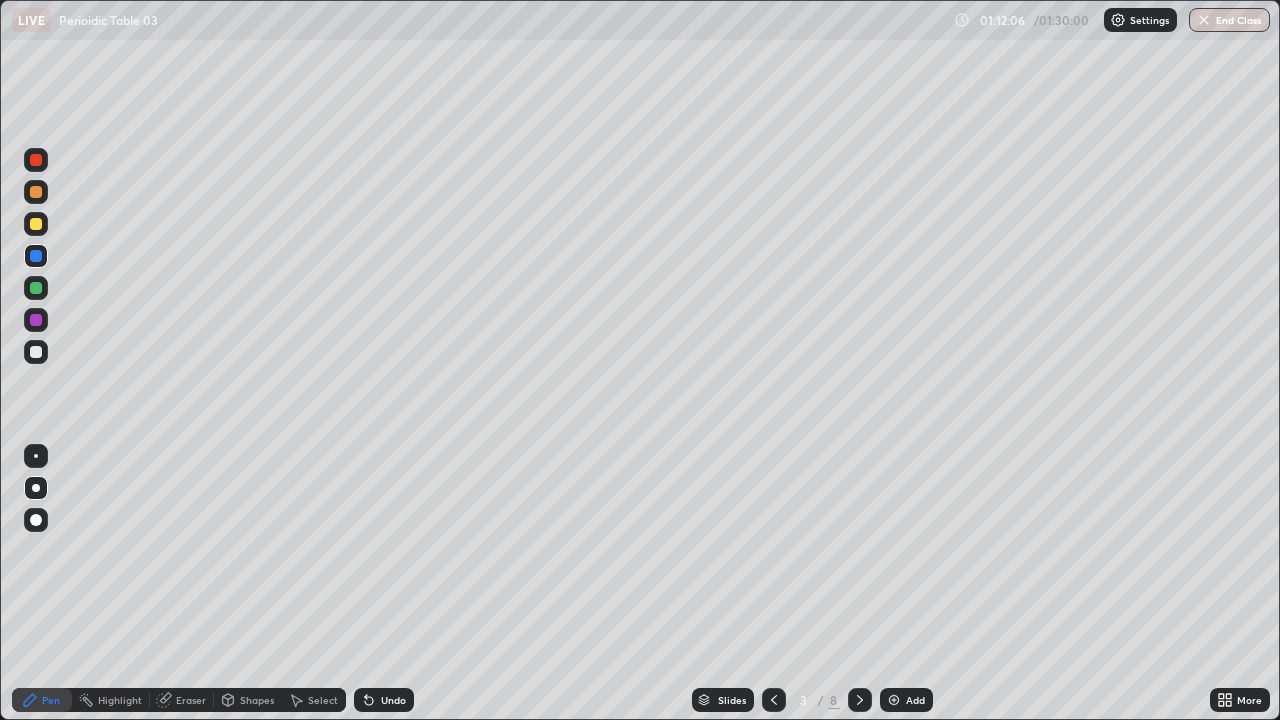 click 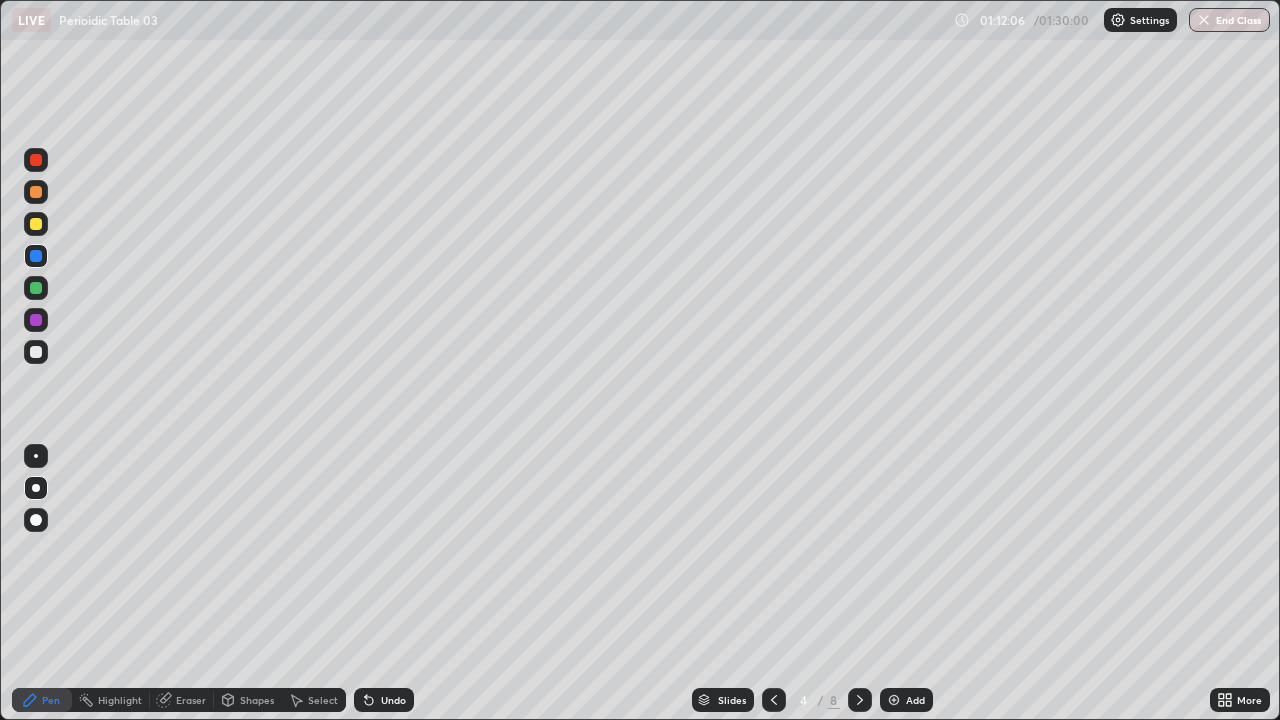 click at bounding box center (860, 700) 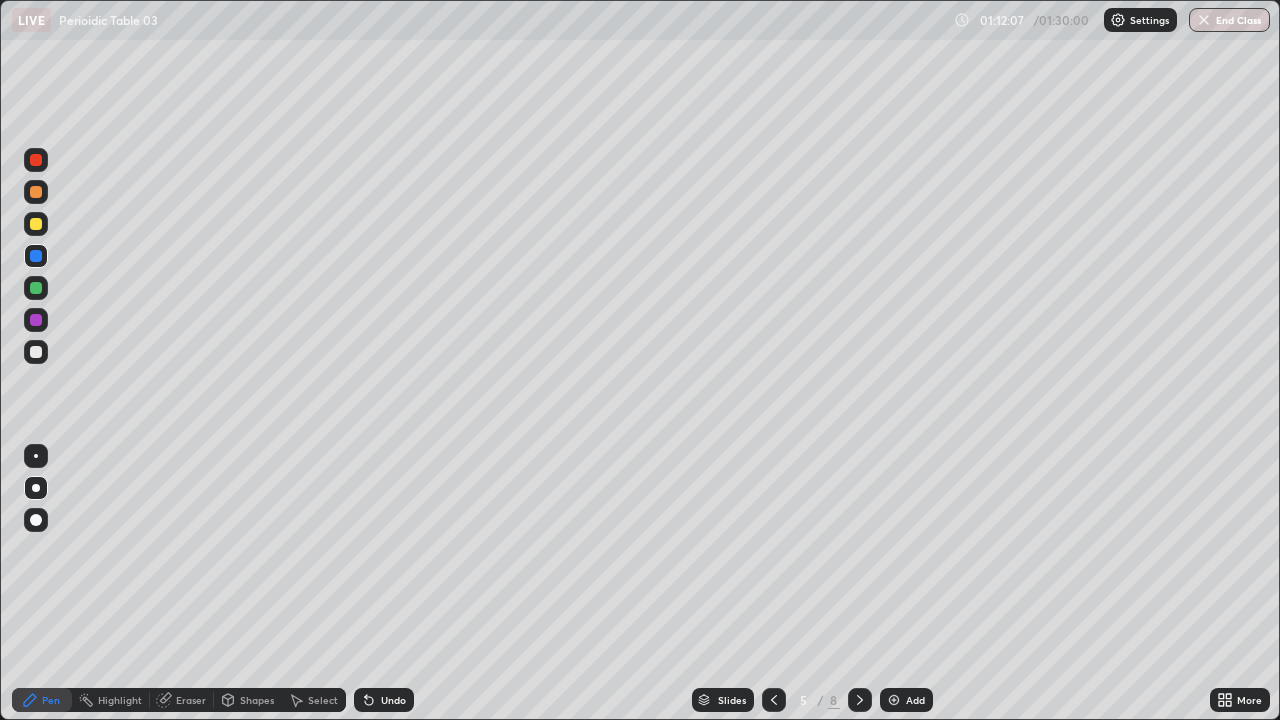 click 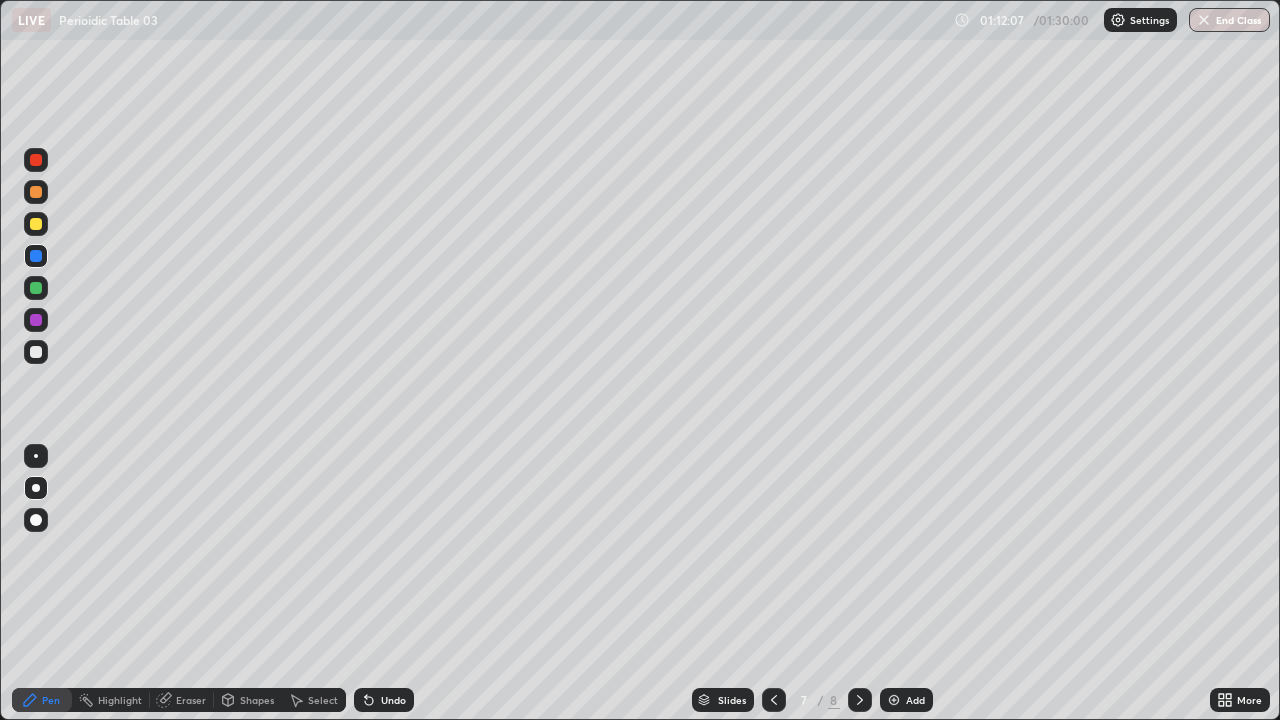 click 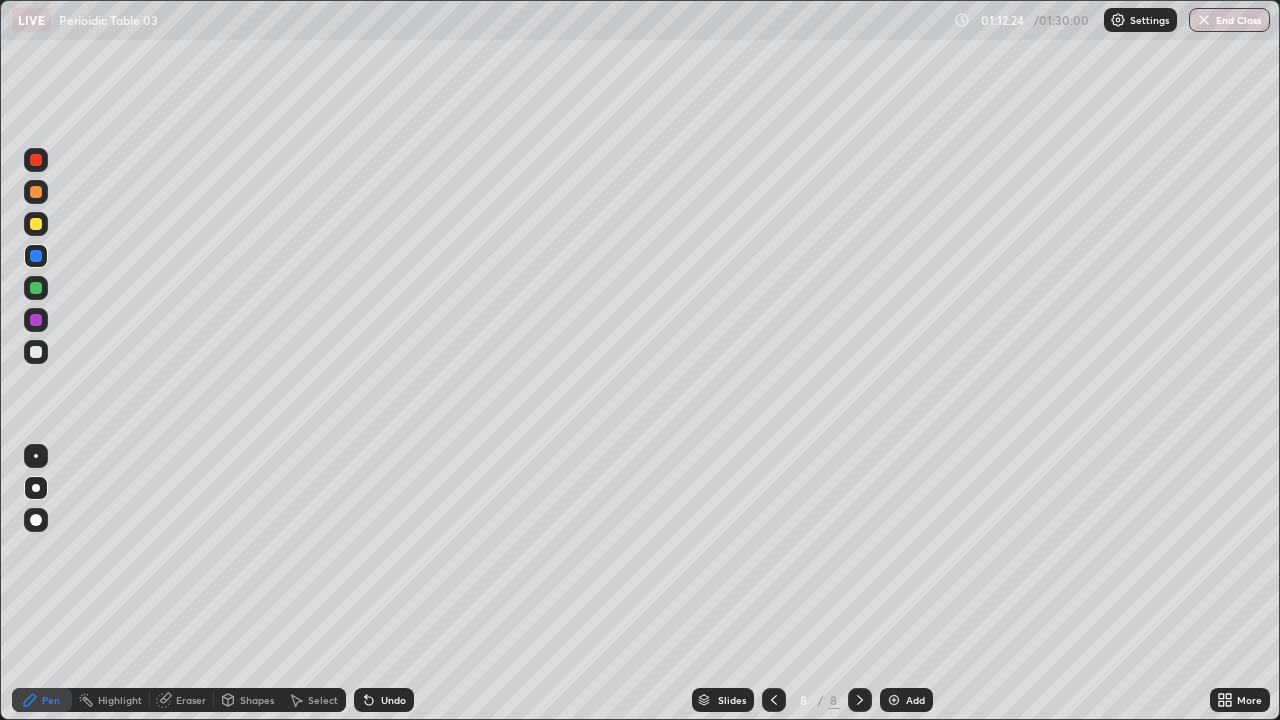 click at bounding box center (36, 288) 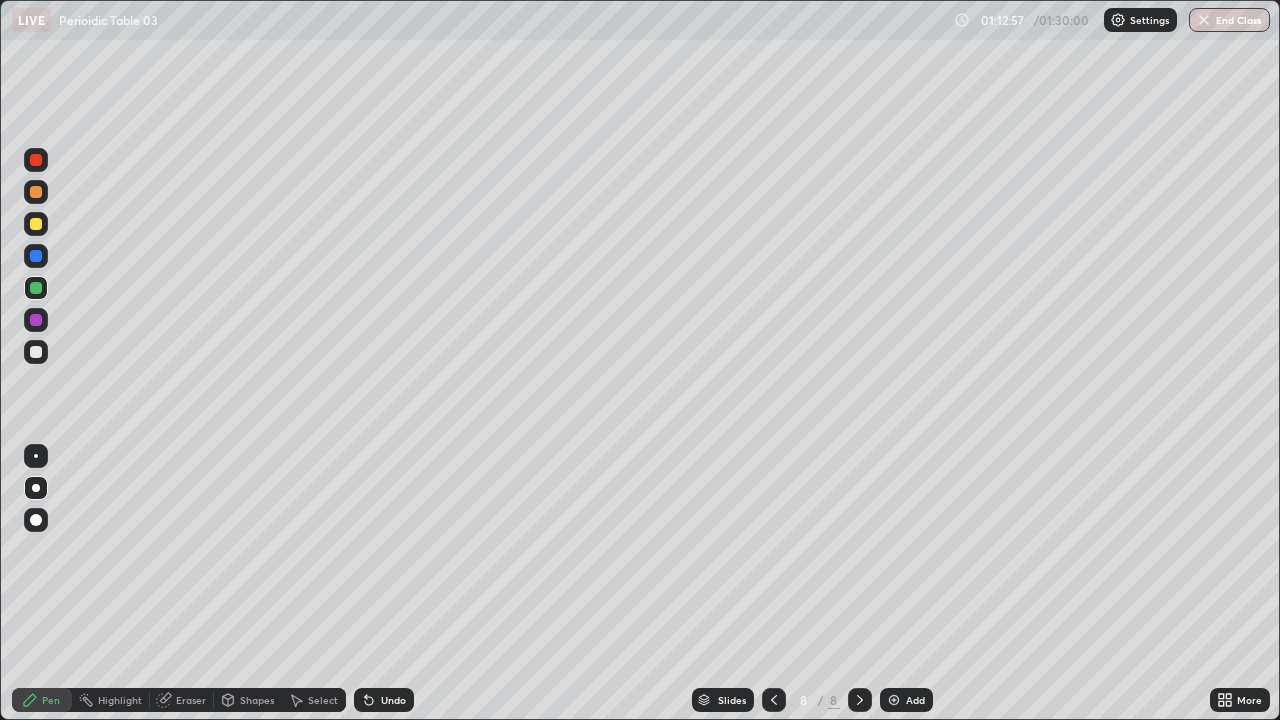 click on "Undo" at bounding box center (384, 700) 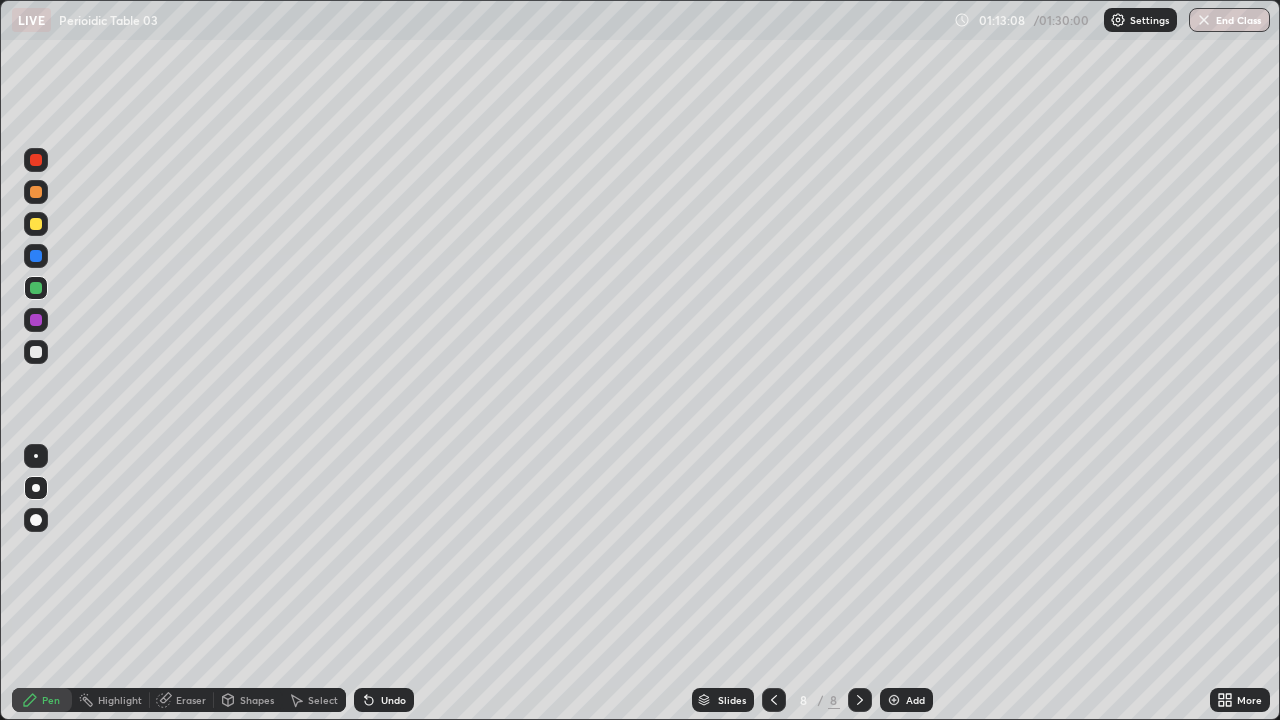 click on "Undo" at bounding box center (384, 700) 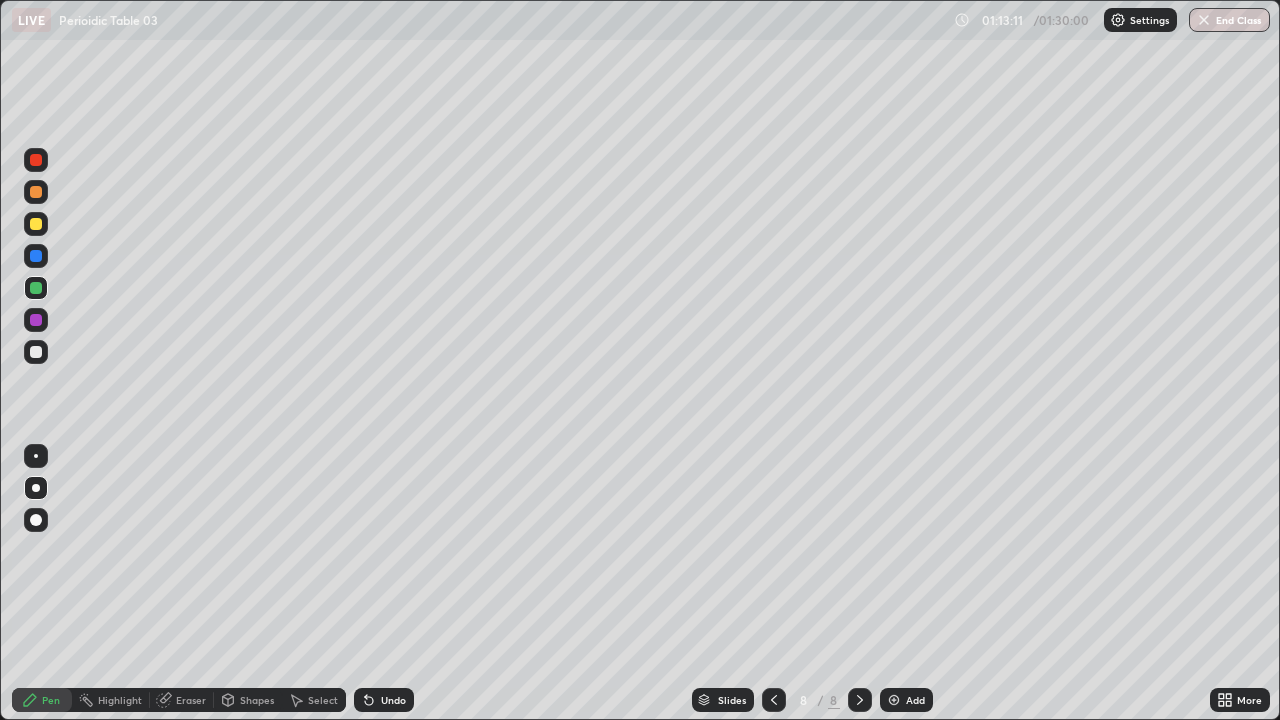 click on "Undo" at bounding box center [393, 700] 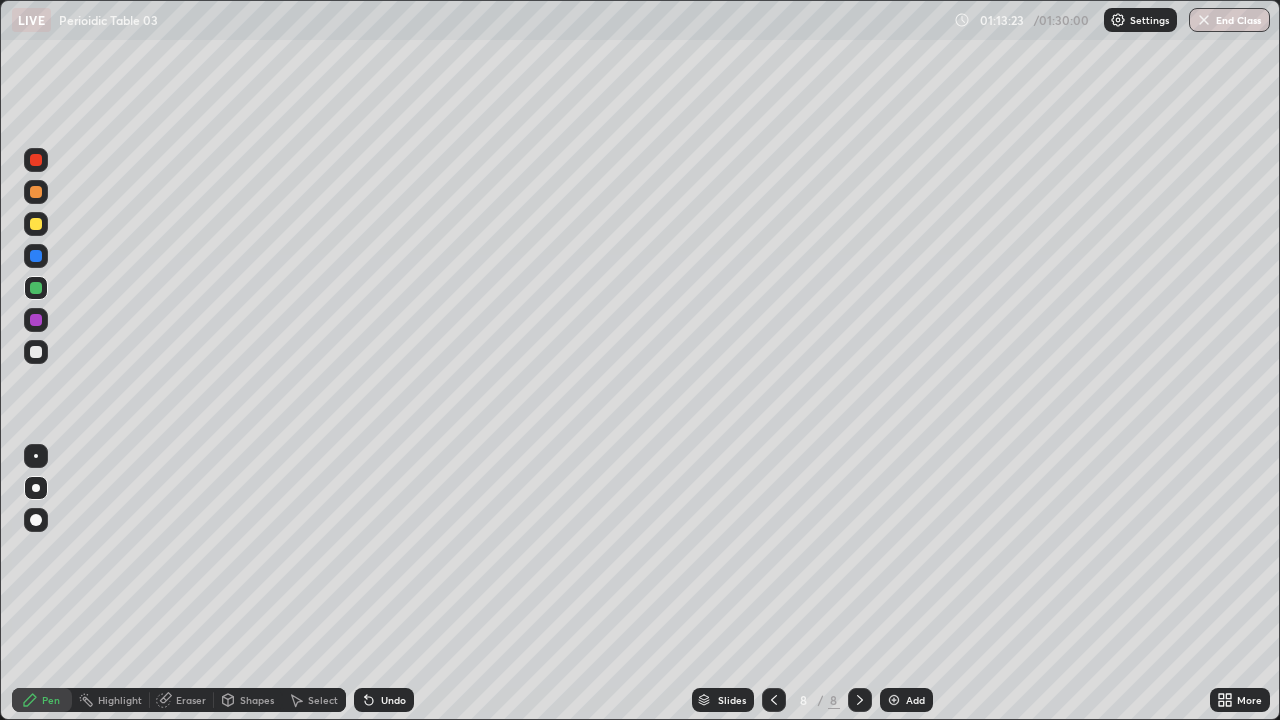 click on "Undo" at bounding box center (393, 700) 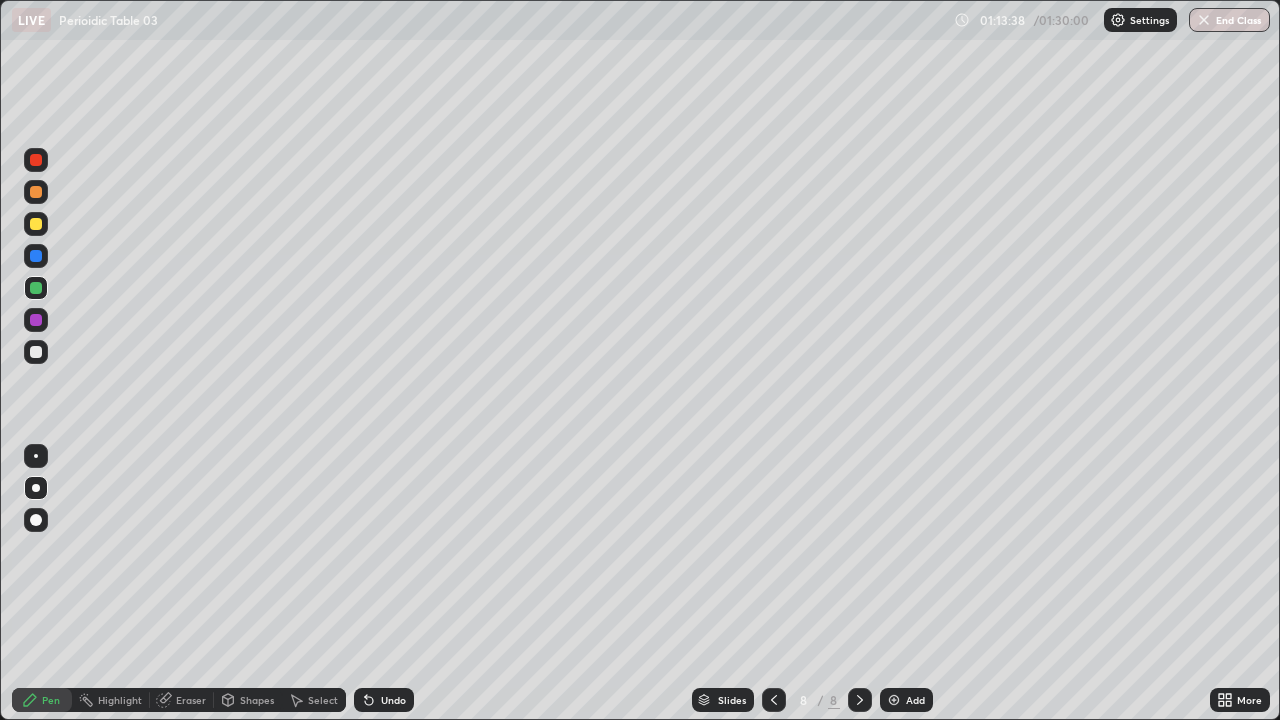 click on "Undo" at bounding box center [384, 700] 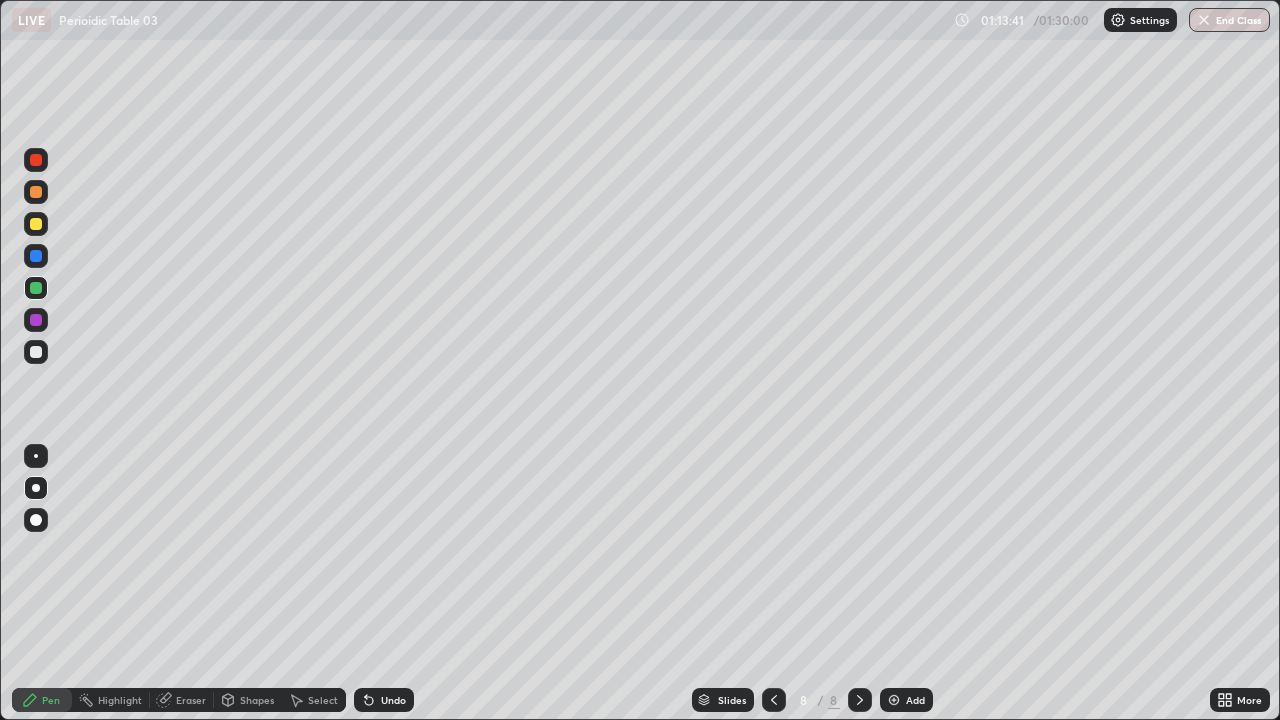 click 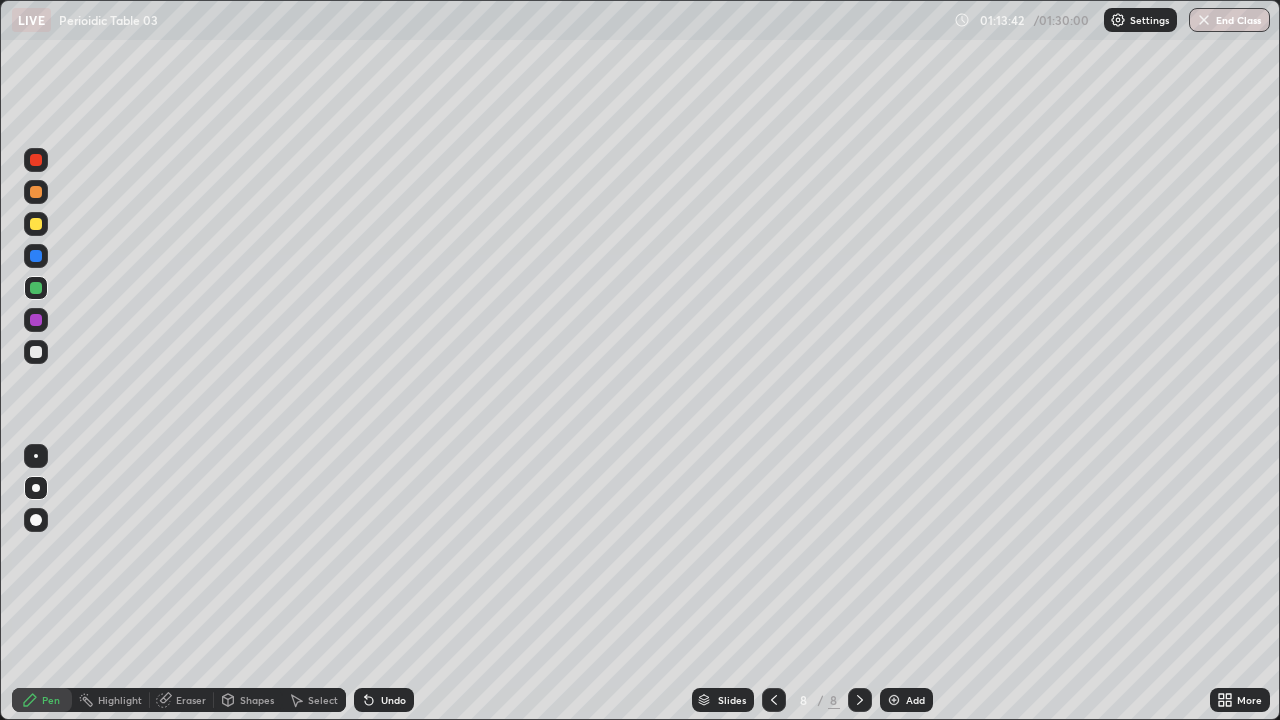 click 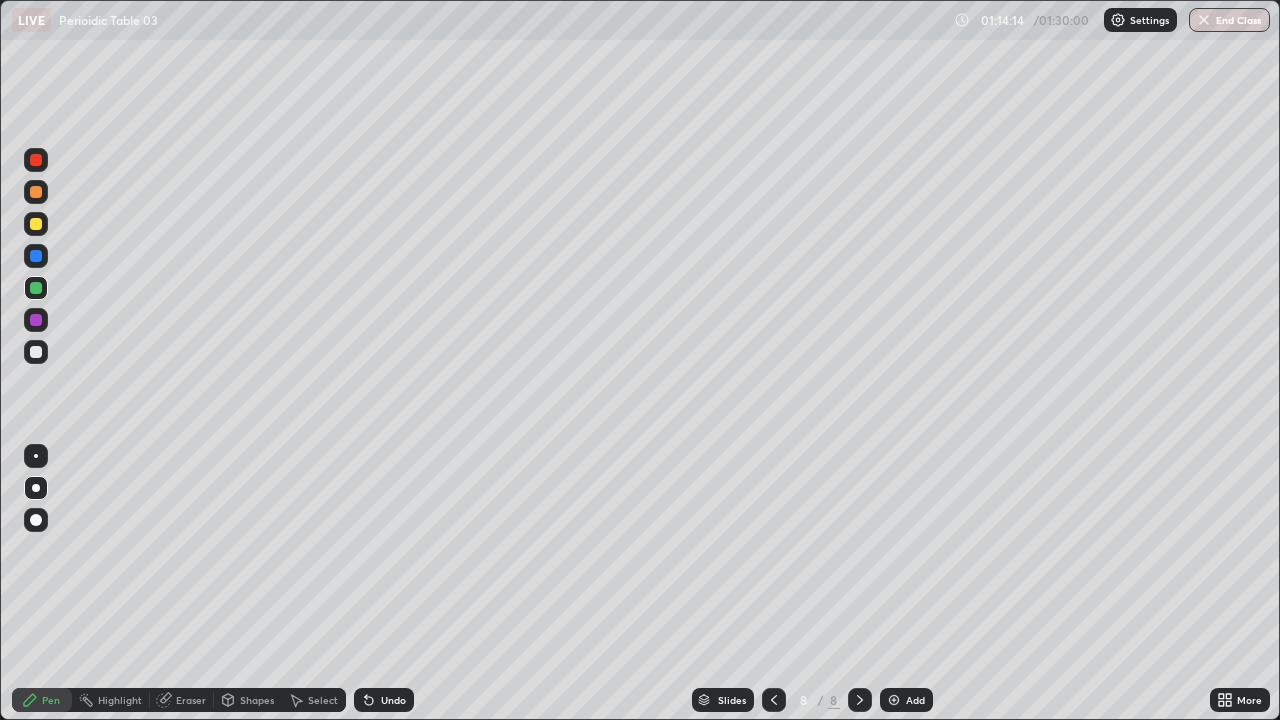 click 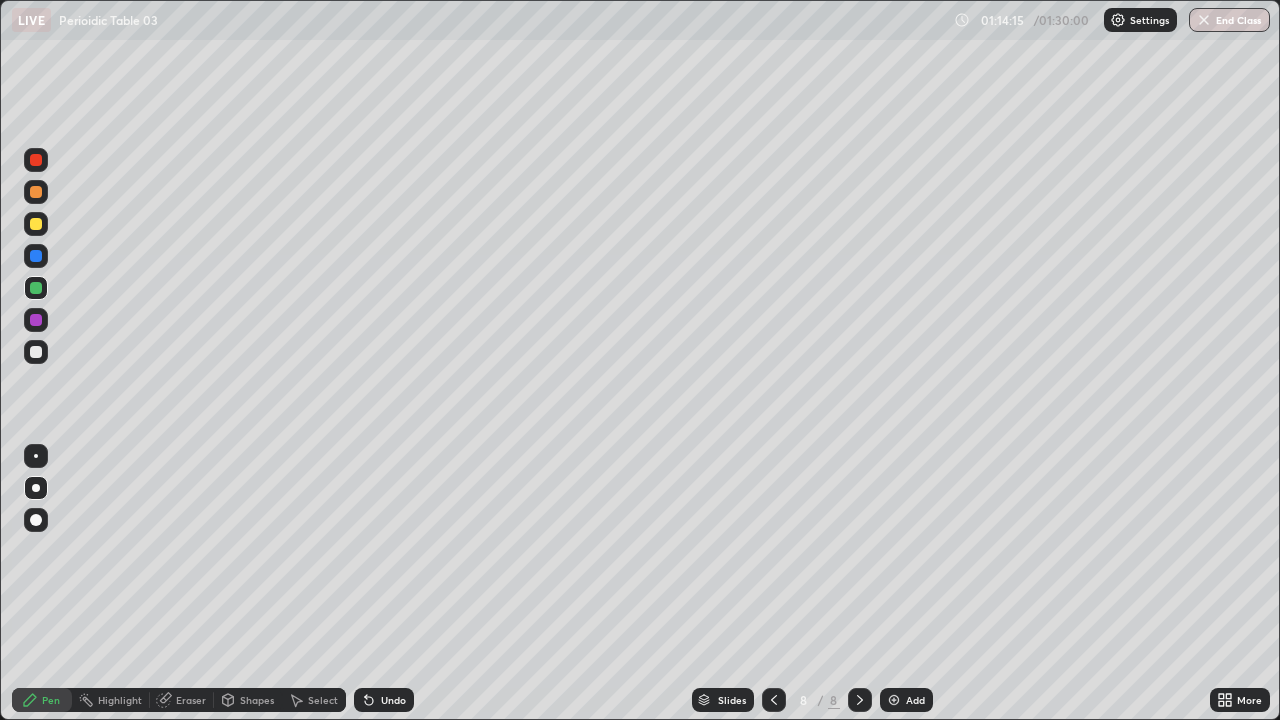 click 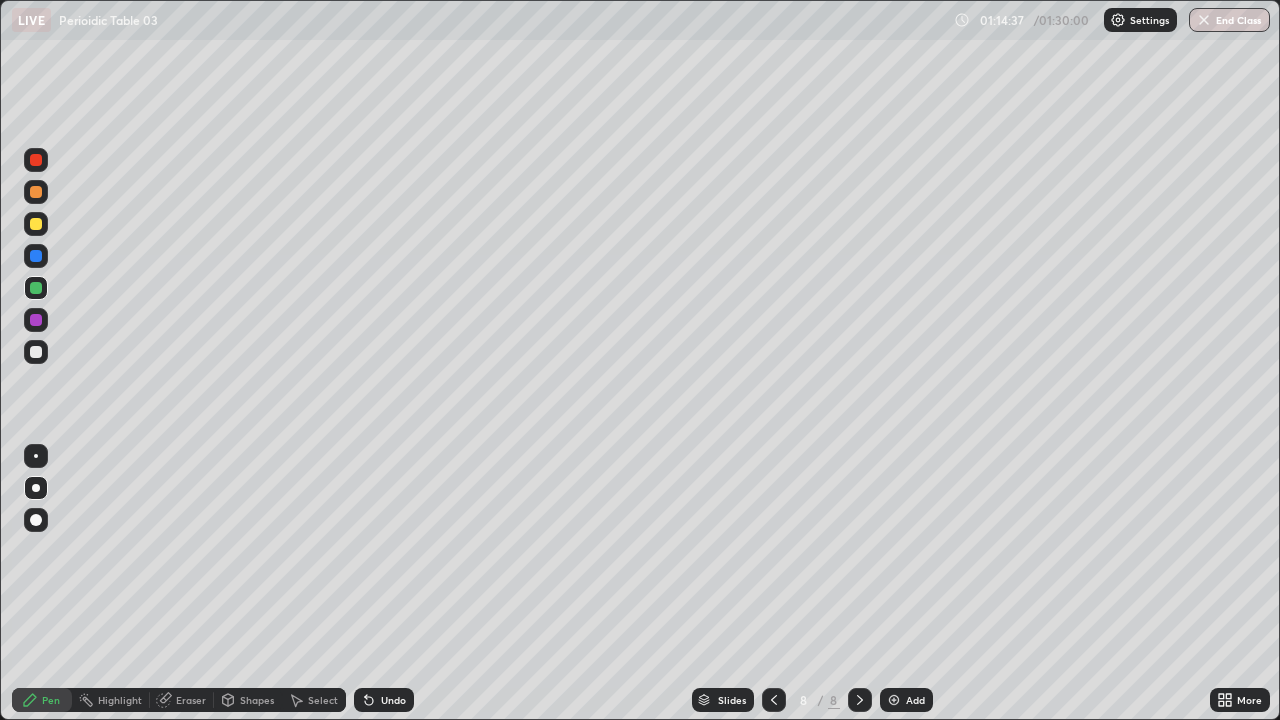 click at bounding box center [36, 224] 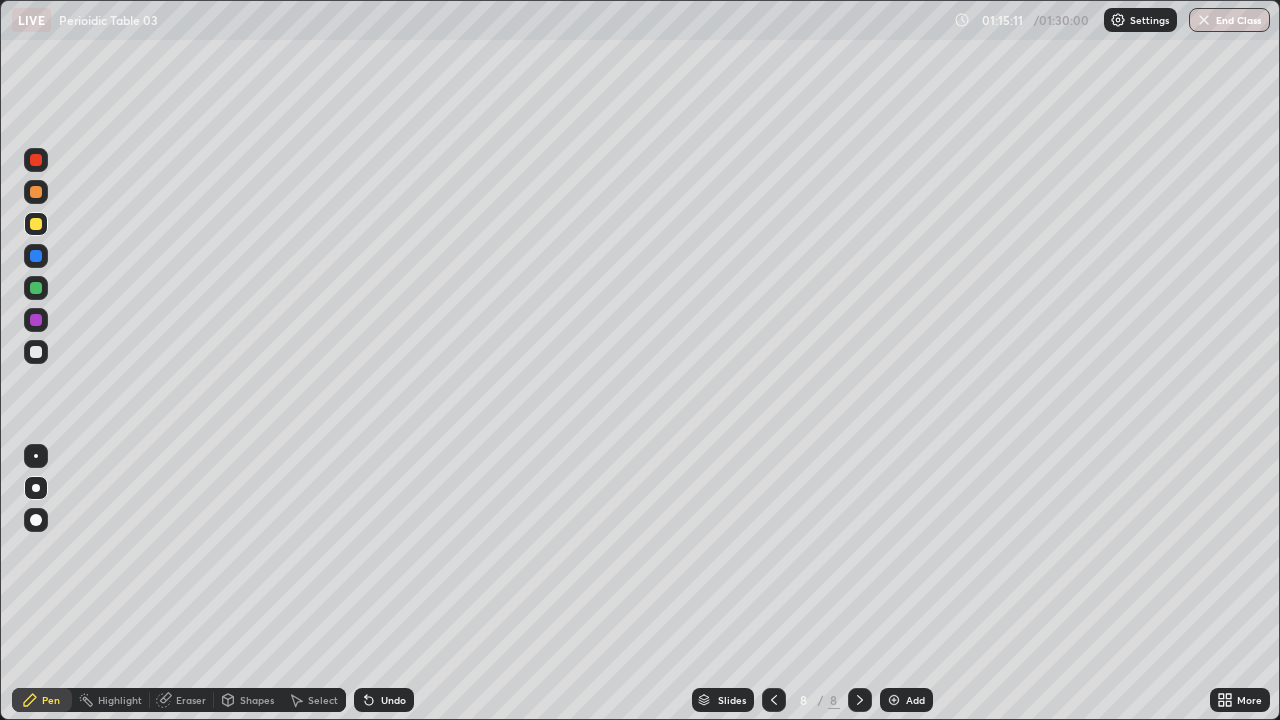 click on "Undo" at bounding box center [393, 700] 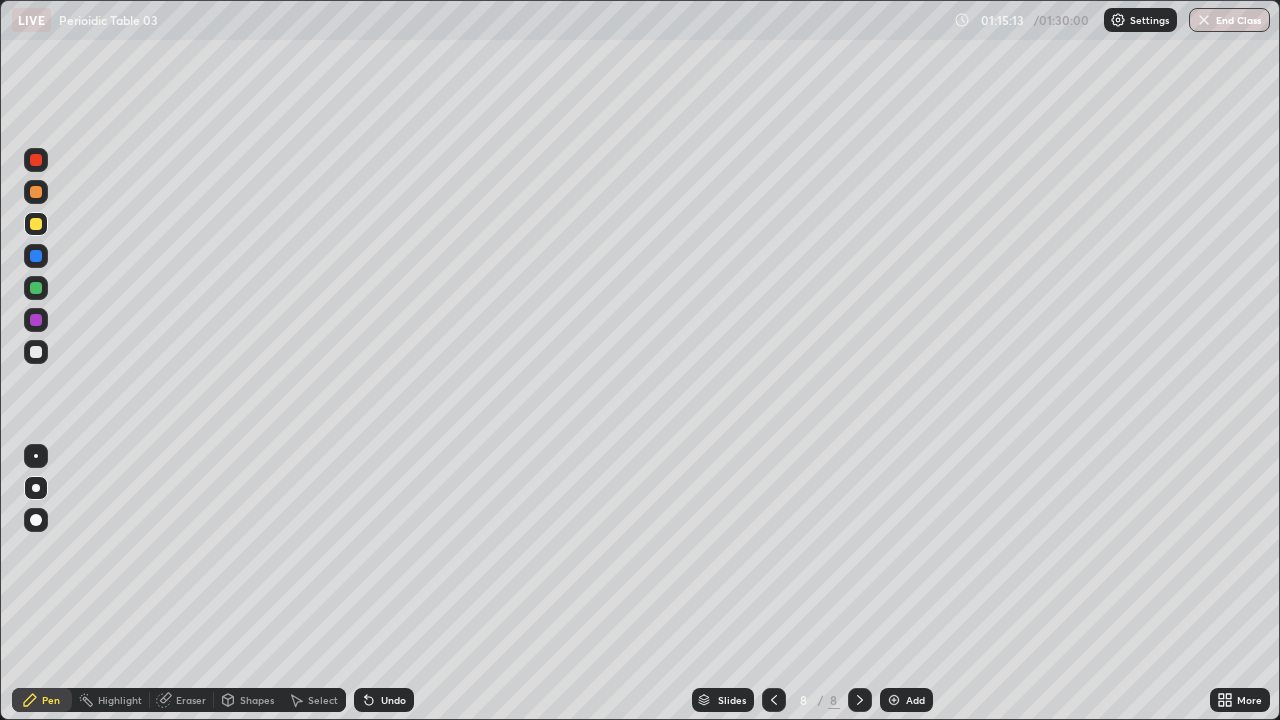 click at bounding box center [36, 288] 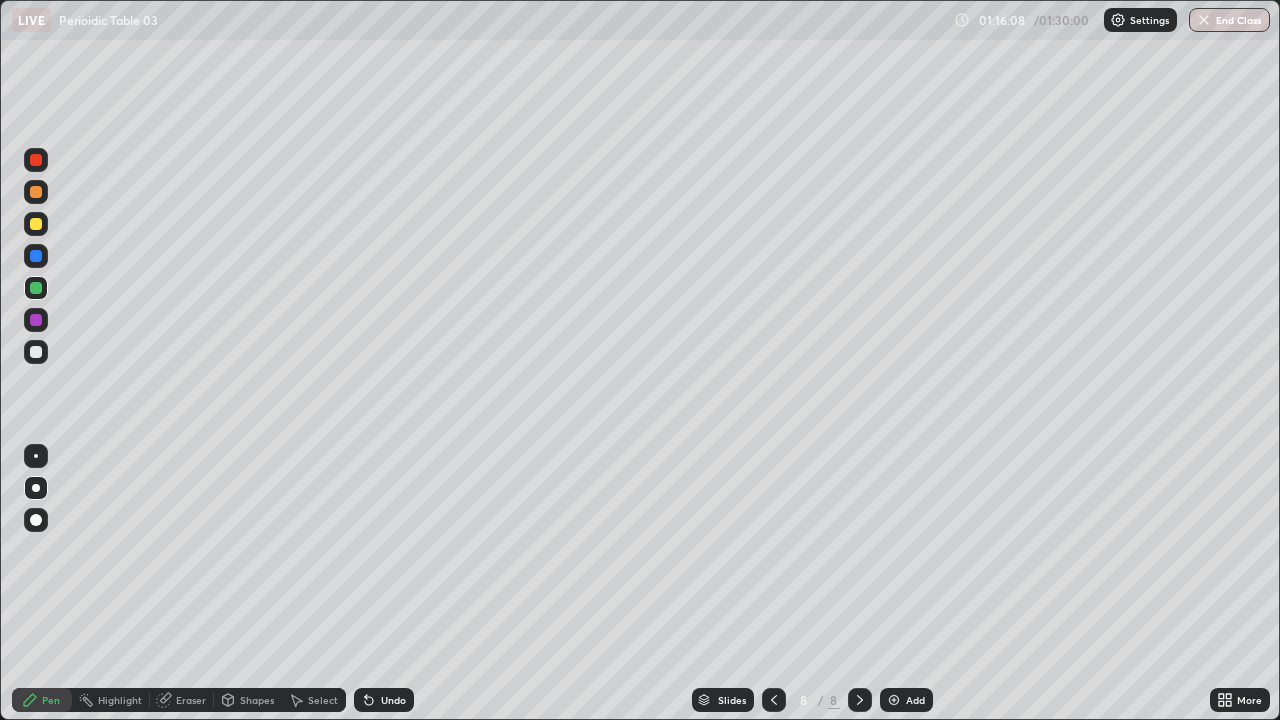 click on "Undo" at bounding box center [393, 700] 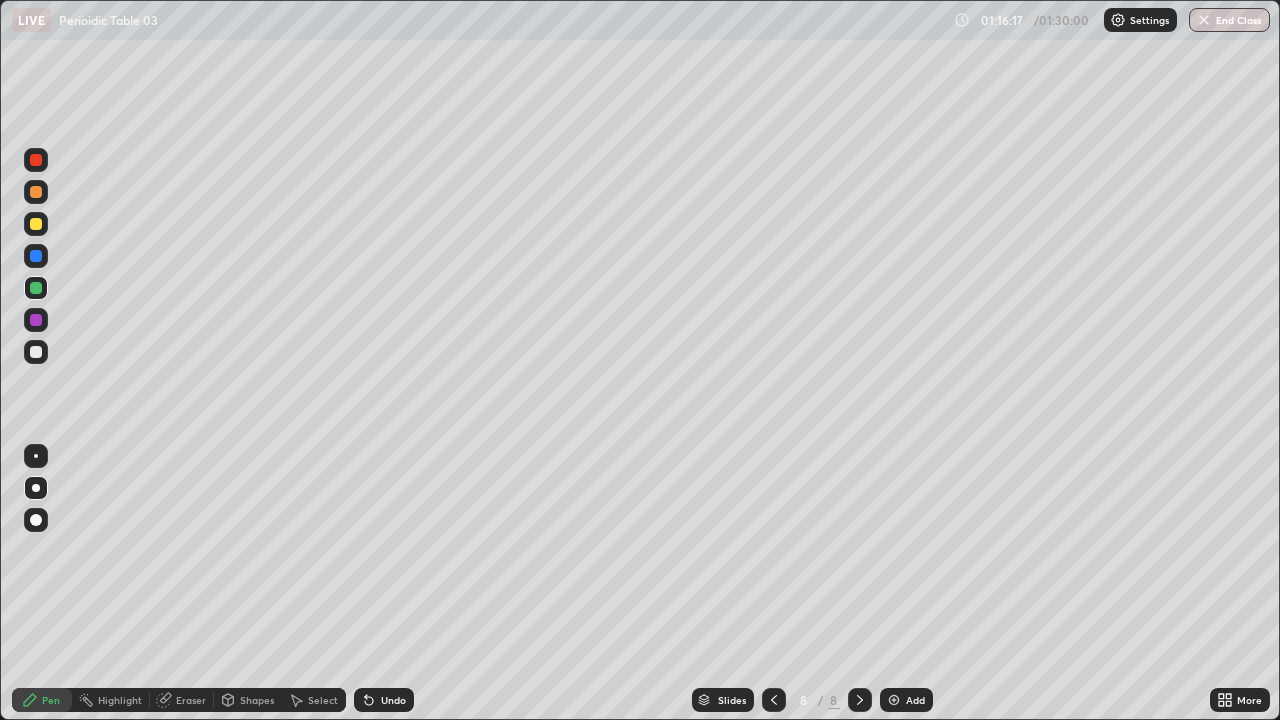 click on "Undo" at bounding box center (384, 700) 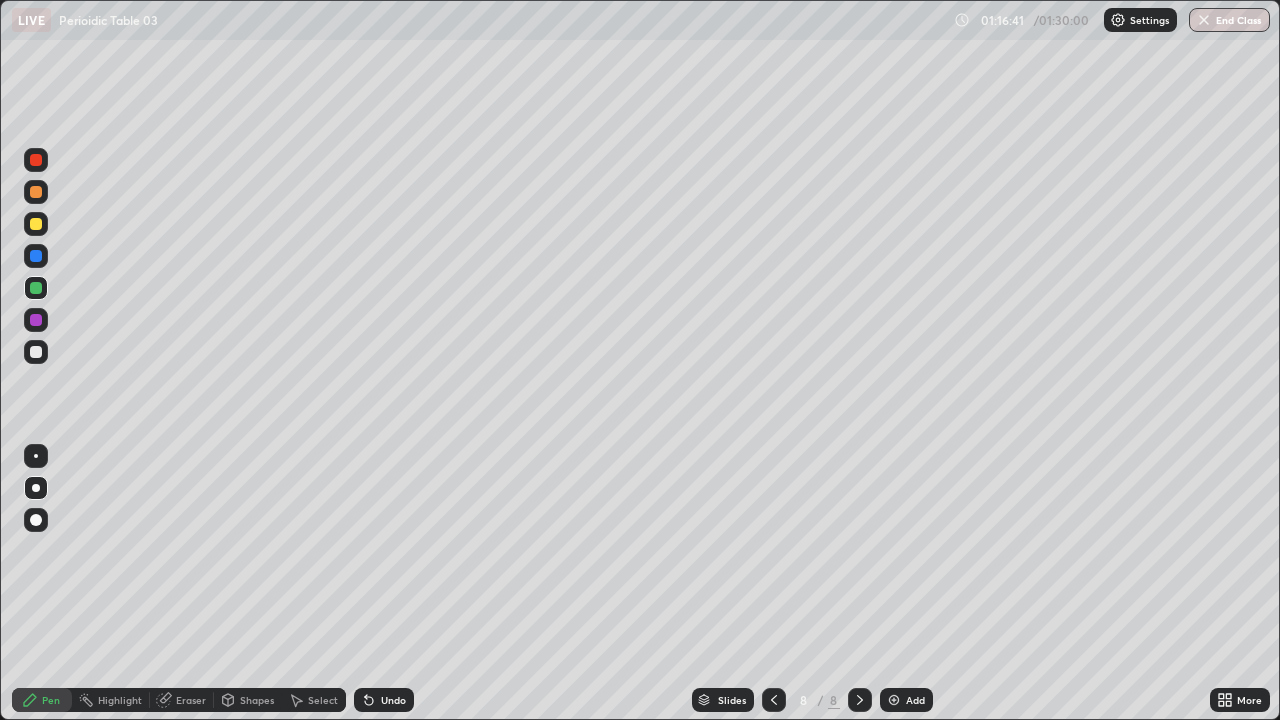 click at bounding box center (36, 352) 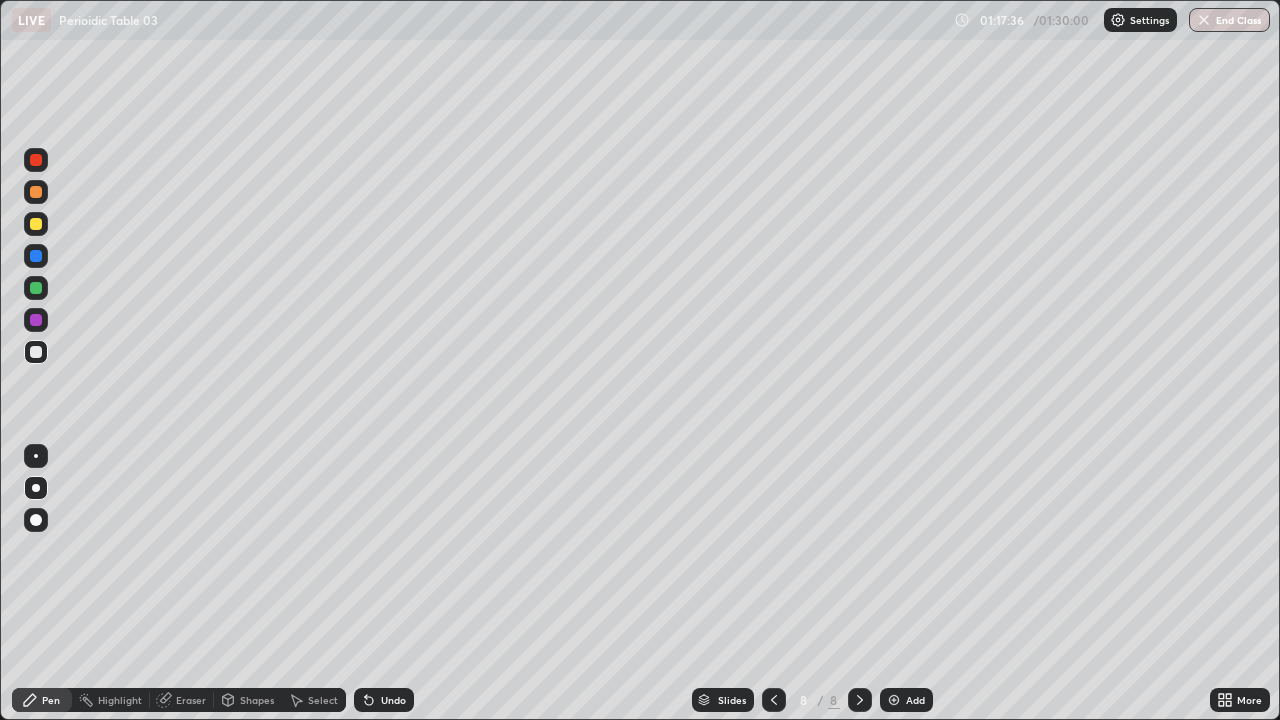 click on "Add" at bounding box center [915, 700] 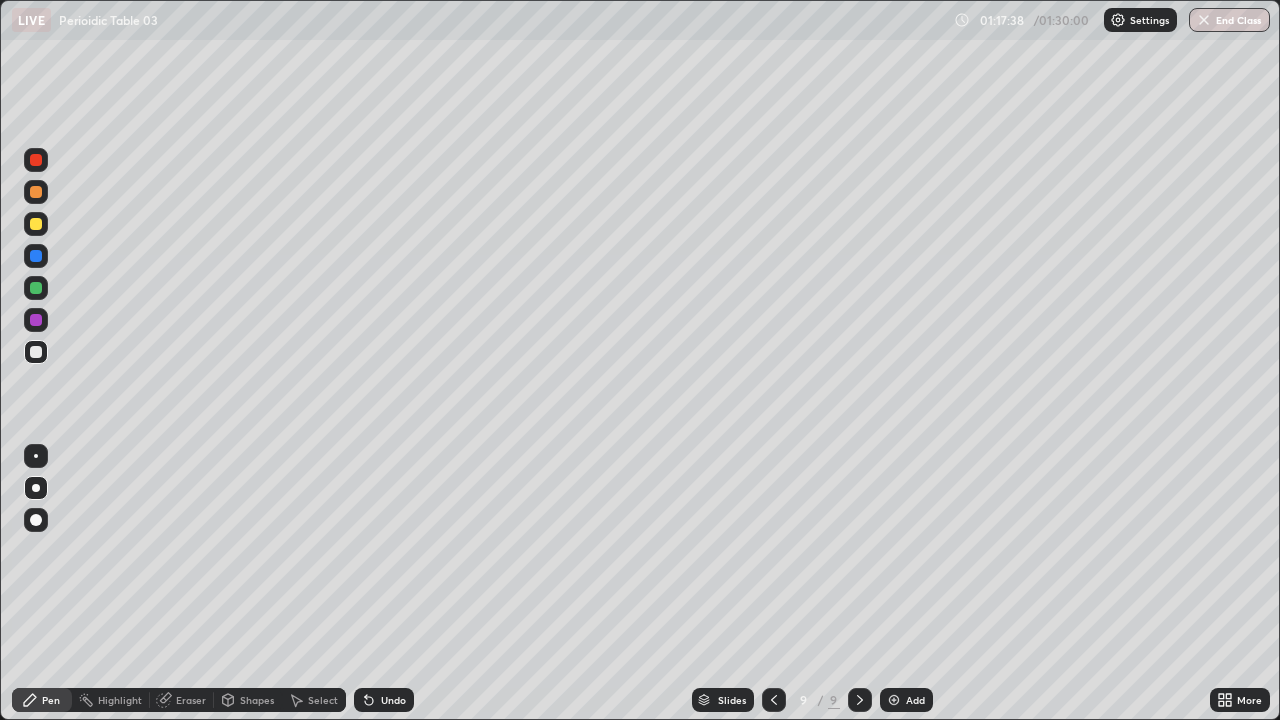 click at bounding box center [36, 224] 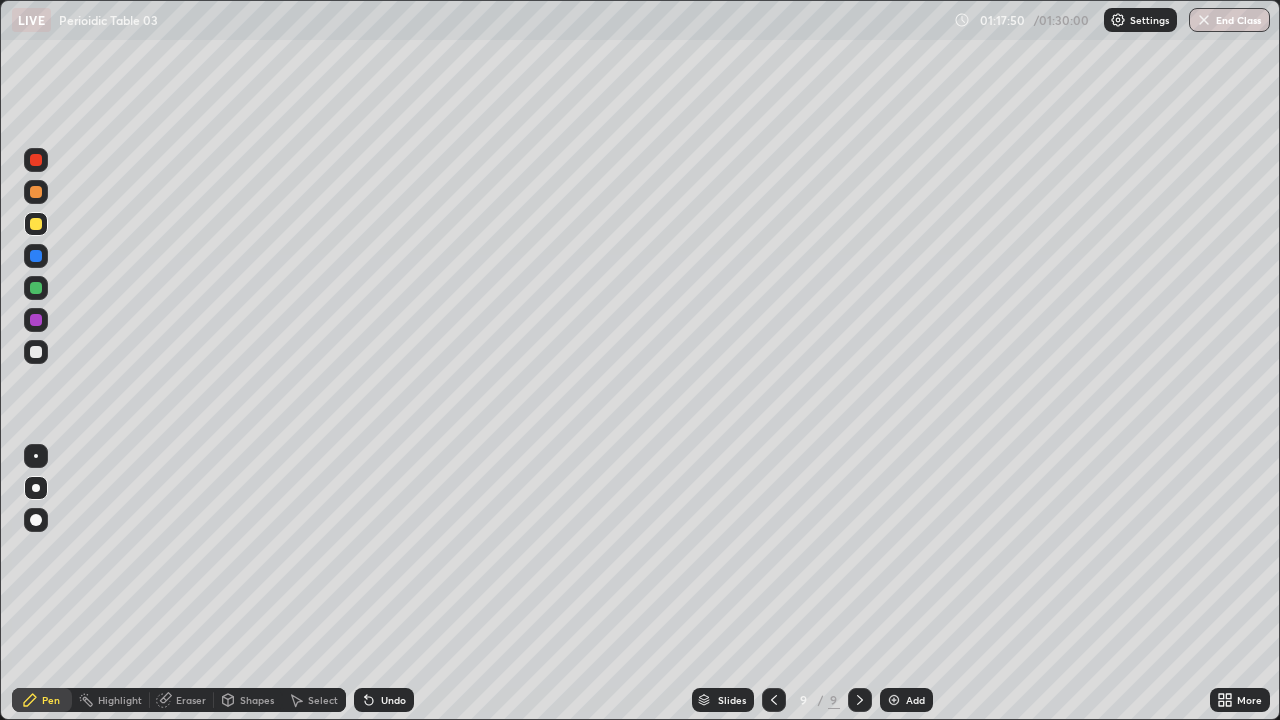 click on "Undo" at bounding box center [393, 700] 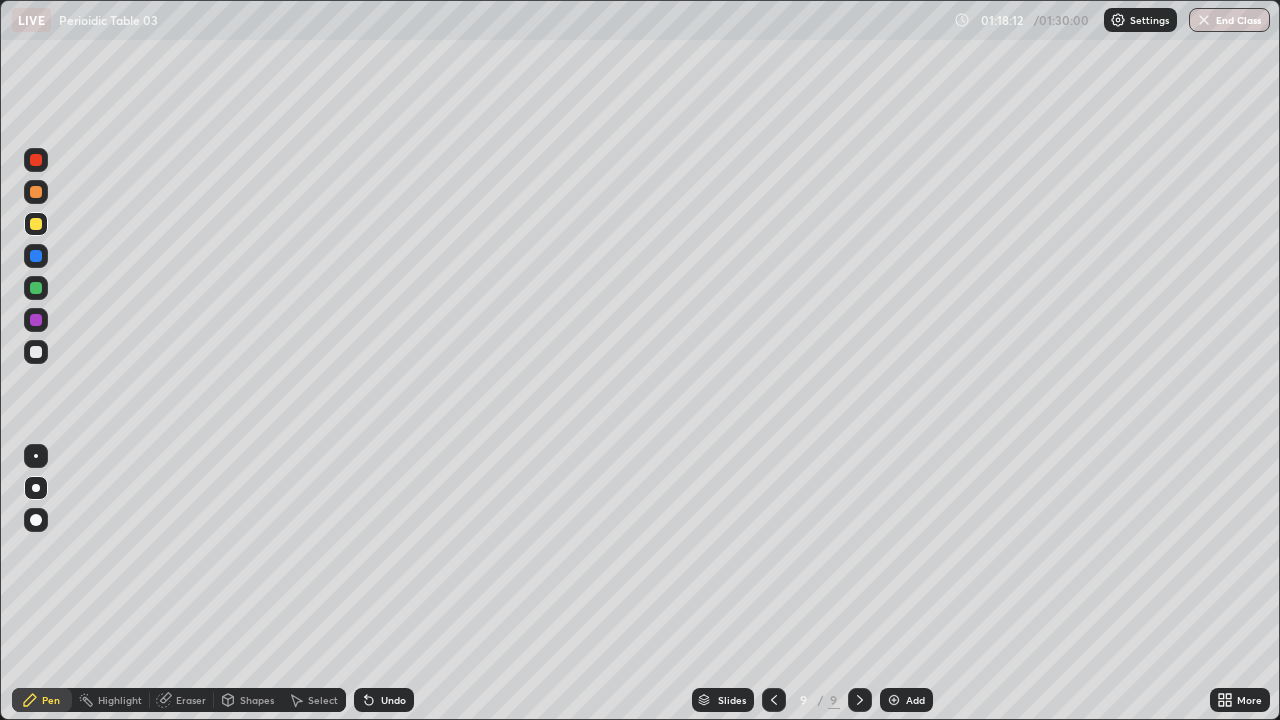 click at bounding box center (36, 352) 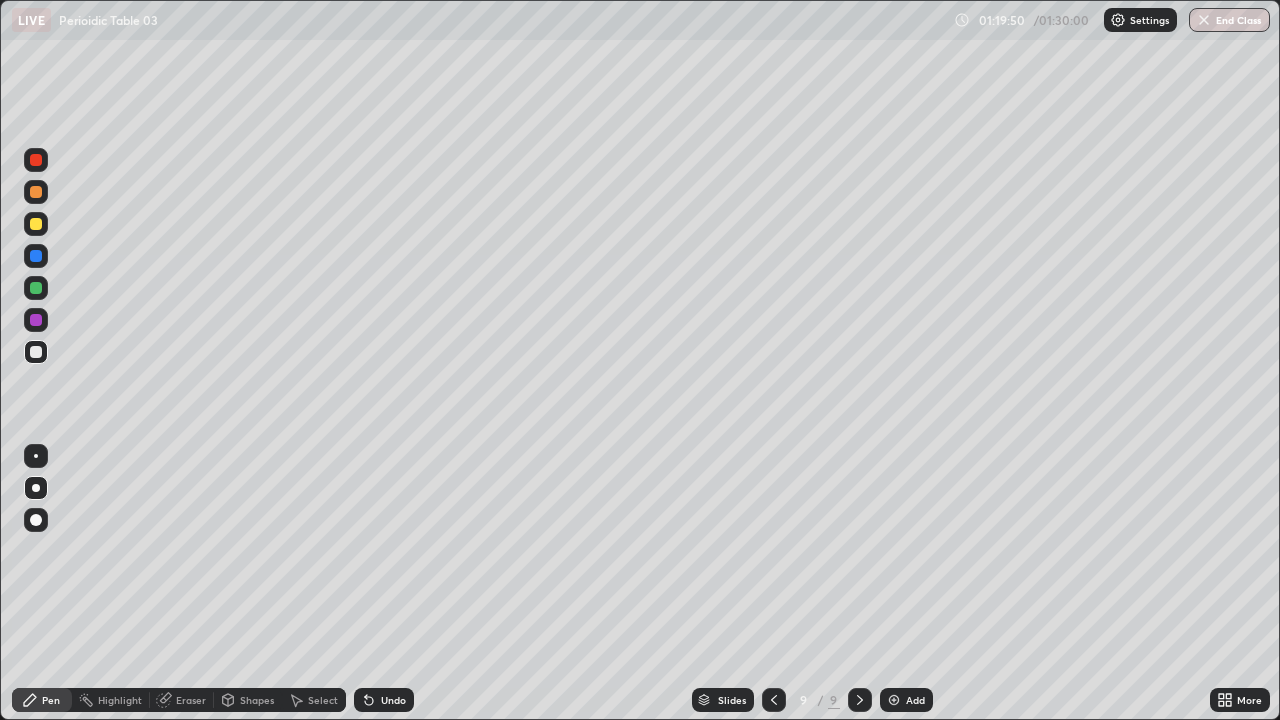 click on "Eraser" at bounding box center [191, 700] 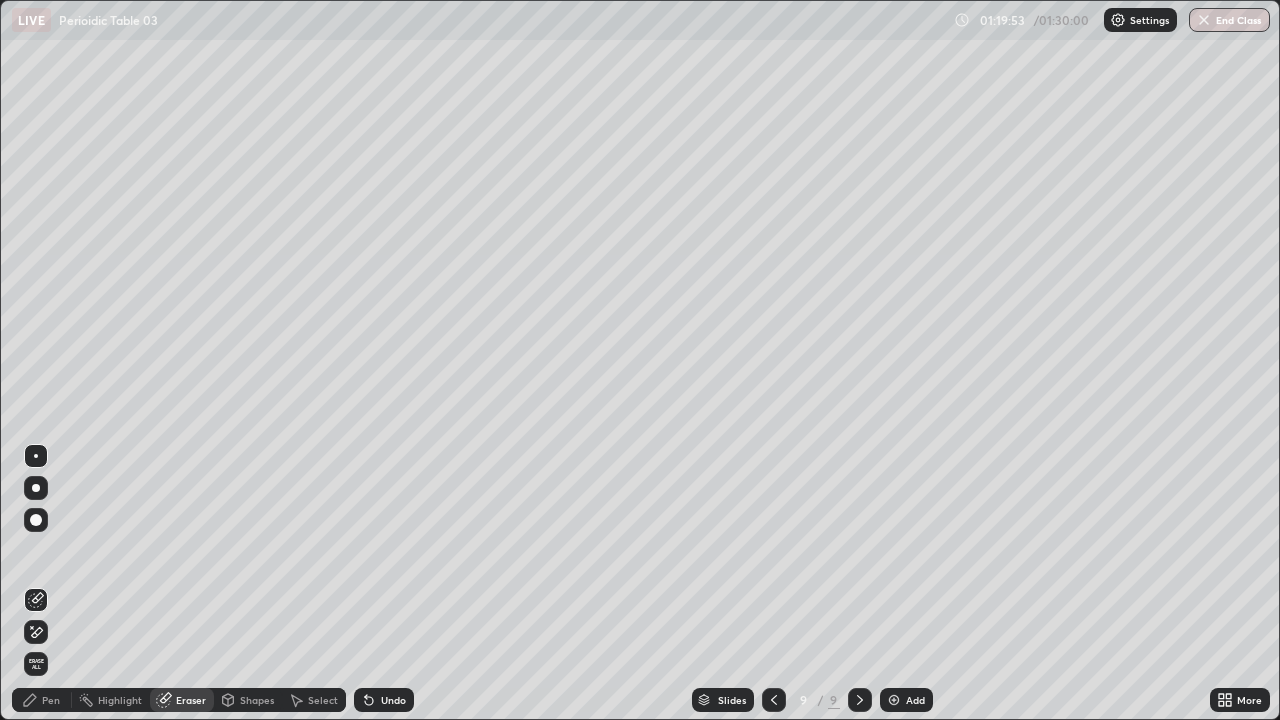click on "Pen" at bounding box center (42, 700) 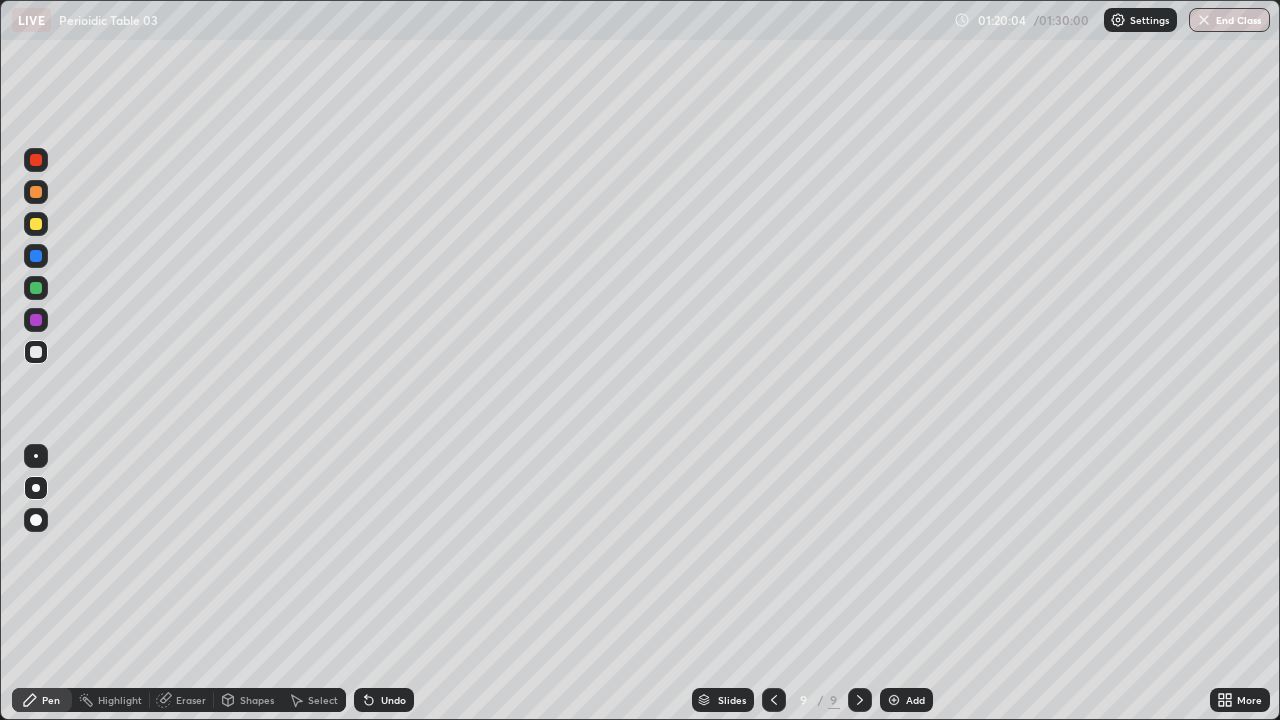 click at bounding box center (36, 224) 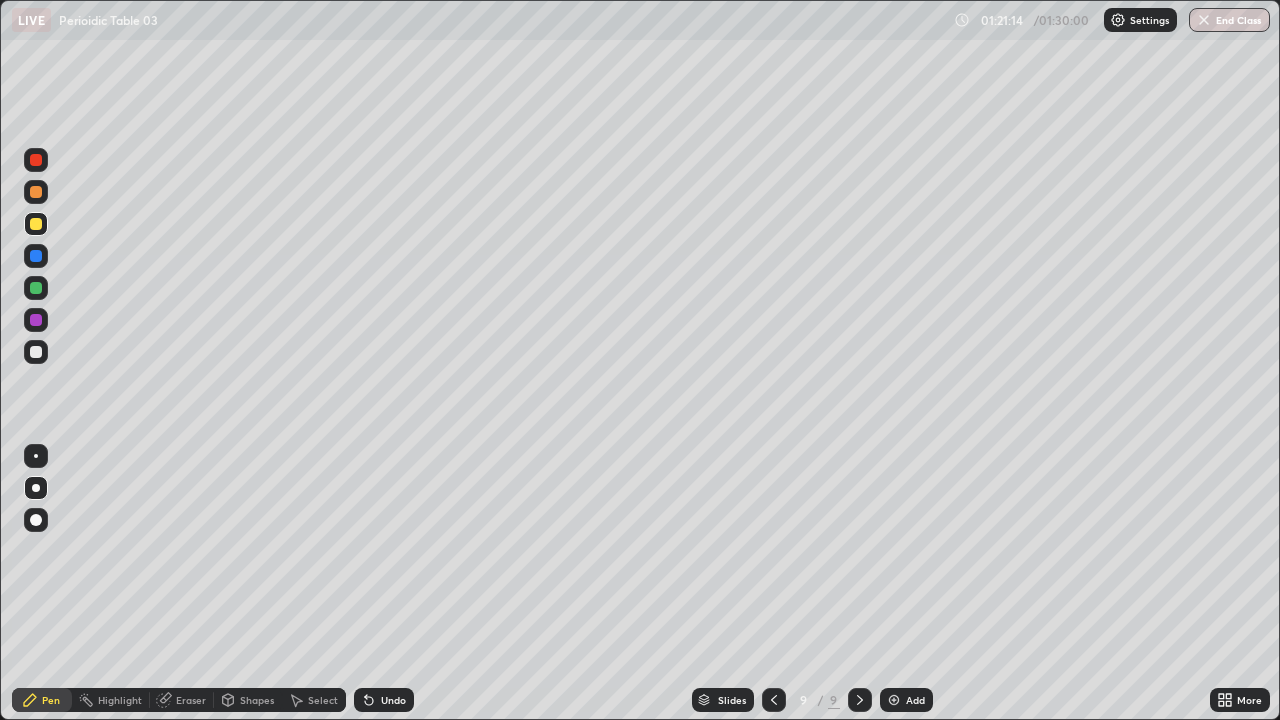 click on "End Class" at bounding box center (1229, 20) 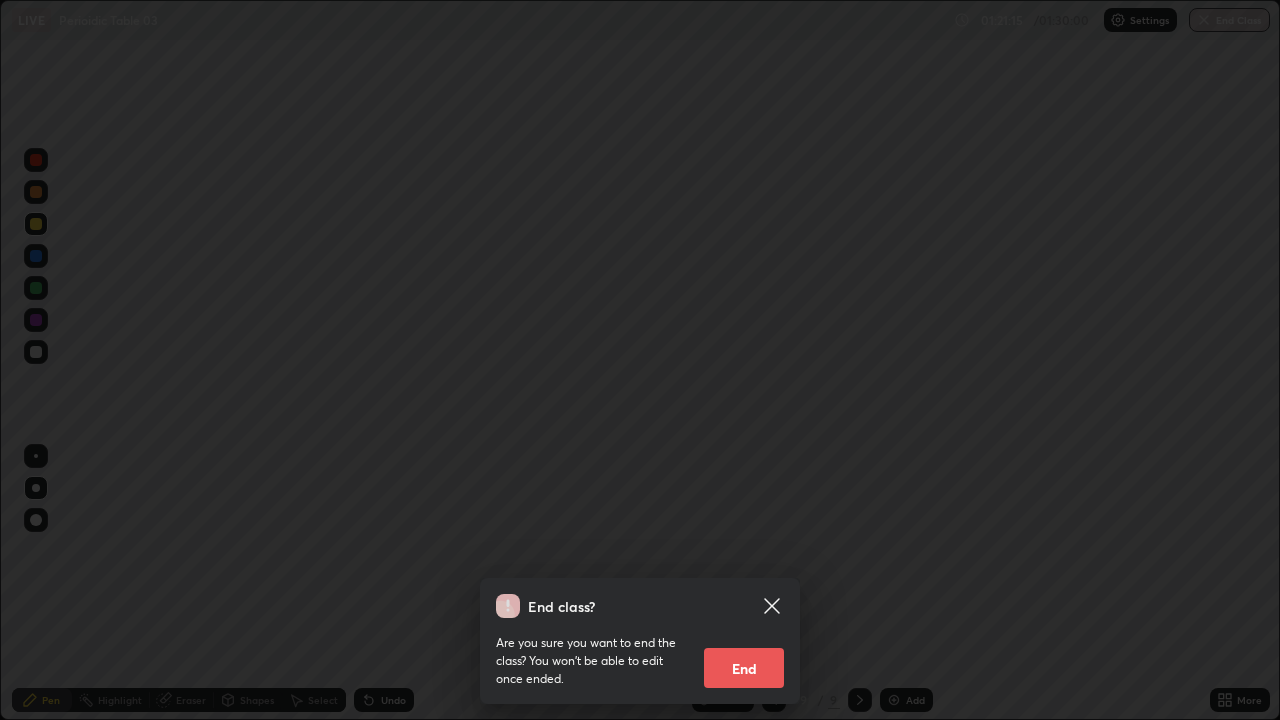 click on "End" at bounding box center (744, 668) 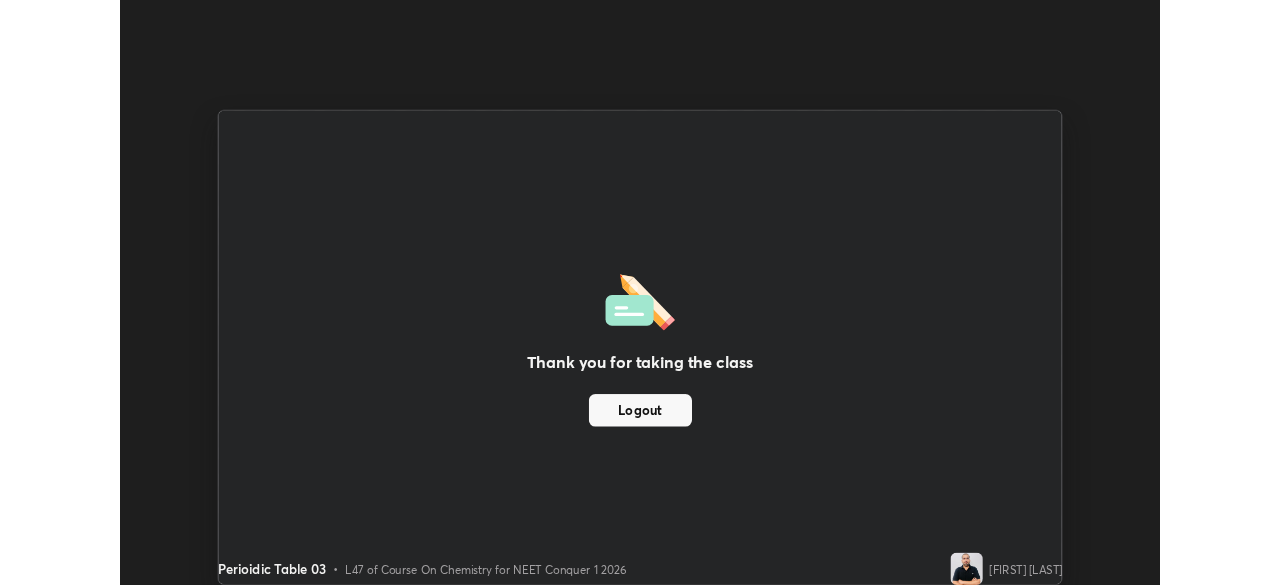 scroll, scrollTop: 585, scrollLeft: 1280, axis: both 